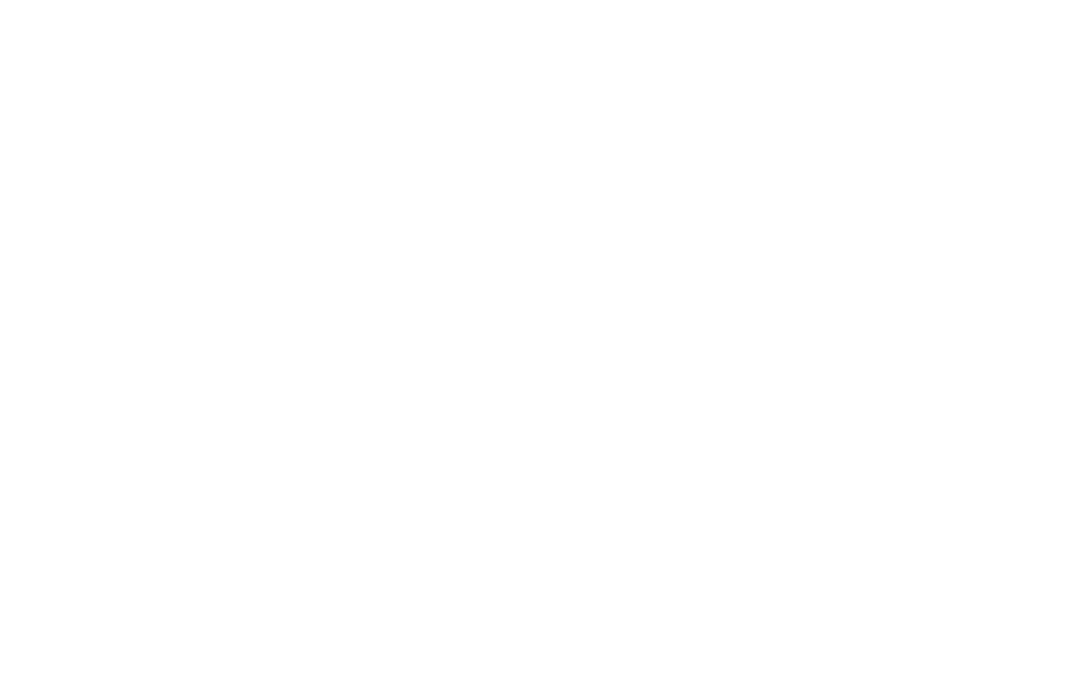 scroll, scrollTop: 0, scrollLeft: 0, axis: both 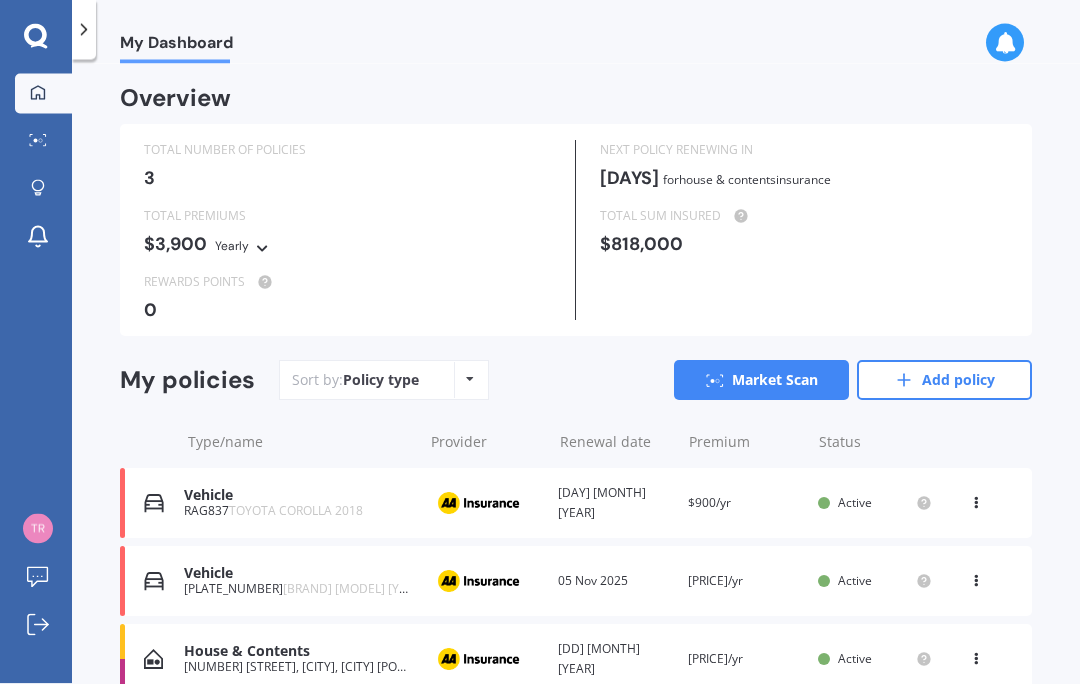 click on "Market Scan" at bounding box center [761, 380] 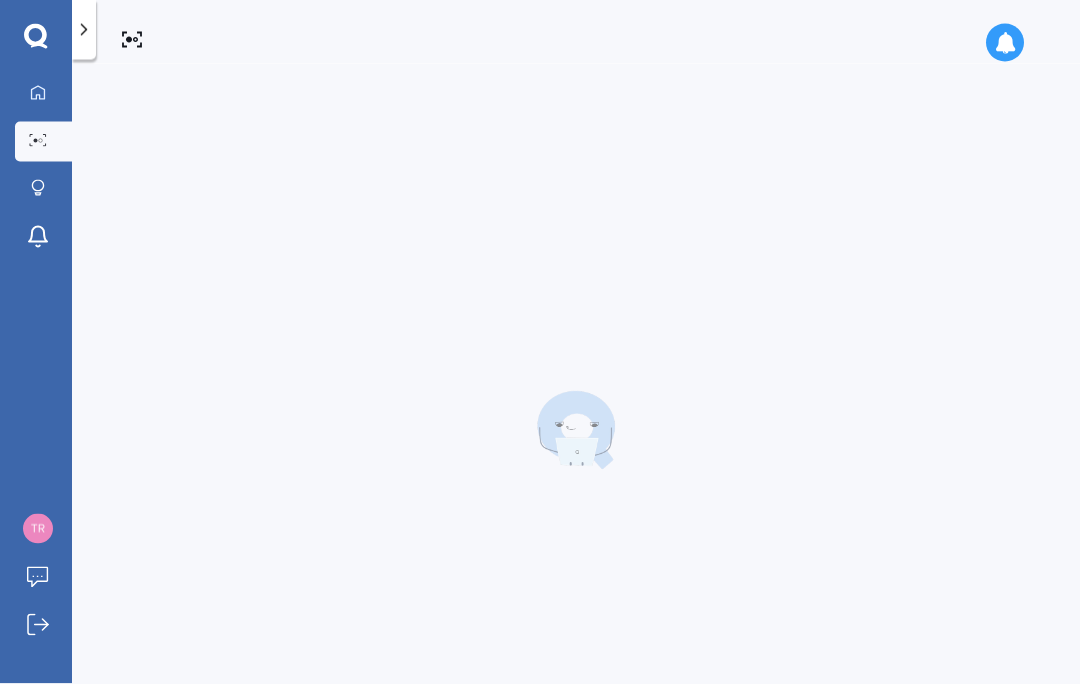 scroll, scrollTop: 0, scrollLeft: 0, axis: both 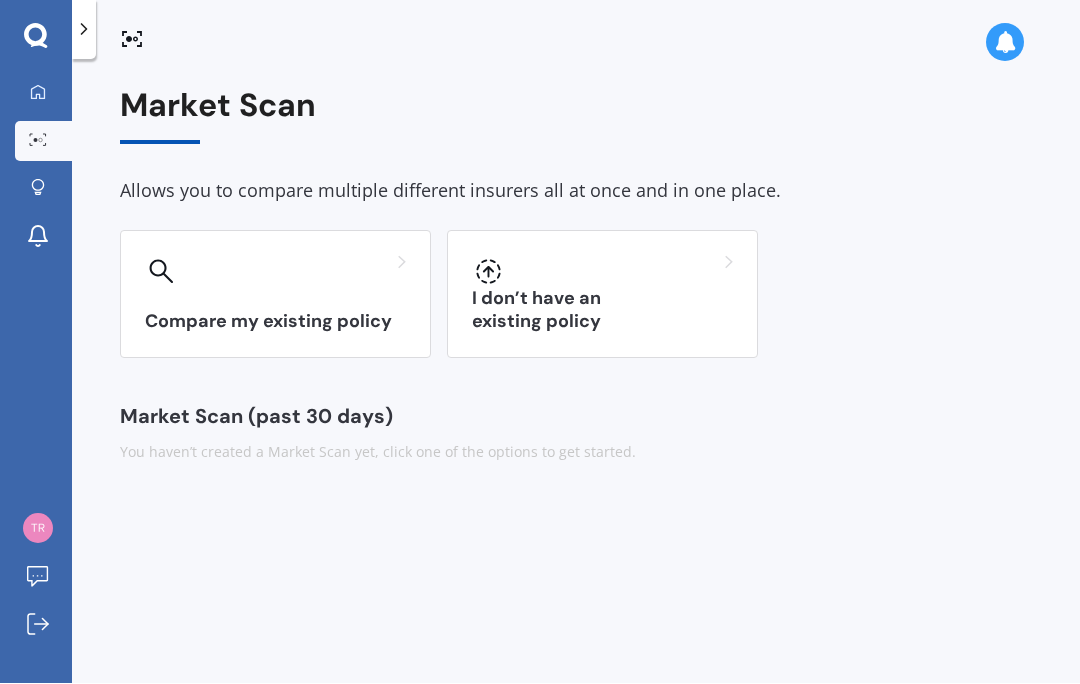 click on "Compare my existing policy" at bounding box center (275, 322) 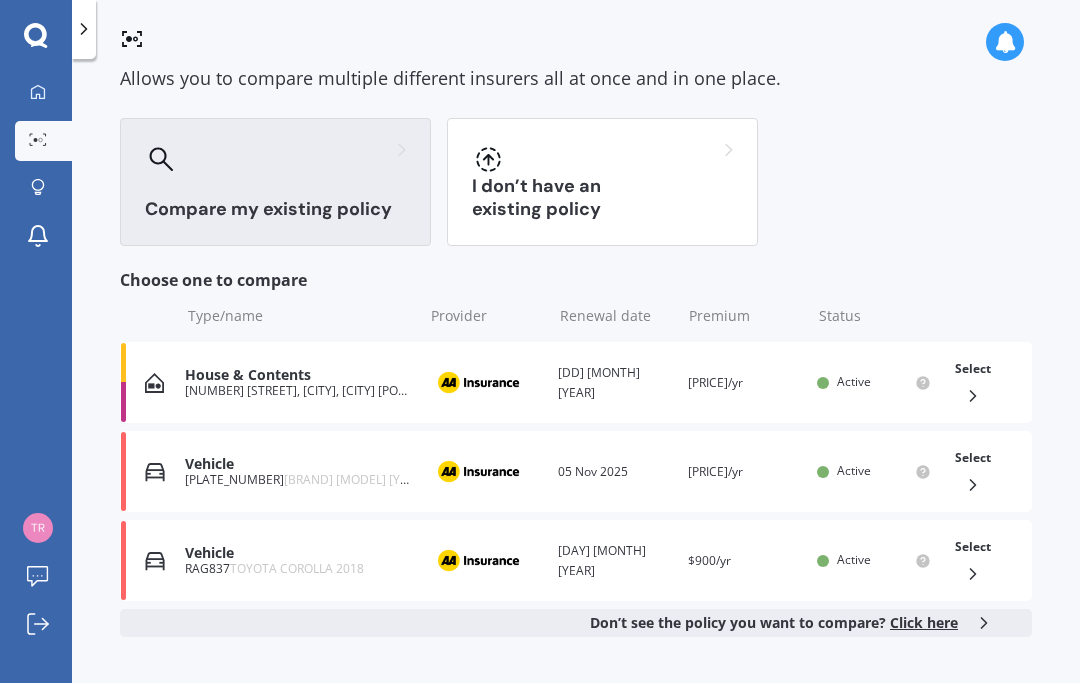 scroll, scrollTop: 112, scrollLeft: 0, axis: vertical 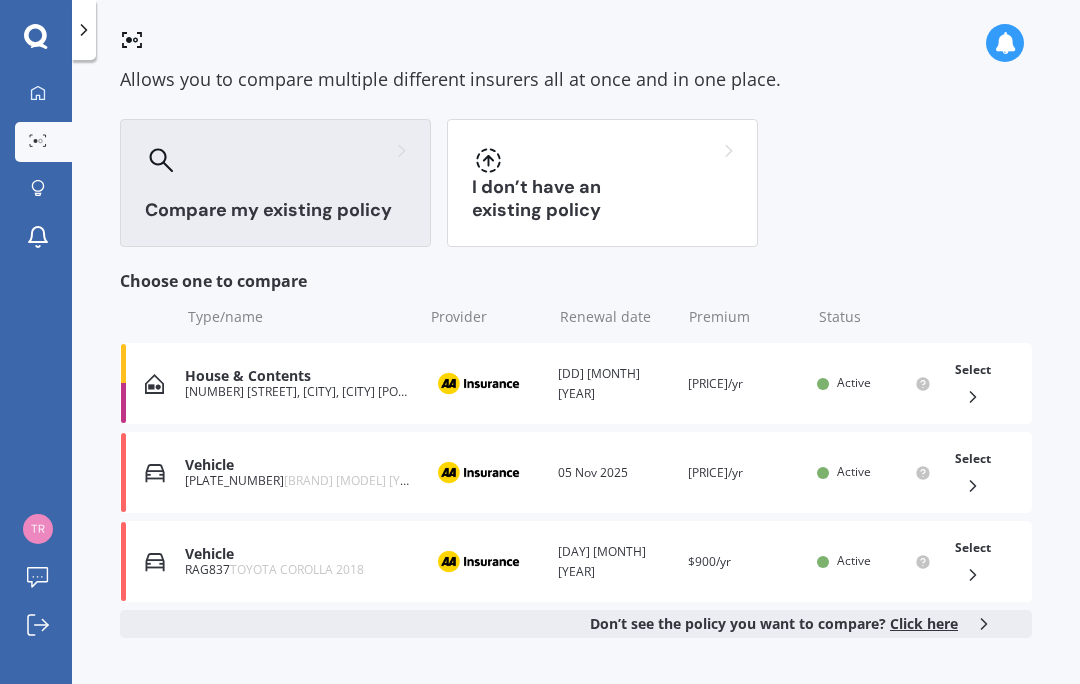 click on "[BRAND] [MODEL] [YEAR]" at bounding box center (355, 480) 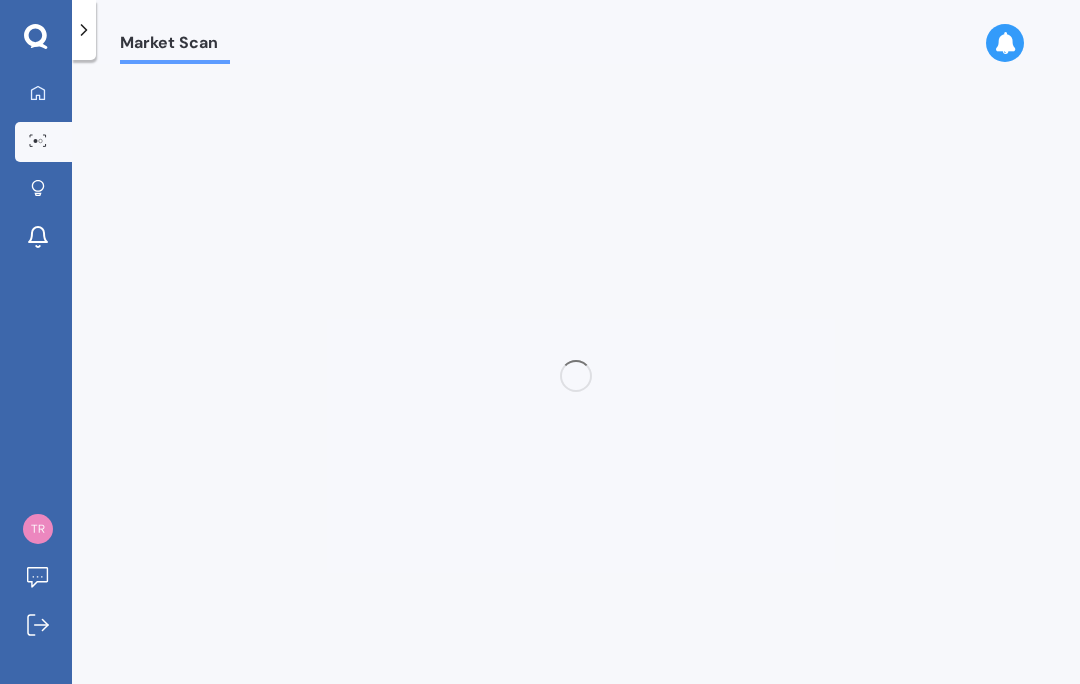 scroll, scrollTop: 0, scrollLeft: 0, axis: both 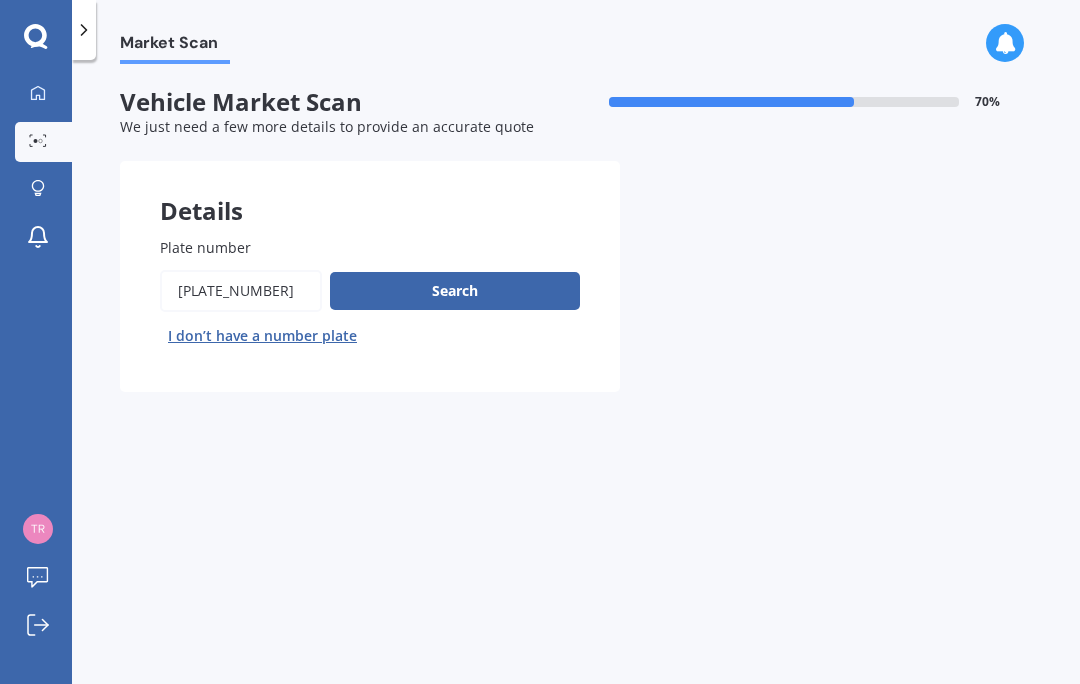click on "Search" at bounding box center [455, 291] 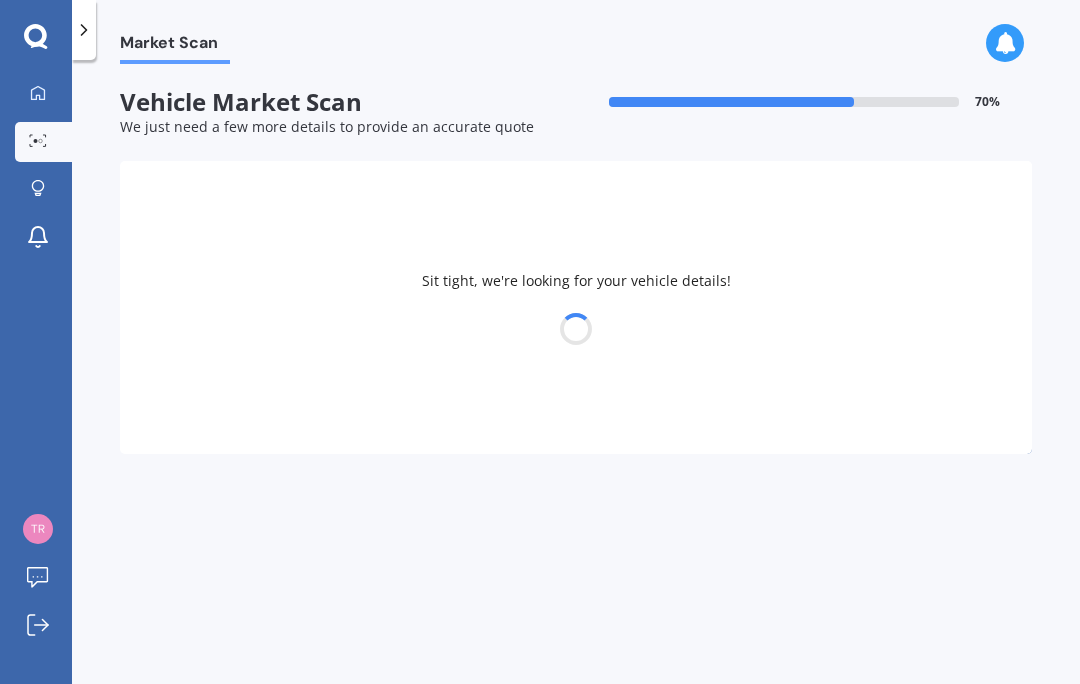 select on "TOYOTA" 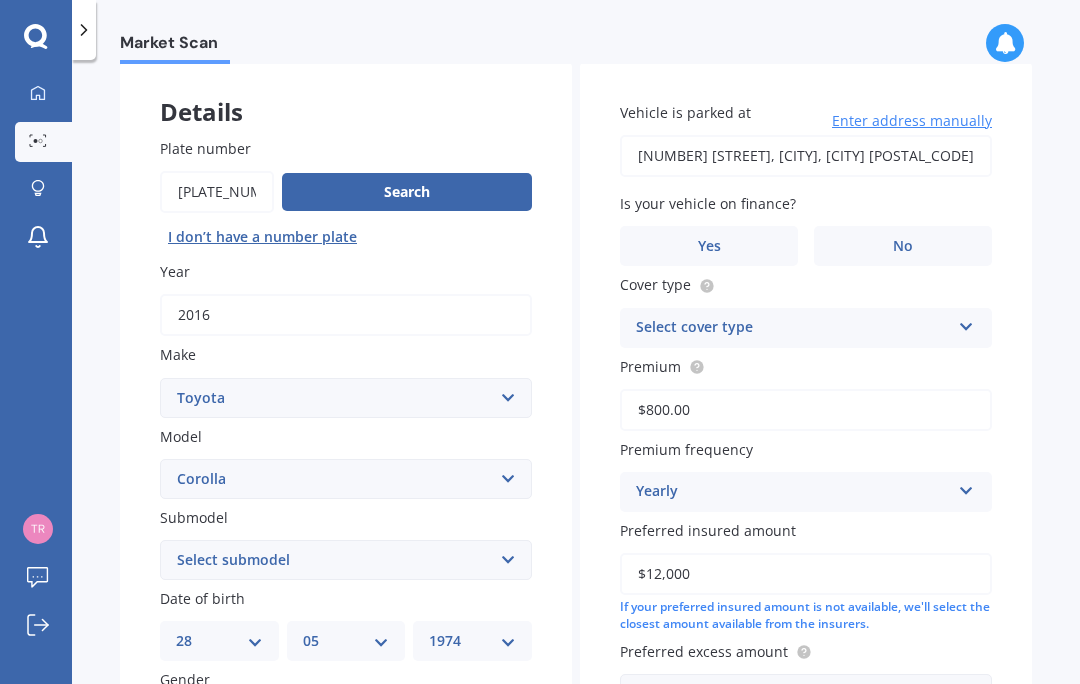 scroll, scrollTop: 116, scrollLeft: 0, axis: vertical 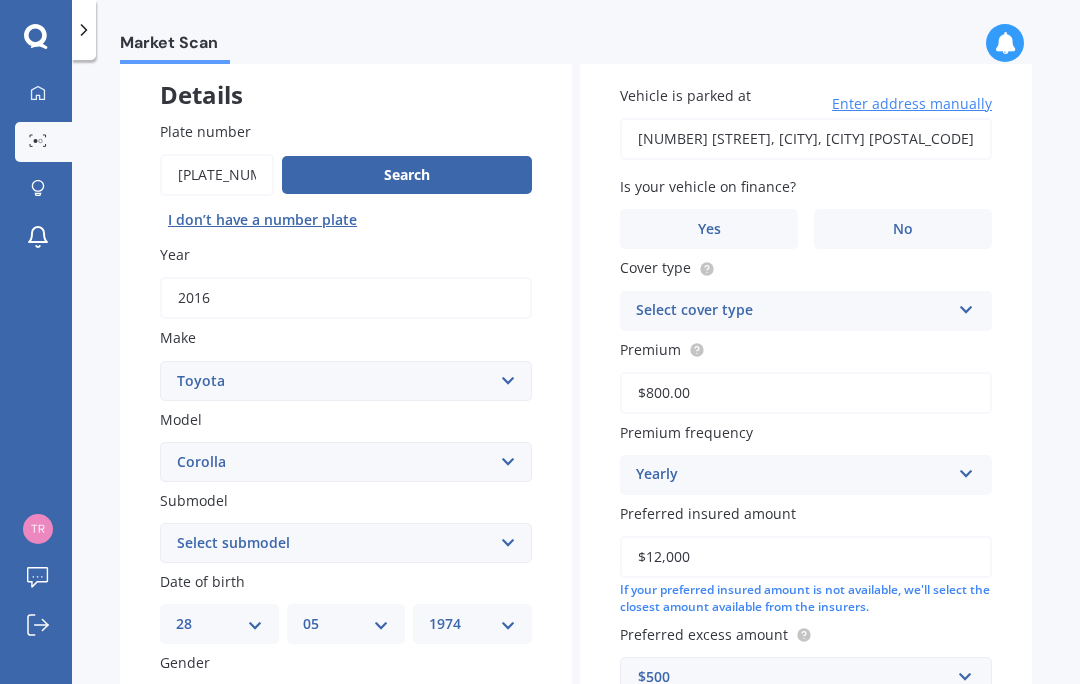 click on "[NUMBER] [STREET], [CITY], [CITY] [POSTAL_CODE]" at bounding box center (806, 139) 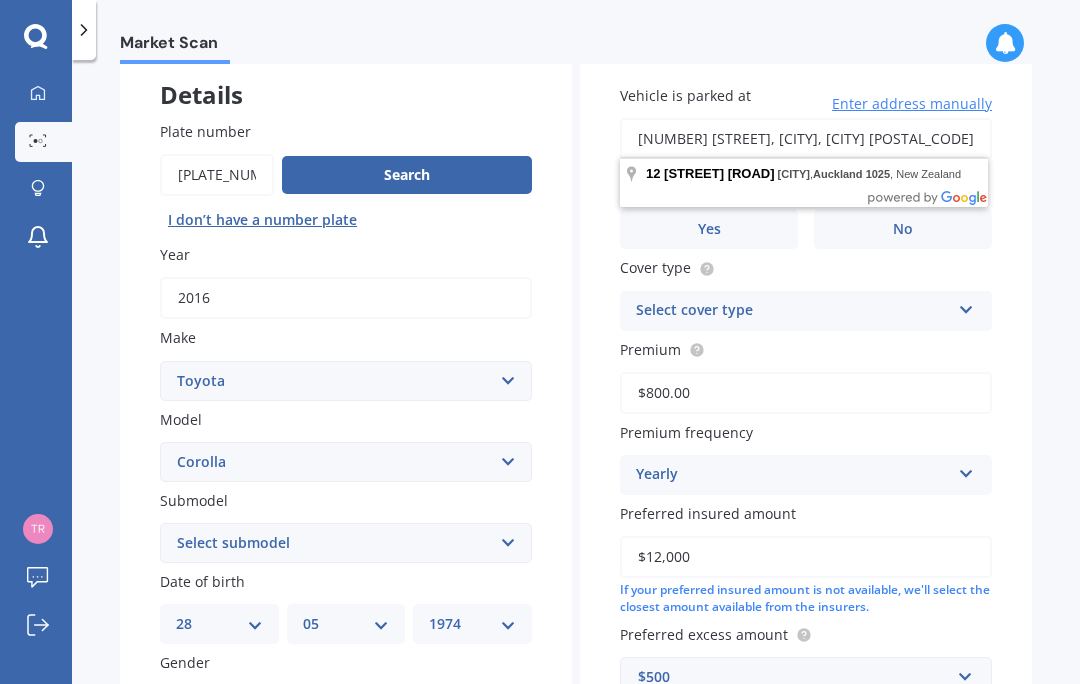 click on "[NUMBER] [STREET], [CITY], [CITY] [POSTAL_CODE]" at bounding box center (806, 139) 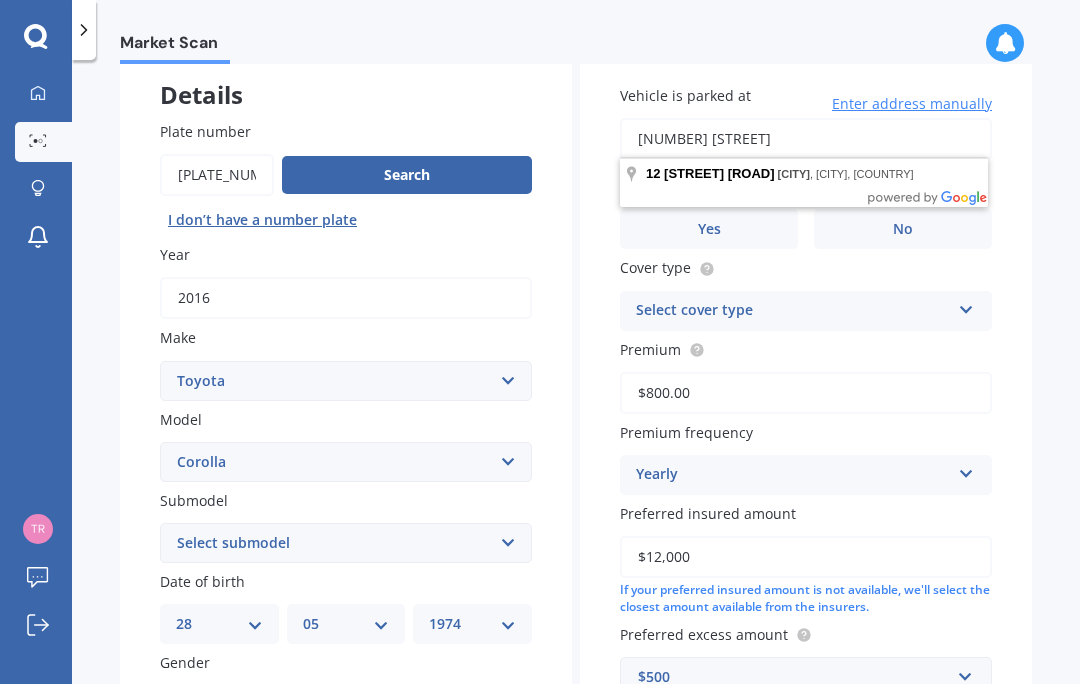 type on "12" 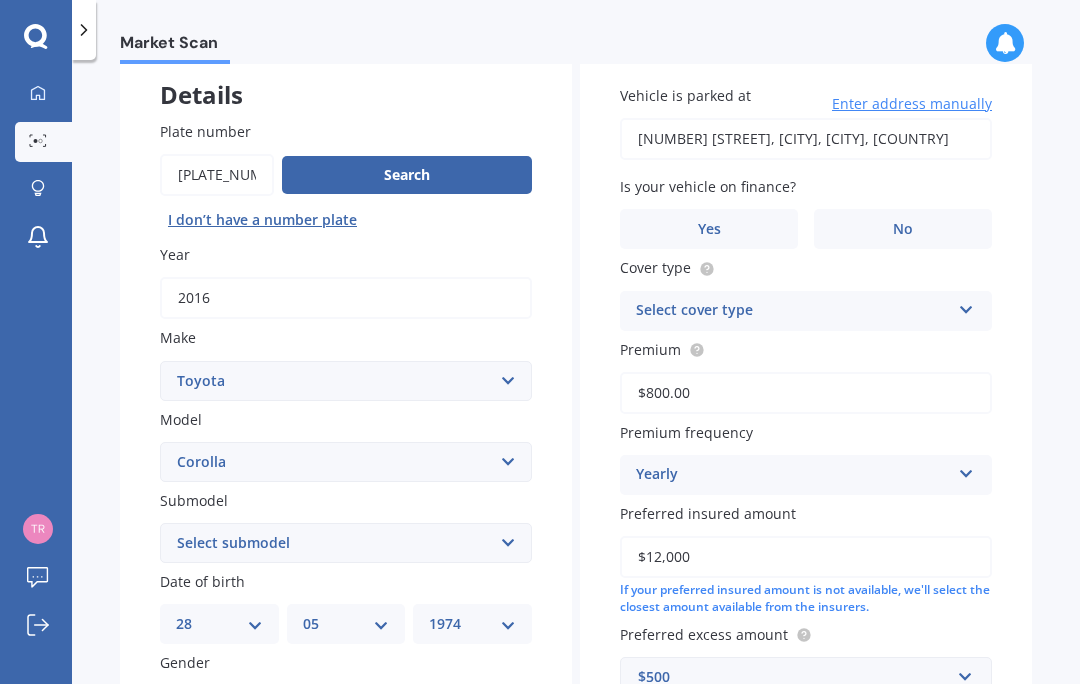 type on "[NUMBER] [STREET], [CITY], [CITY] [POSTAL_CODE]" 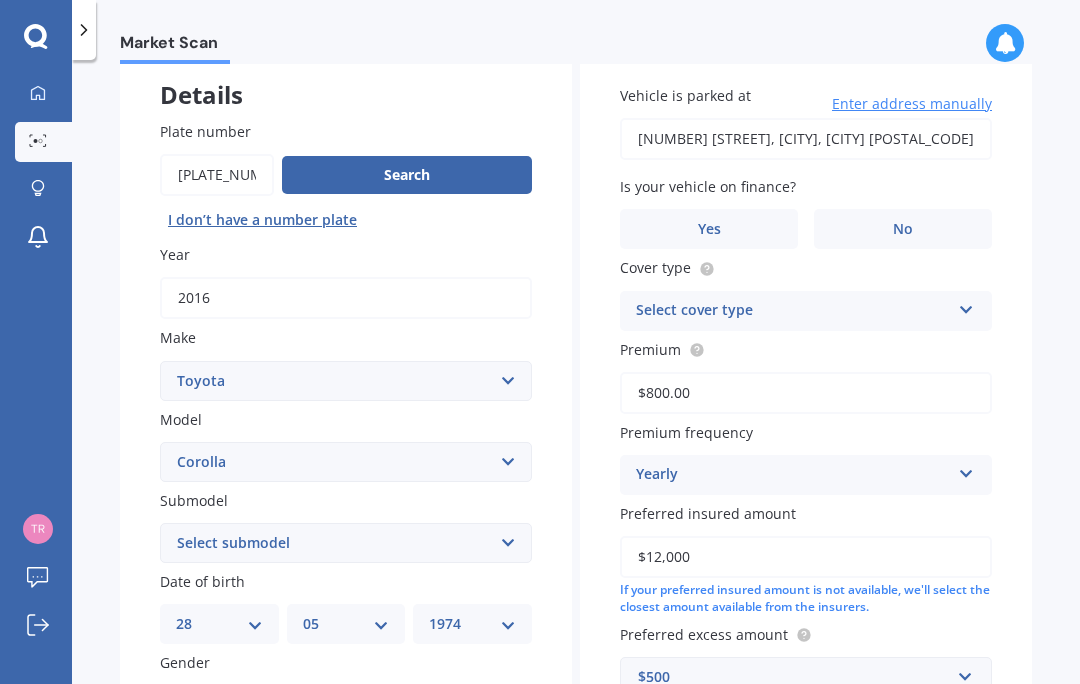 click on "No" at bounding box center [903, 229] 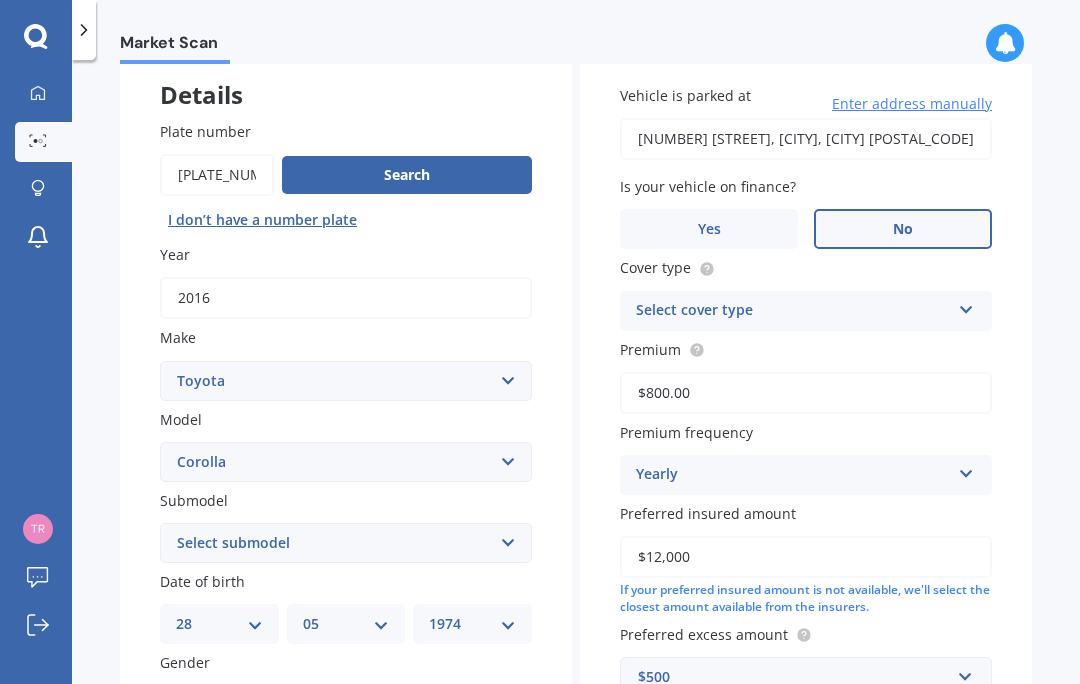click at bounding box center (966, 306) 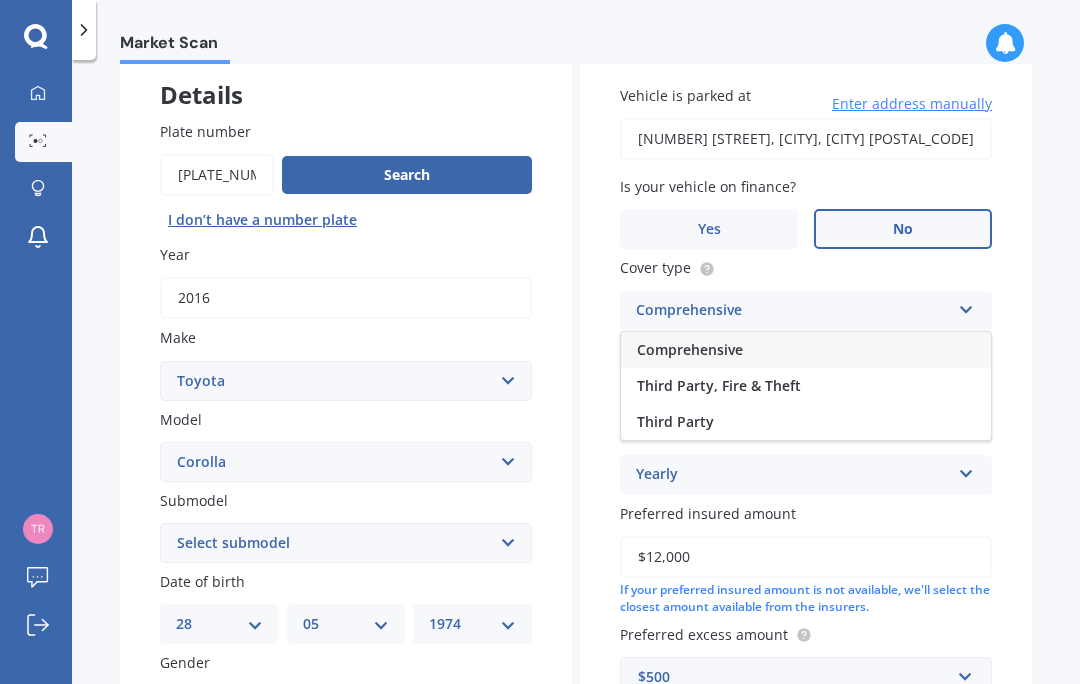 click on "Comprehensive" at bounding box center [806, 350] 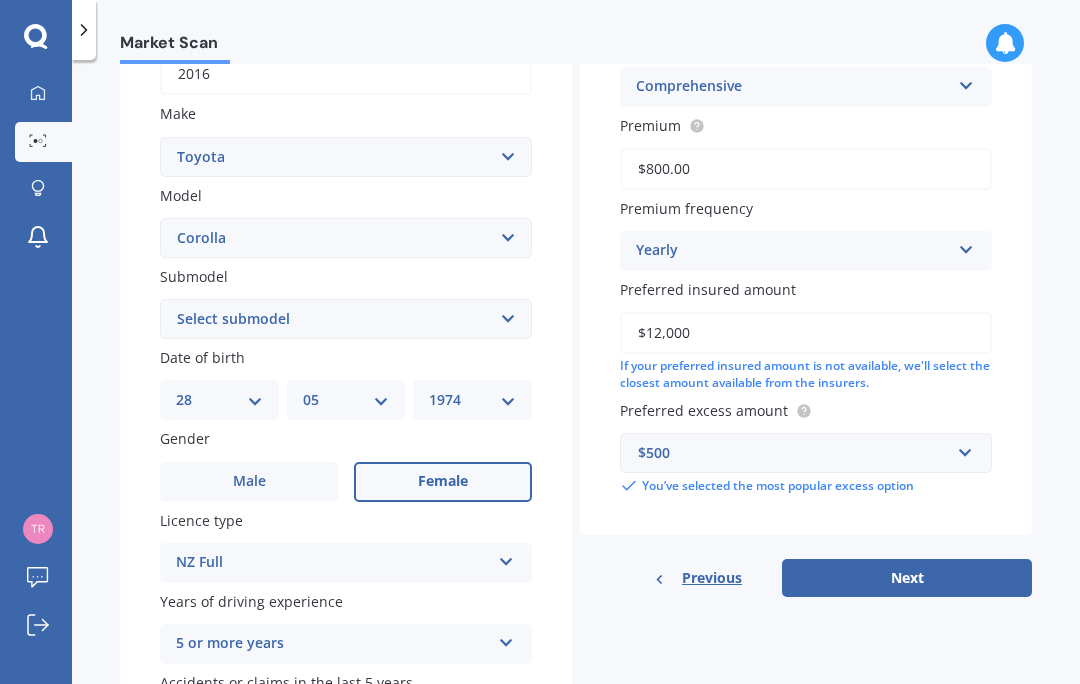 scroll, scrollTop: 341, scrollLeft: 0, axis: vertical 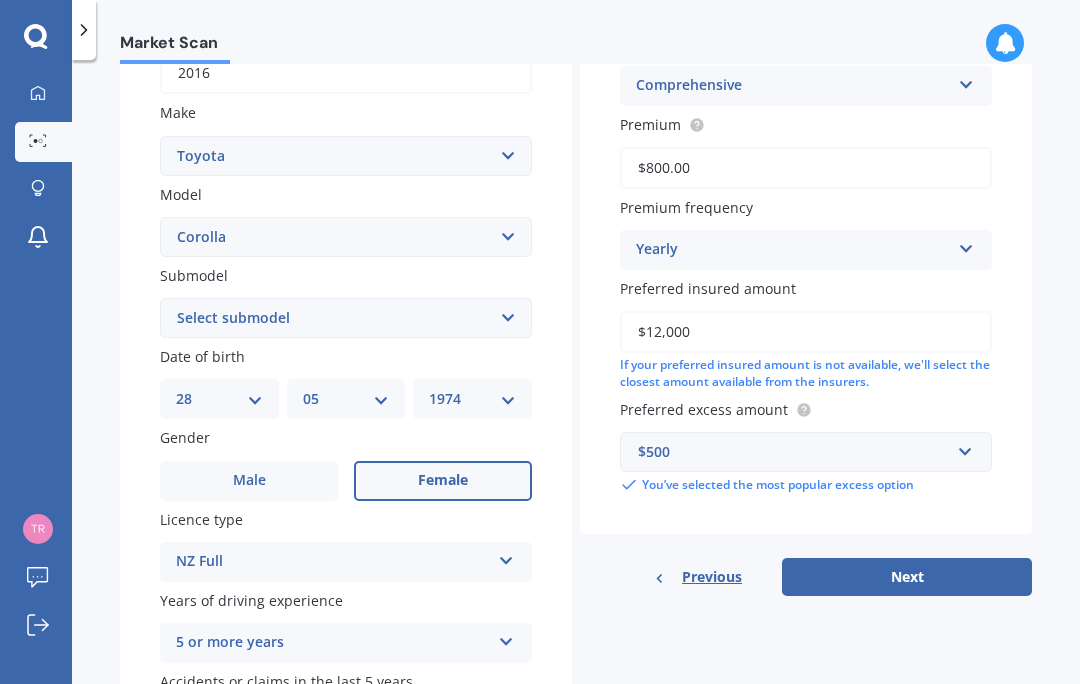 click on "$12,000" at bounding box center [806, 332] 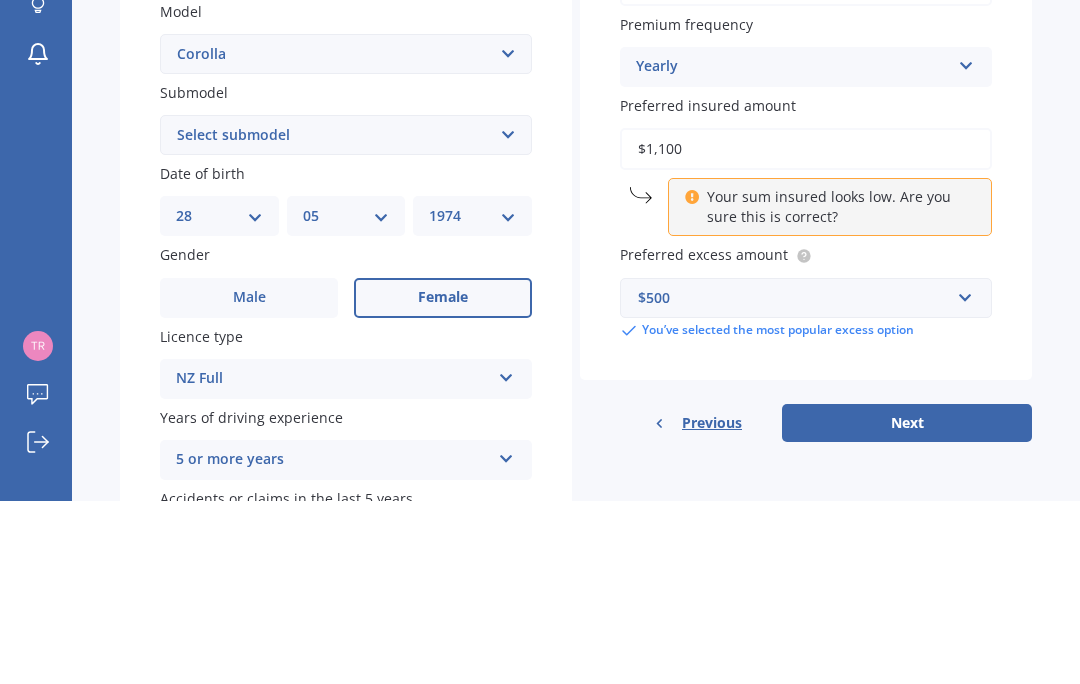 type on "$11,000" 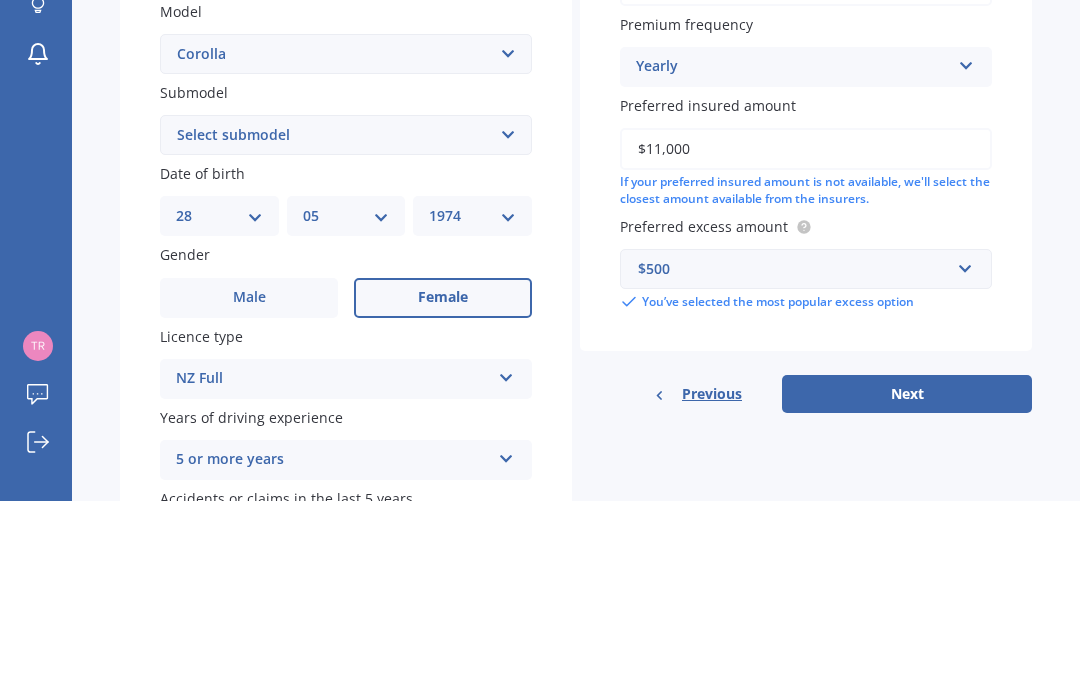 scroll, scrollTop: 89, scrollLeft: 0, axis: vertical 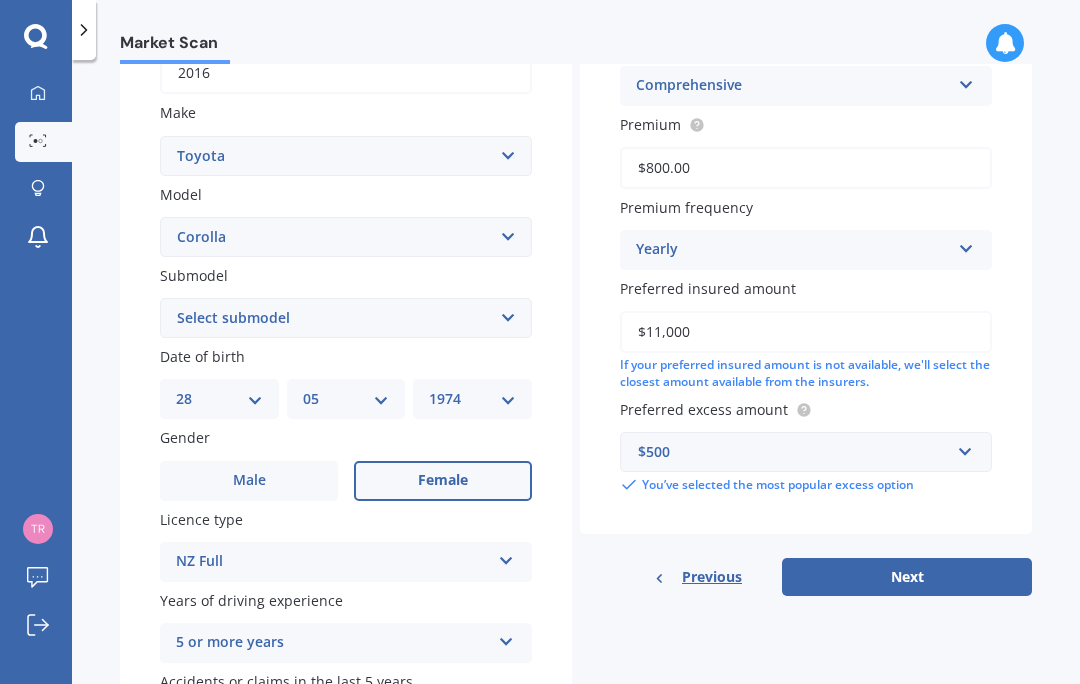 click on "Next" at bounding box center (907, 577) 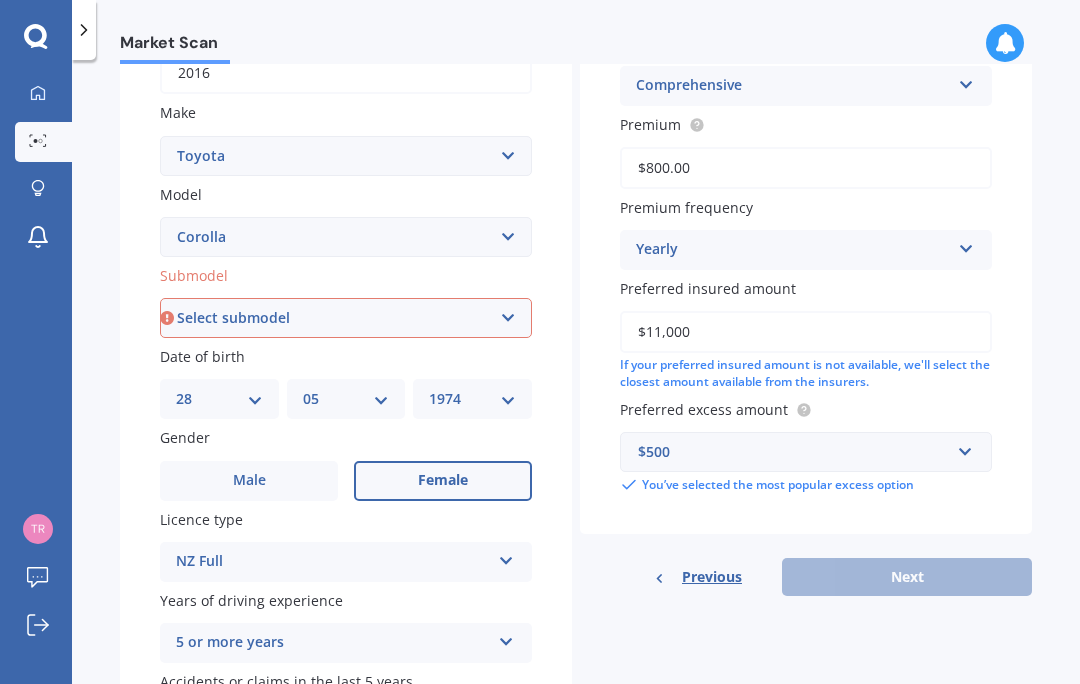 click on "Select submodel (All other) Axio Diesel Fielder 2WD Fielder 4WD FXGT GL GLX 1.8 GLX Sedan GS GTI GTI Sports GX 1.6 GX 1.8 GX CVT Hatch GX Sedan GX Wagon auto GX Wagon manual Hatch Hybrid Hybrid Levin 1.6 Levin SX Hatch Levin ZR Hatch Runx SE 1.5 Sportivo Non Turbo 1.8 Litre Sportivo Turbo 1.8 Litre Sprinter Sprinter GT Touring 4WD wagon Touring S/W Touring Wagon Hybrid TS 1.8 Van XL ZR Sedan" at bounding box center [346, 318] 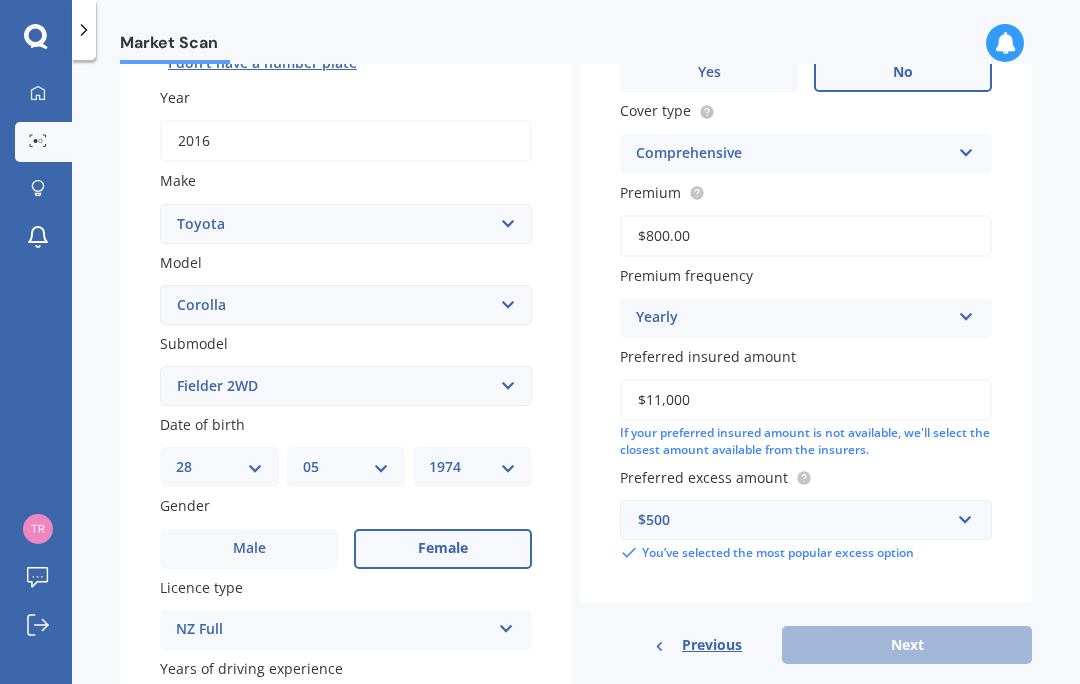 scroll, scrollTop: 274, scrollLeft: 0, axis: vertical 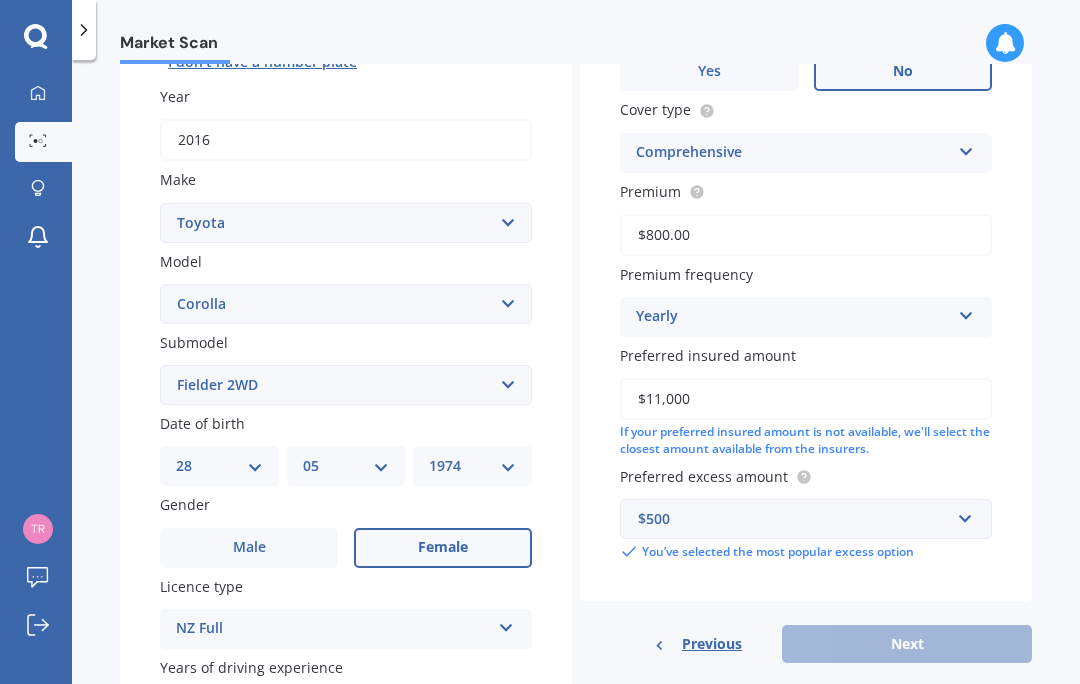 click on "DD 01 02 03 04 05 06 07 08 09 10 11 12 13 14 15 16 17 18 19 20 21 22 23 24 25 26 27 28 29 30 31" at bounding box center [219, 466] 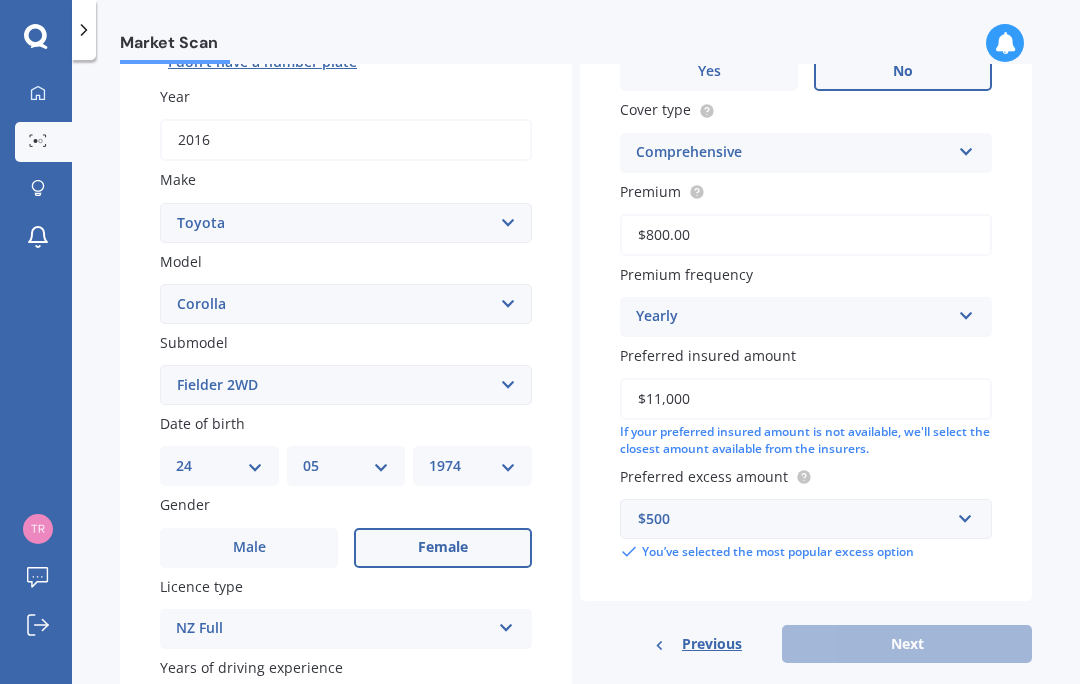 click on "MM 01 02 03 04 05 06 07 08 09 10 11 12" at bounding box center [346, 466] 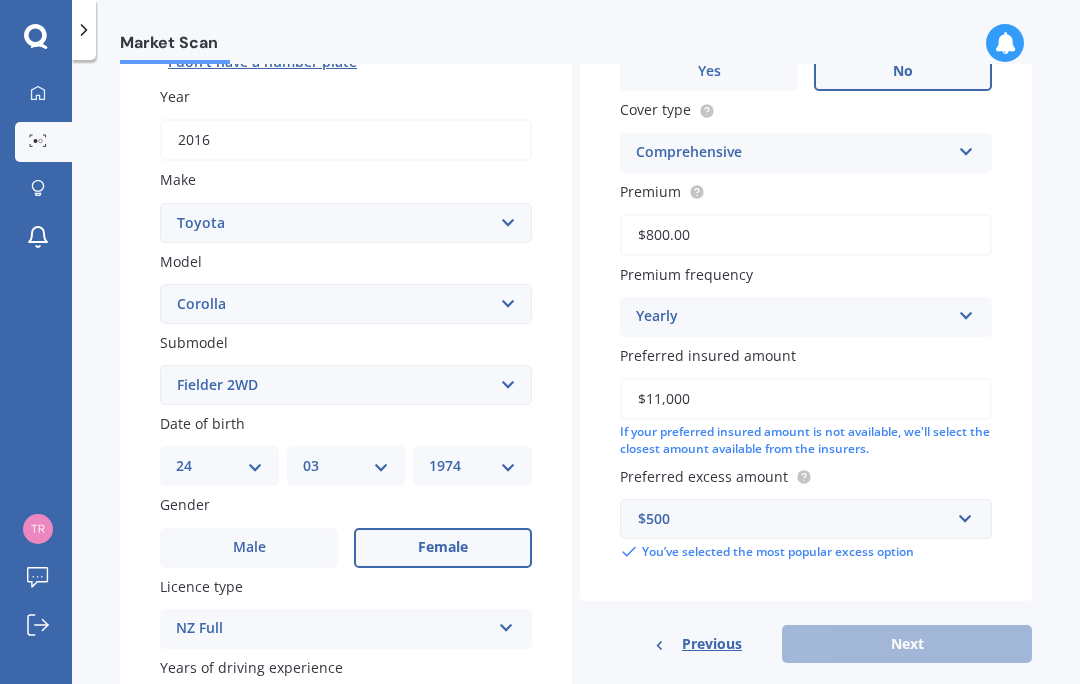 click on "YYYY 2025 2024 2023 2022 2021 2020 2019 2018 2017 2016 2015 2014 2013 2012 2011 2010 2009 2008 2007 2006 2005 2004 2003 2002 2001 2000 1999 1998 1997 1996 1995 1994 1993 1992 1991 1990 1989 1988 1987 1986 1985 1984 1983 1982 1981 1980 1979 1978 1977 1976 1975 1974 1973 1972 1971 1970 1969 1968 1967 1966 1965 1964 1963 1962 1961 1960 1959 1958 1957 1956 1955 1954 1953 1952 1951 1950 1949 1948 1947 1946 1945 1944 1943 1942 1941 1940 1939 1938 1937 1936 1935 1934 1933 1932 1931 1930 1929 1928 1927 1926" at bounding box center [472, 466] 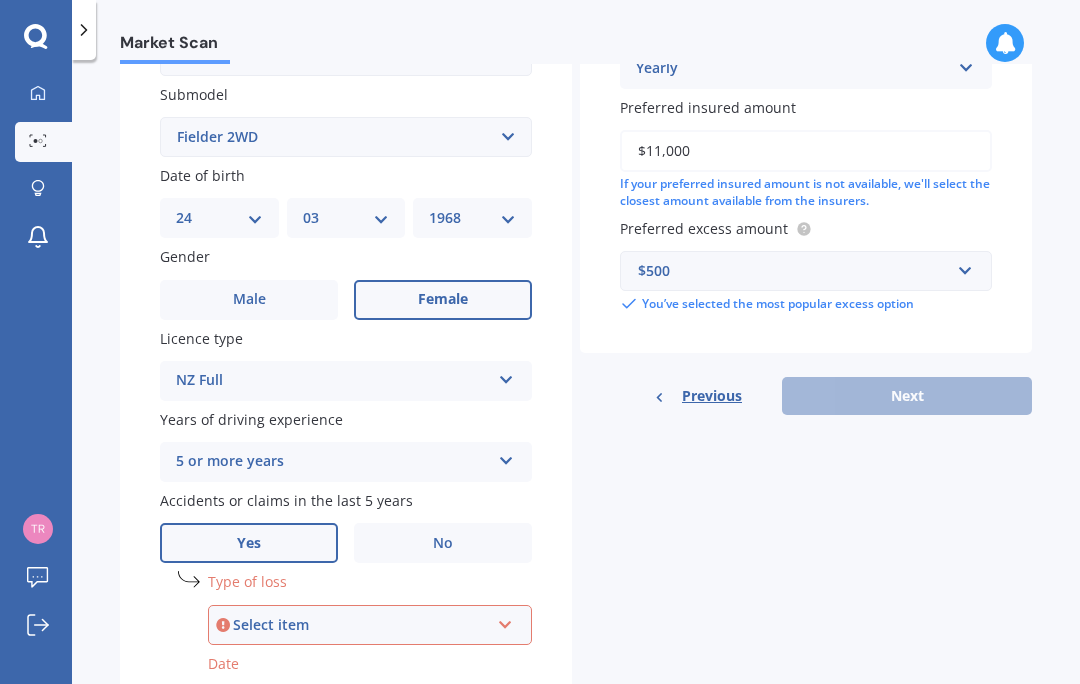 scroll, scrollTop: 523, scrollLeft: 0, axis: vertical 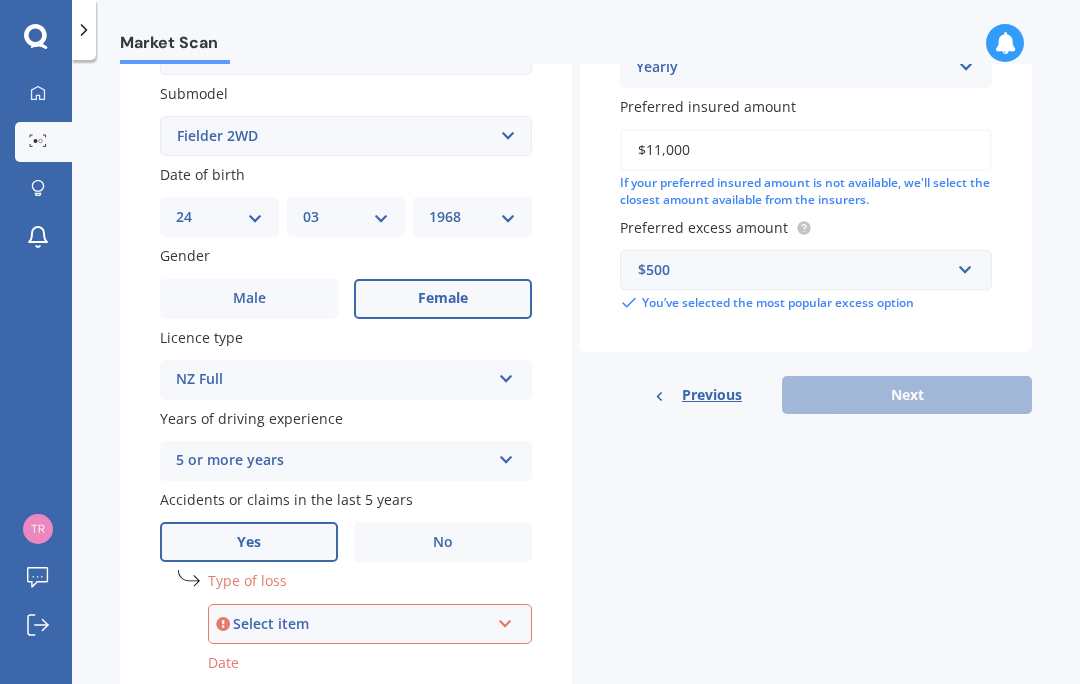 click at bounding box center [505, 620] 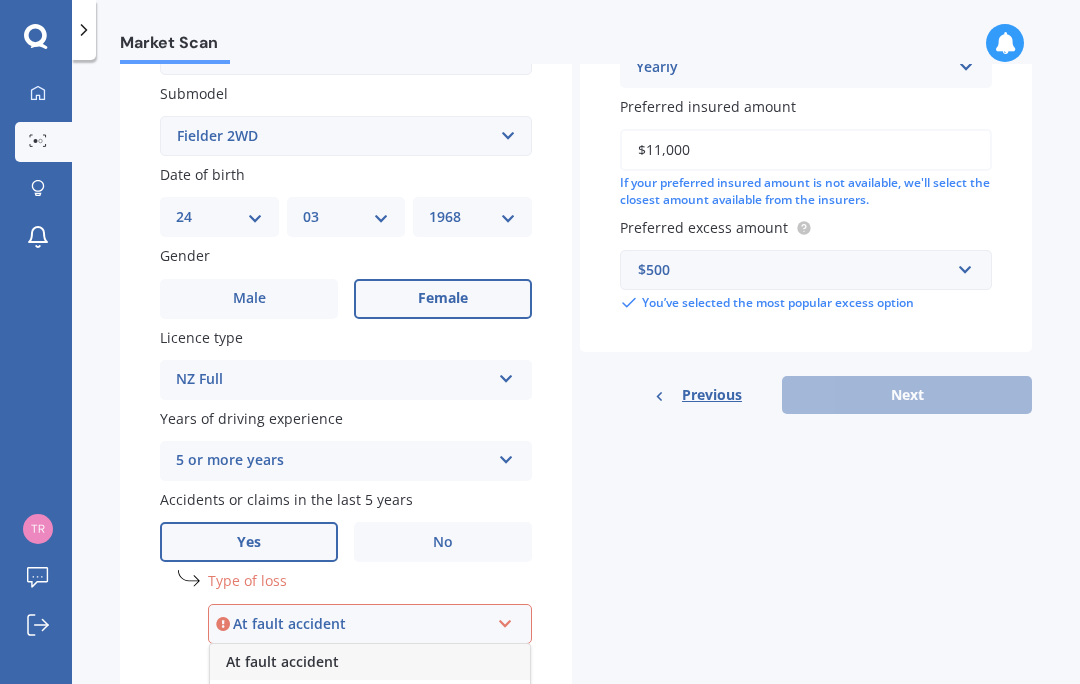 click on "At fault accident" at bounding box center [370, 662] 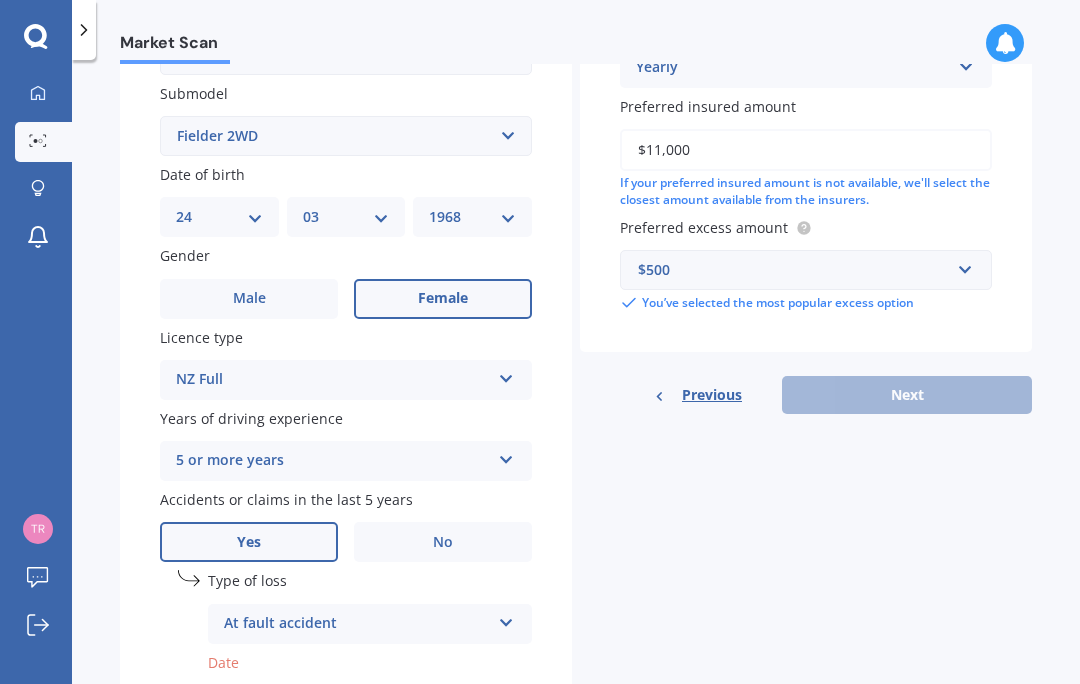 click at bounding box center [506, 619] 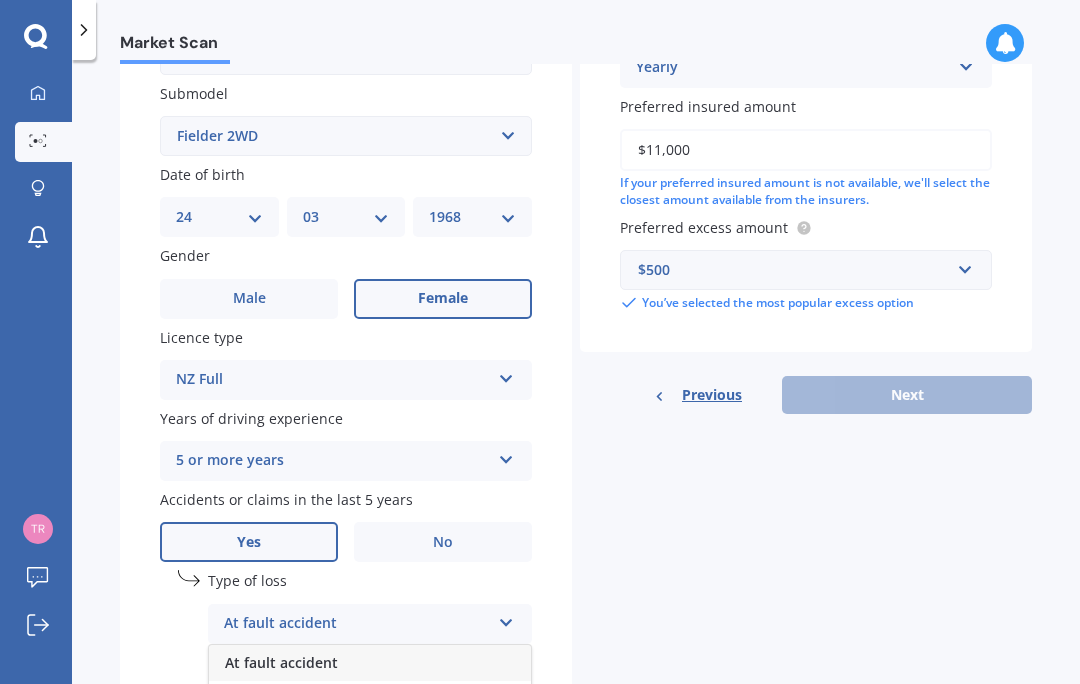 click on "Not at fault accident" at bounding box center [370, 699] 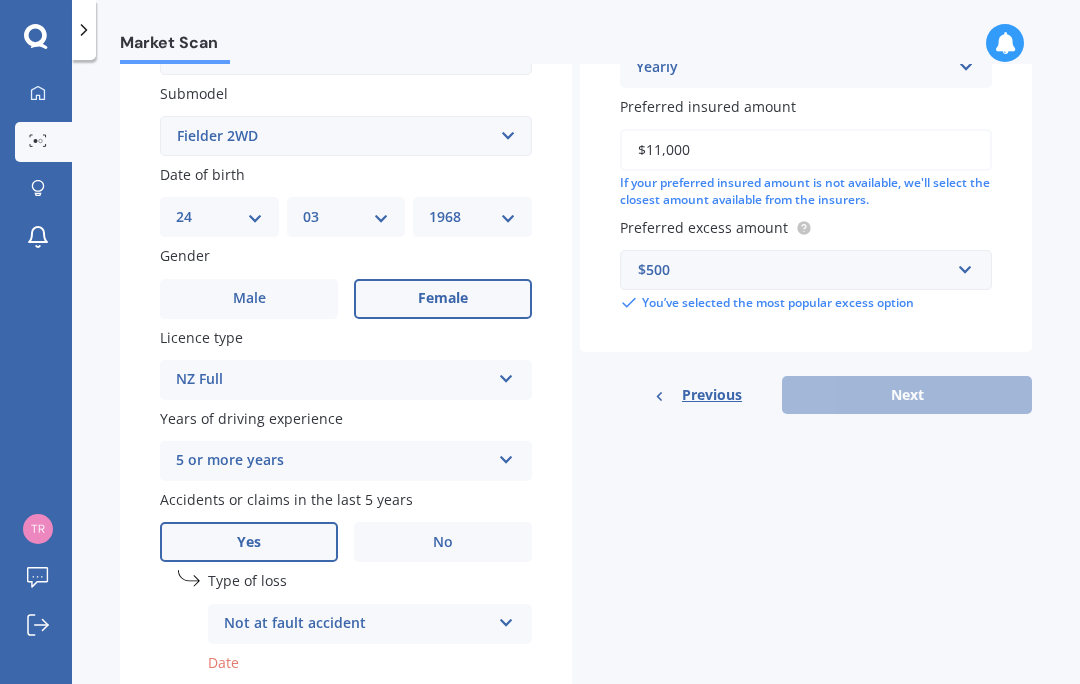 click at bounding box center (517, 704) 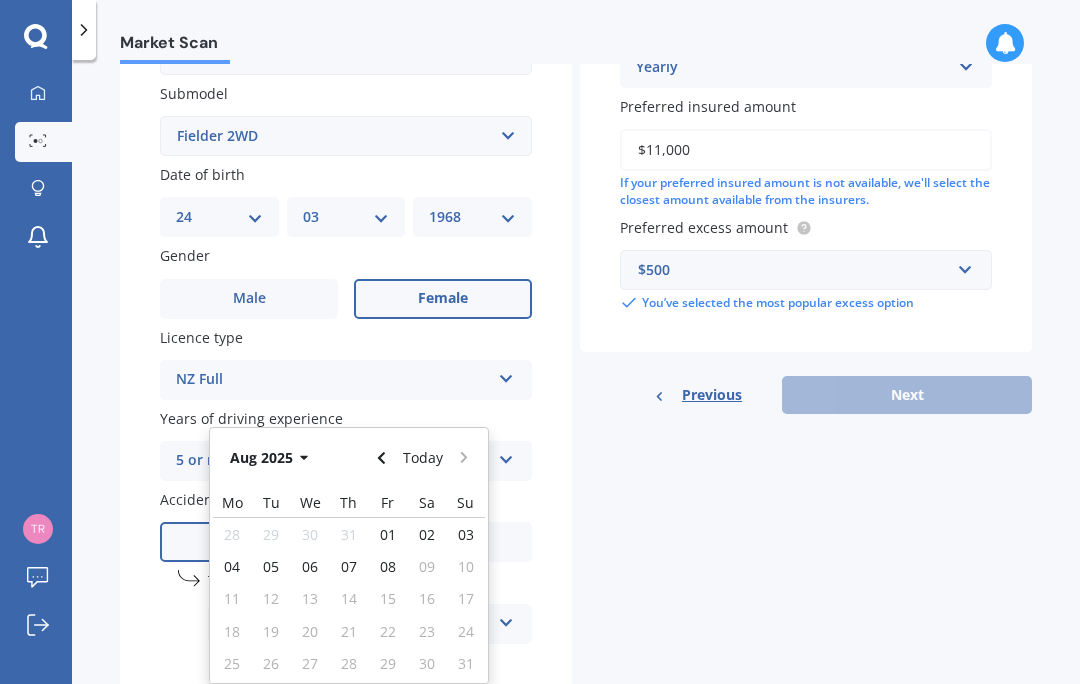 click on "Aug 2025" at bounding box center [272, 457] 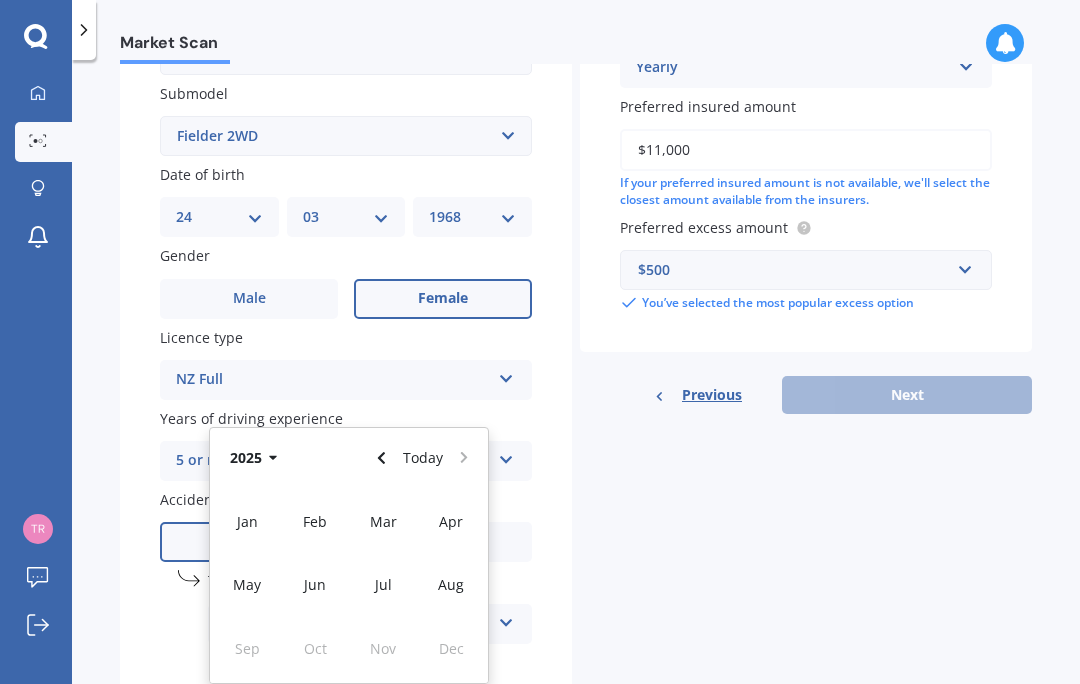 click on "2025" at bounding box center (257, 457) 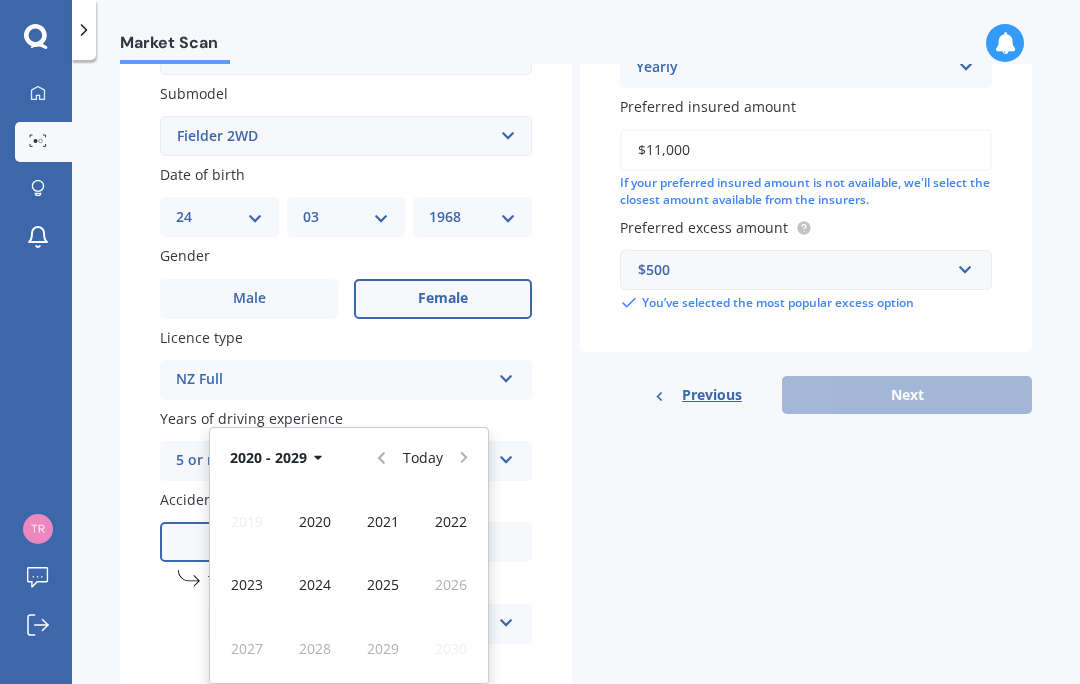 click on "2023" at bounding box center (247, 584) 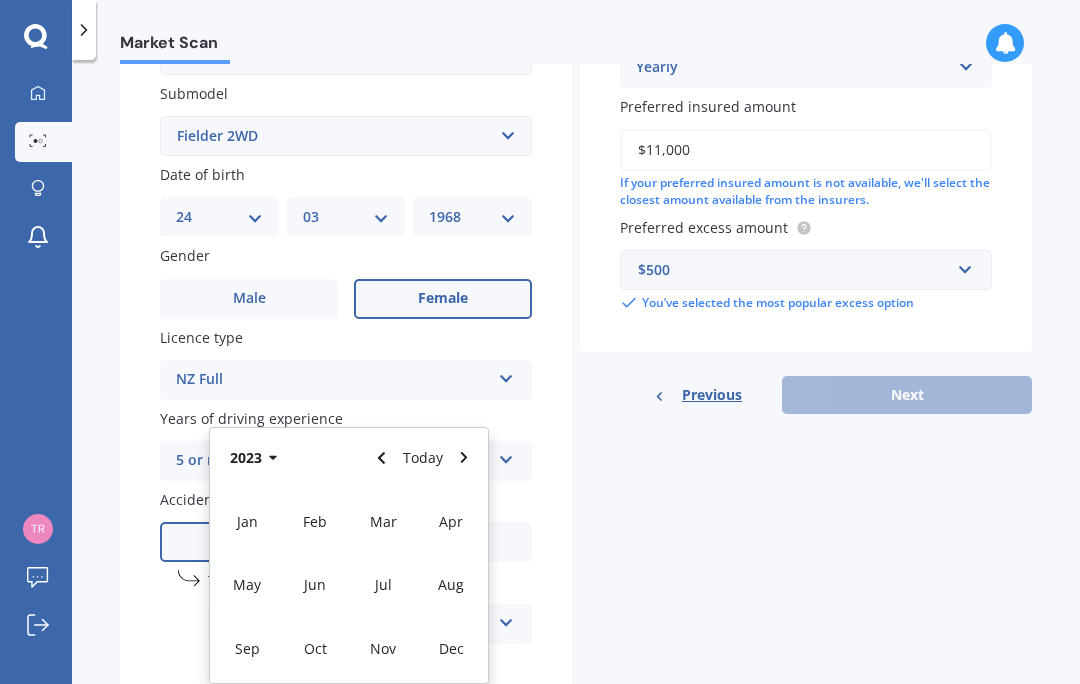 click on "Mar" at bounding box center (383, 521) 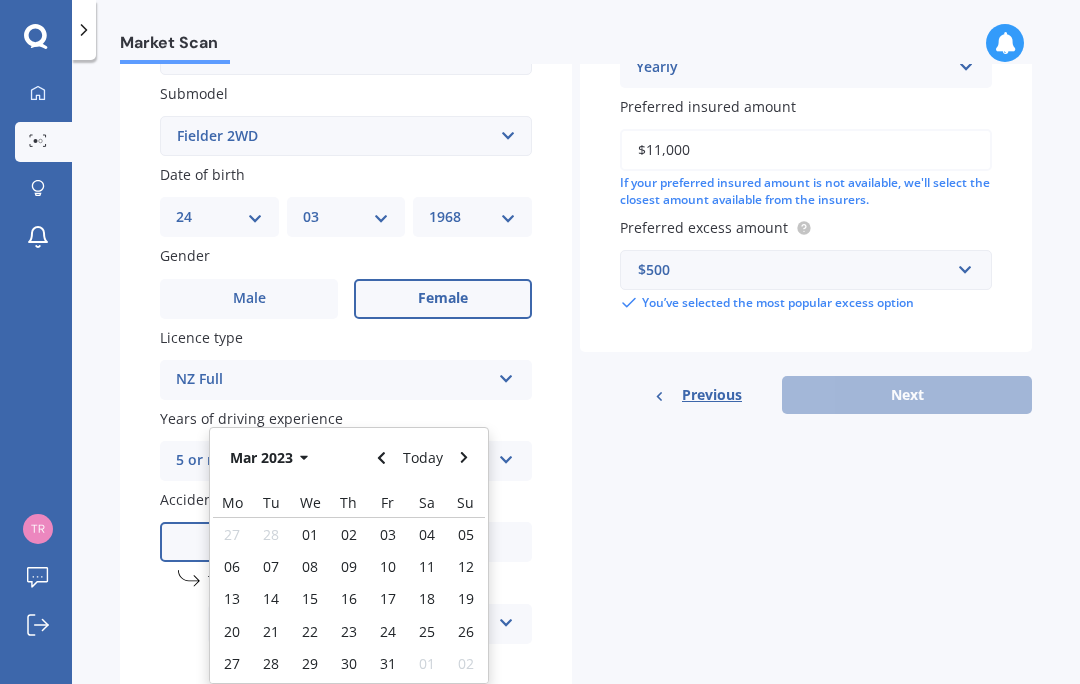 click on "07" at bounding box center (271, 566) 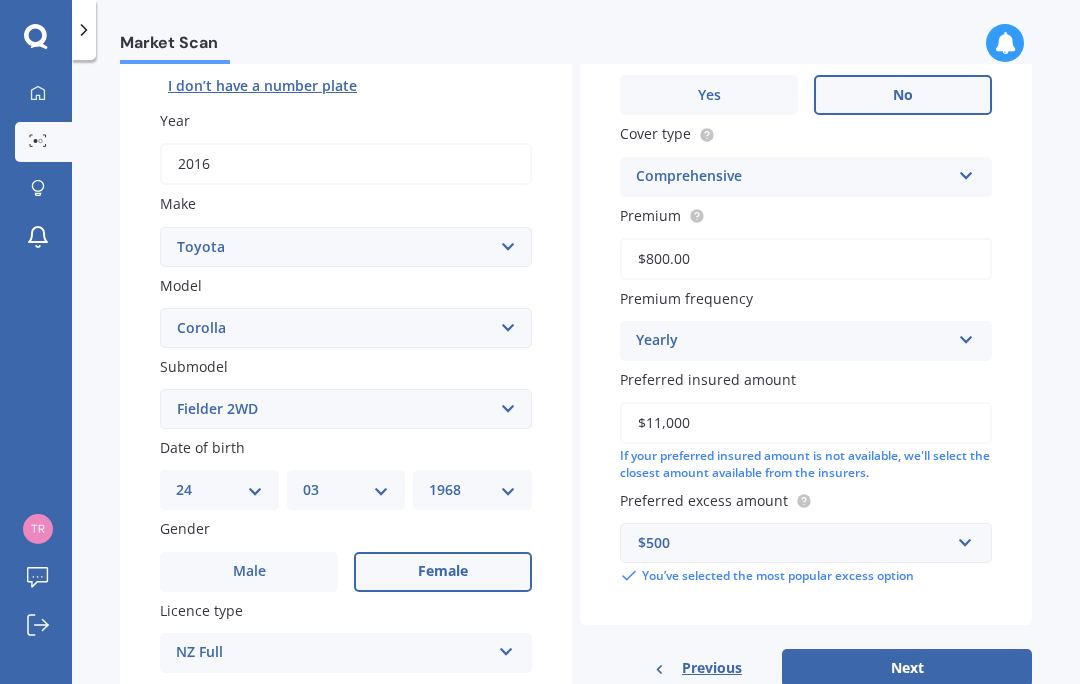 scroll, scrollTop: 254, scrollLeft: 0, axis: vertical 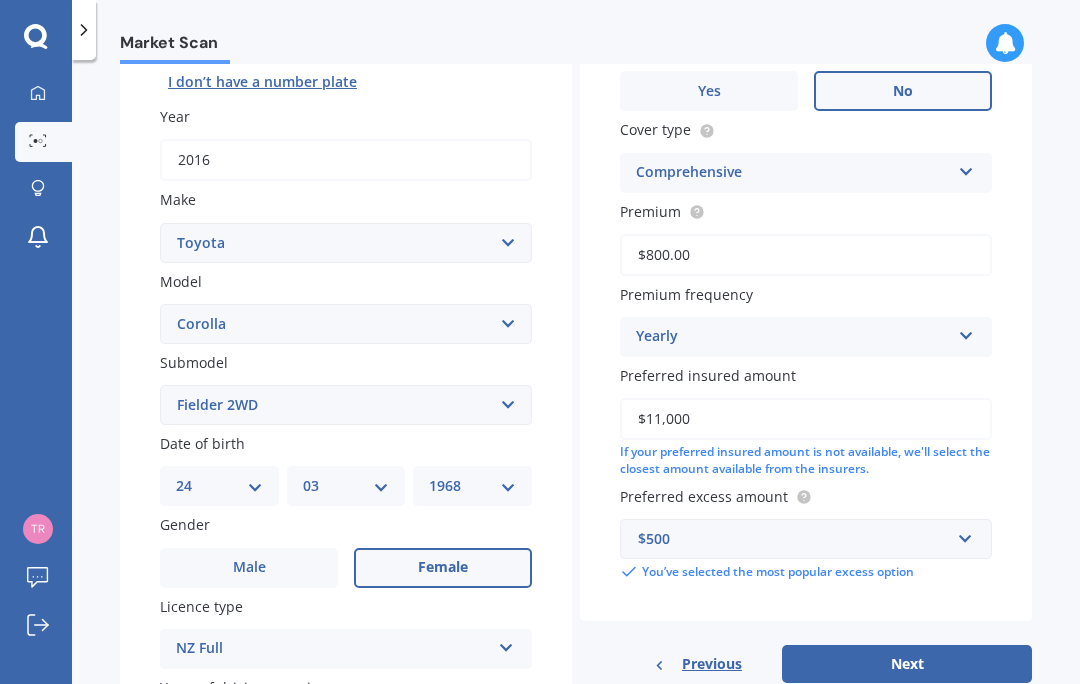 click on "Next" at bounding box center (907, 664) 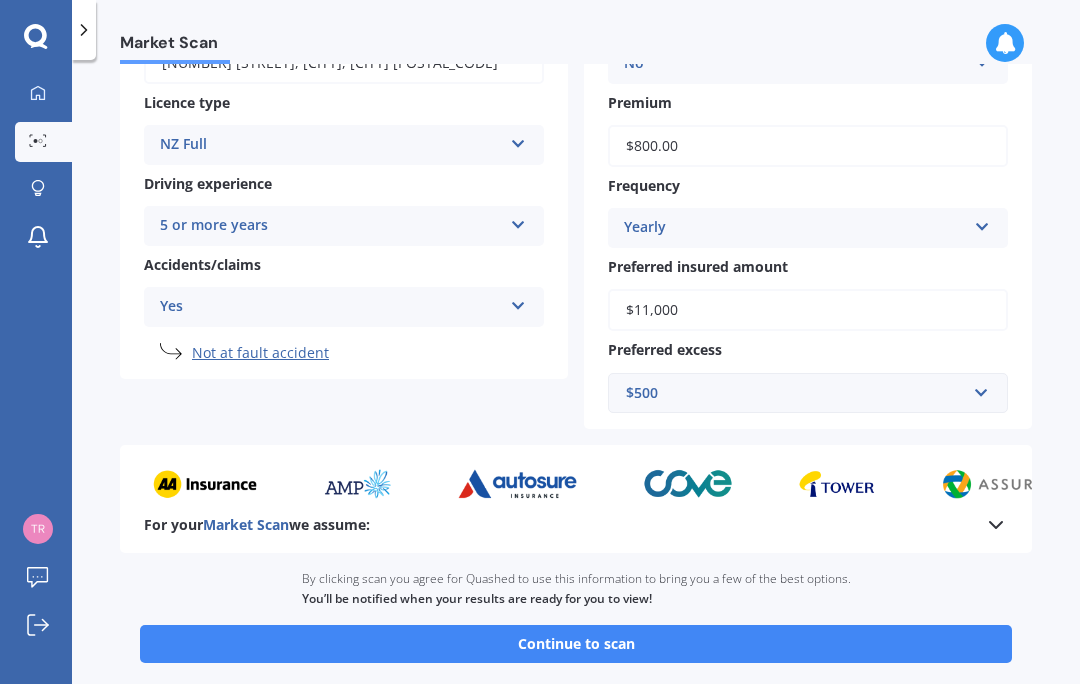scroll, scrollTop: 328, scrollLeft: 0, axis: vertical 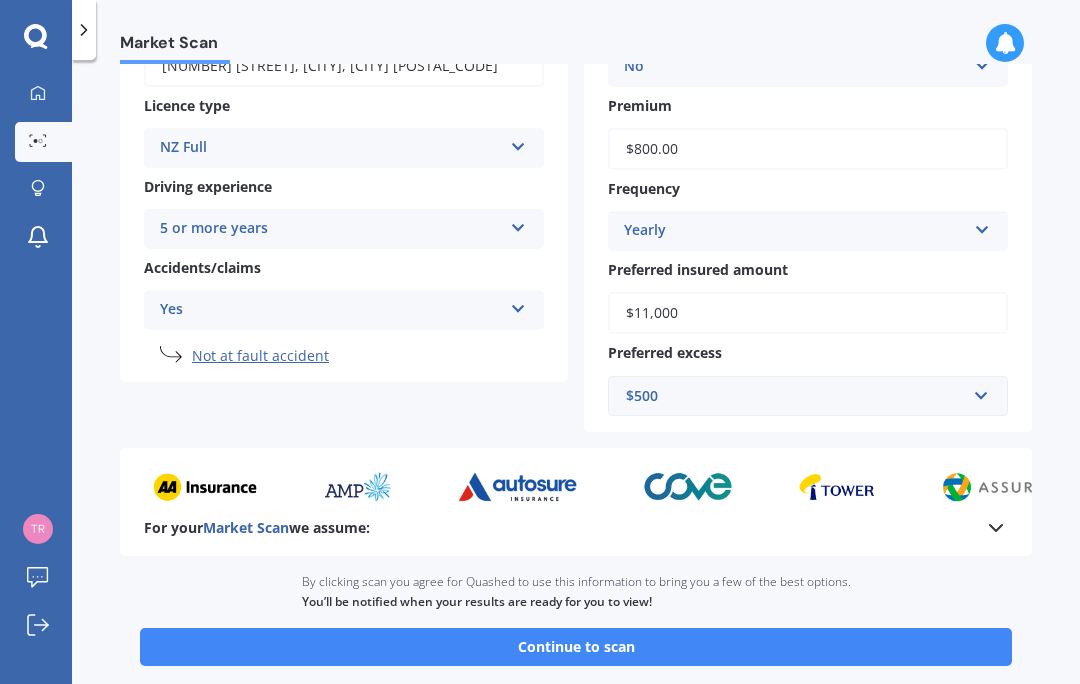 click on "Continue to scan" at bounding box center (576, 647) 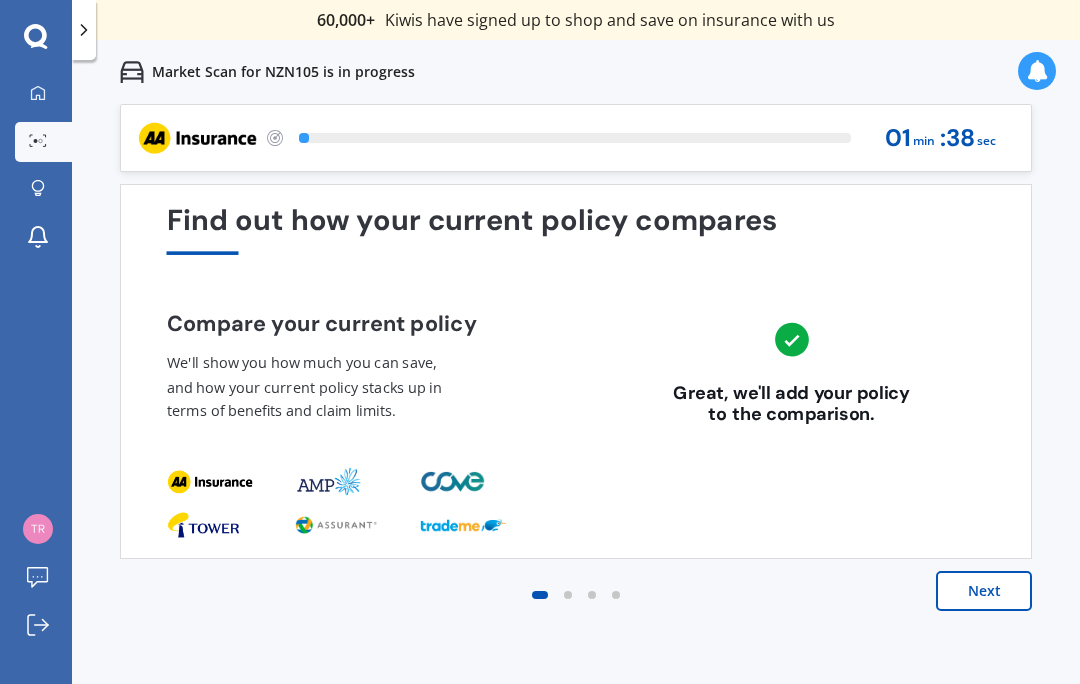 scroll, scrollTop: 0, scrollLeft: 0, axis: both 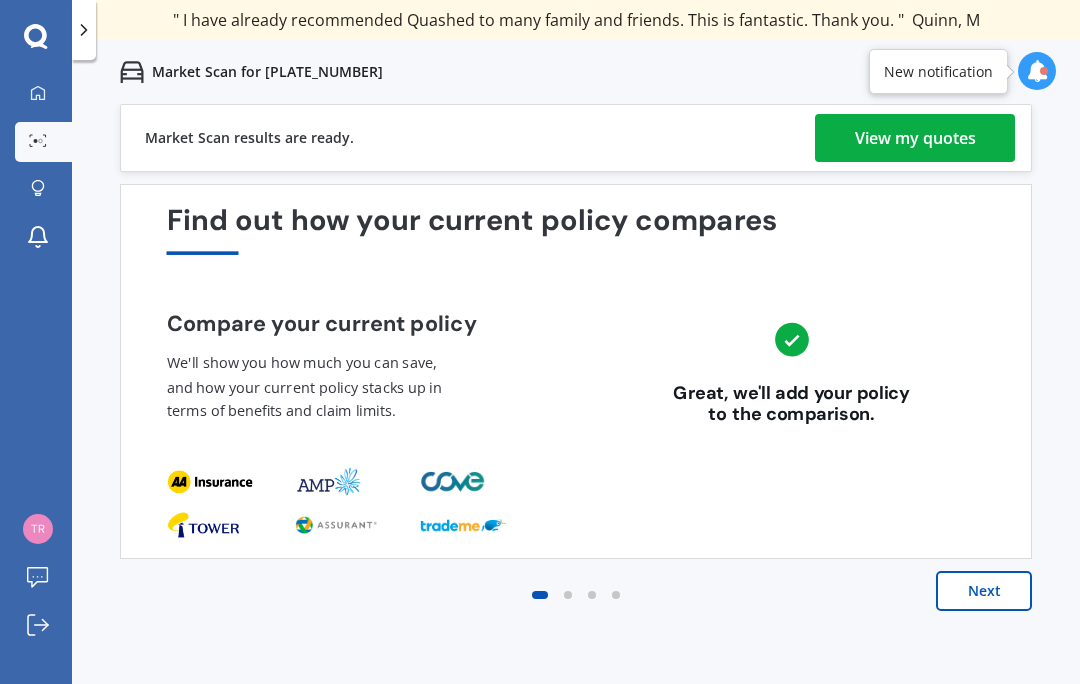 click on "View my quotes" at bounding box center [915, 138] 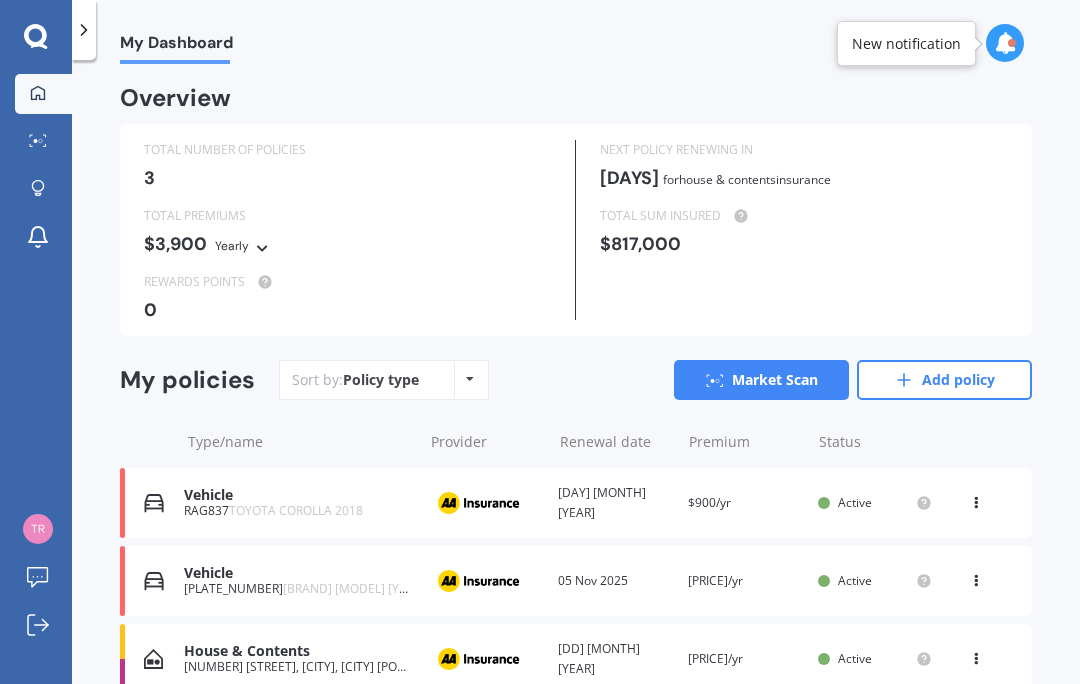 scroll, scrollTop: 89, scrollLeft: 0, axis: vertical 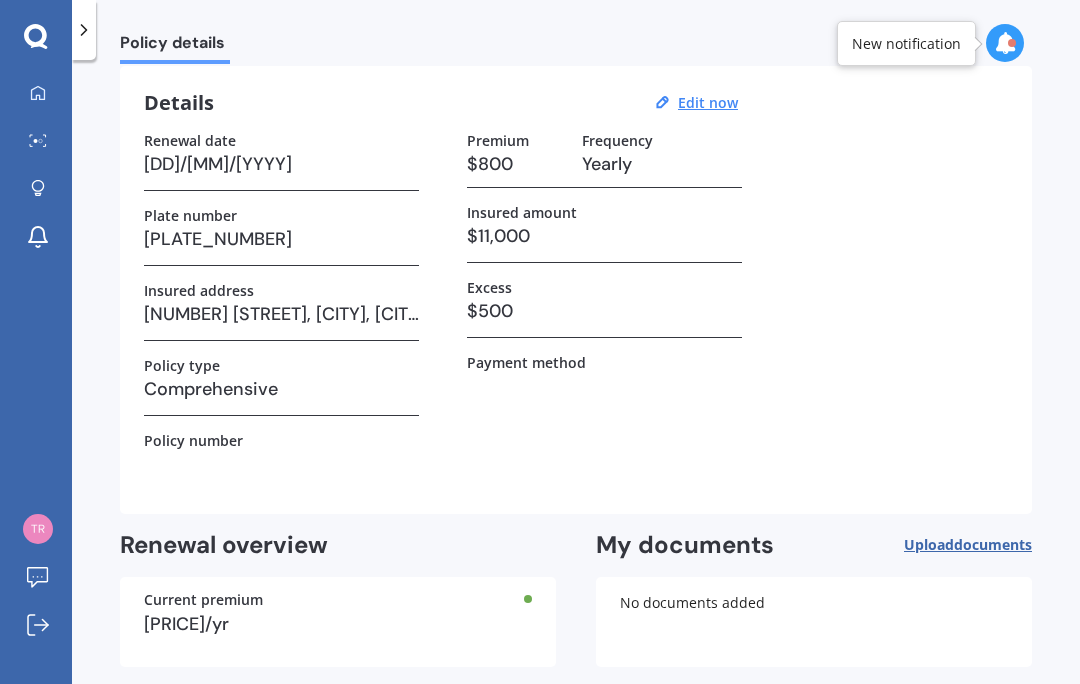 click on "Back to dashboard" at bounding box center [941, 715] 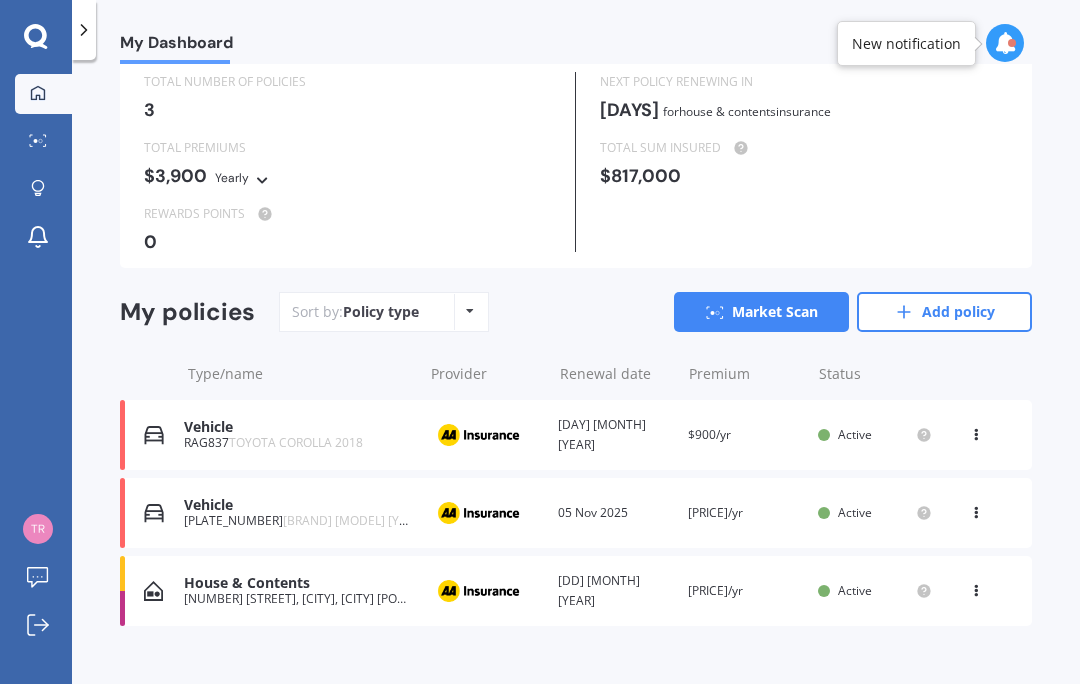 scroll, scrollTop: 0, scrollLeft: 0, axis: both 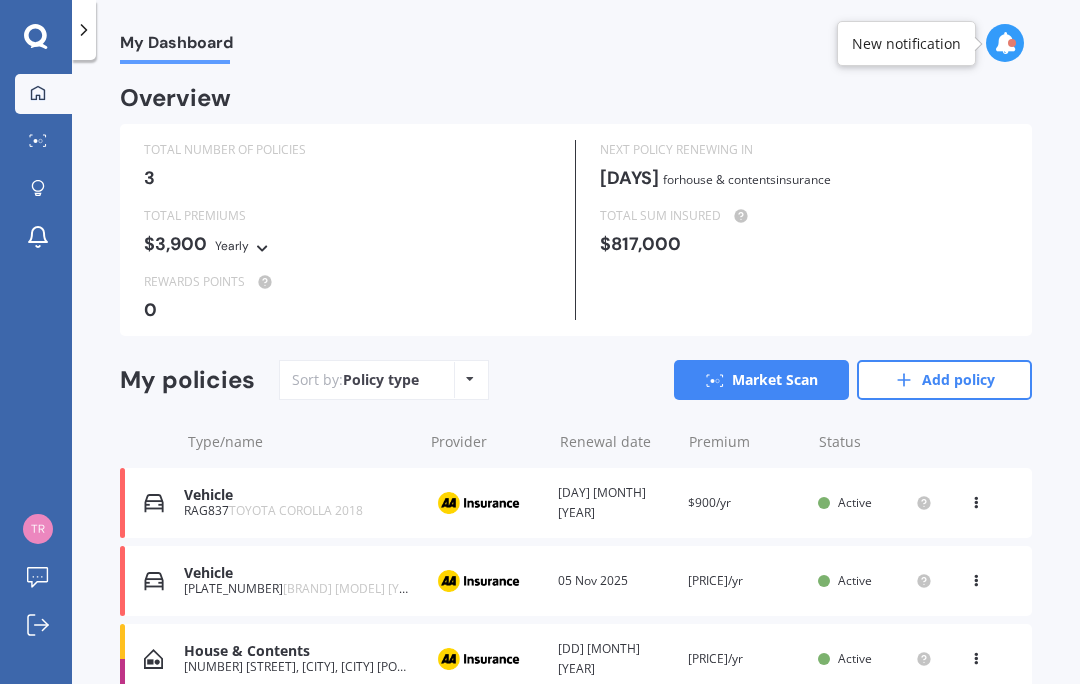 click on "Vehicle" at bounding box center [298, 573] 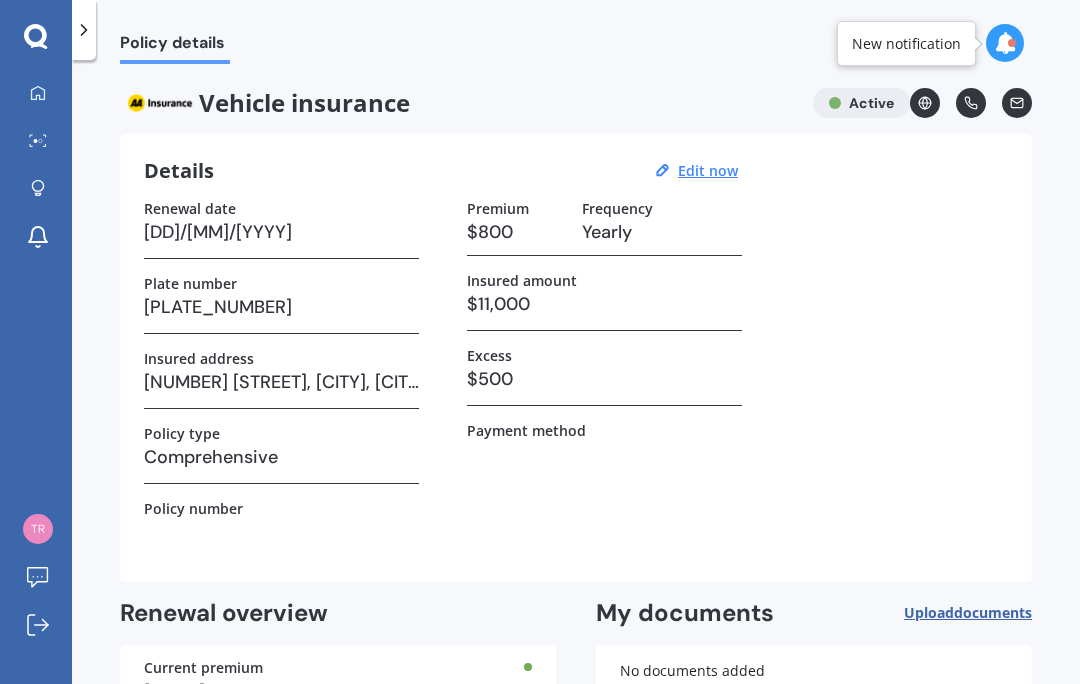 scroll, scrollTop: 0, scrollLeft: 0, axis: both 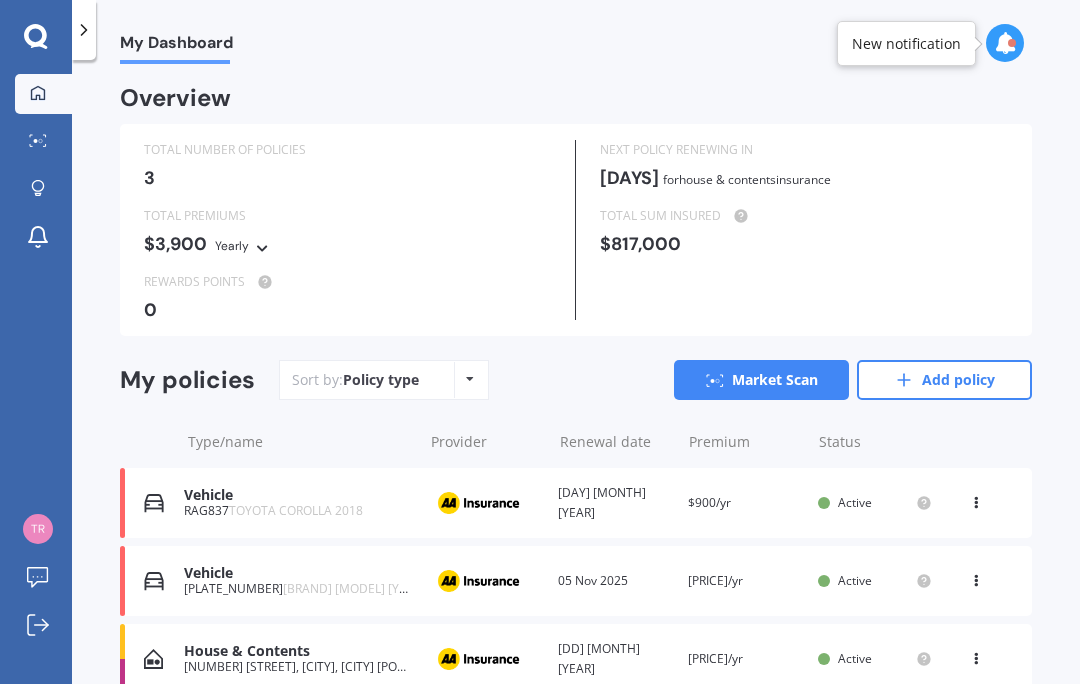 click at bounding box center [976, 577] 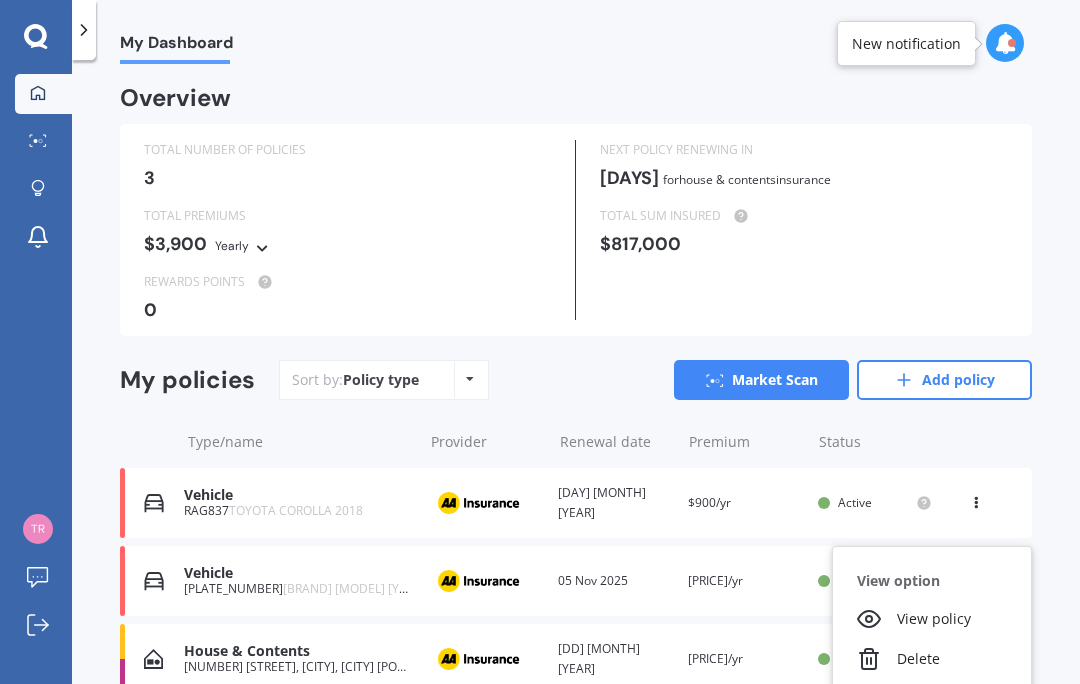 click on "View policy" at bounding box center [932, 619] 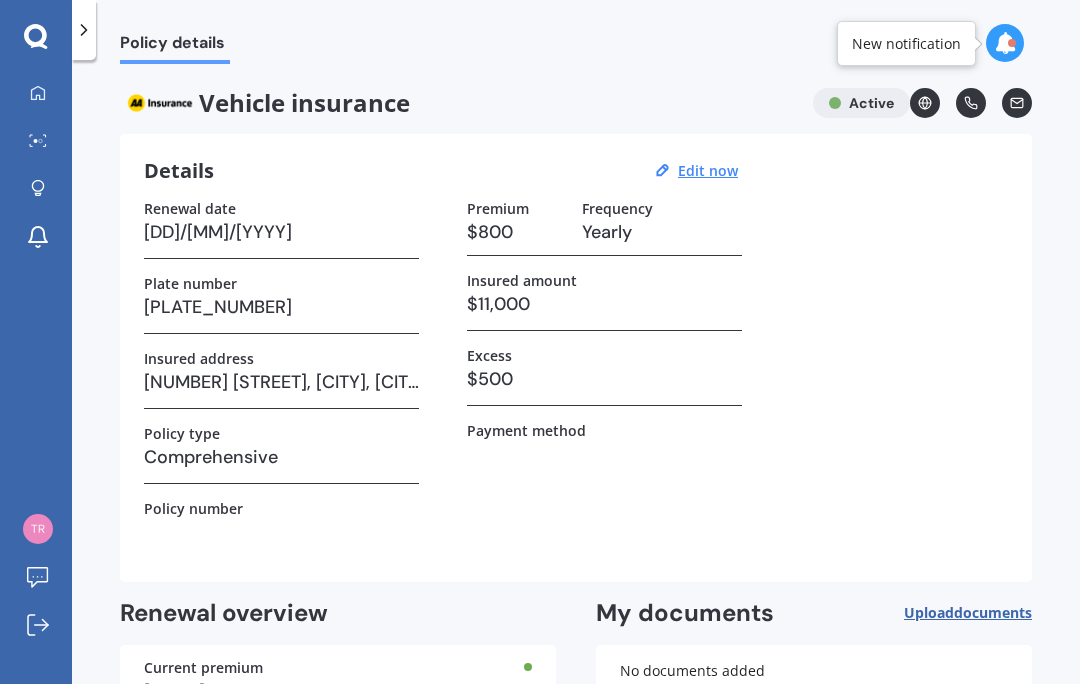 scroll, scrollTop: 0, scrollLeft: 0, axis: both 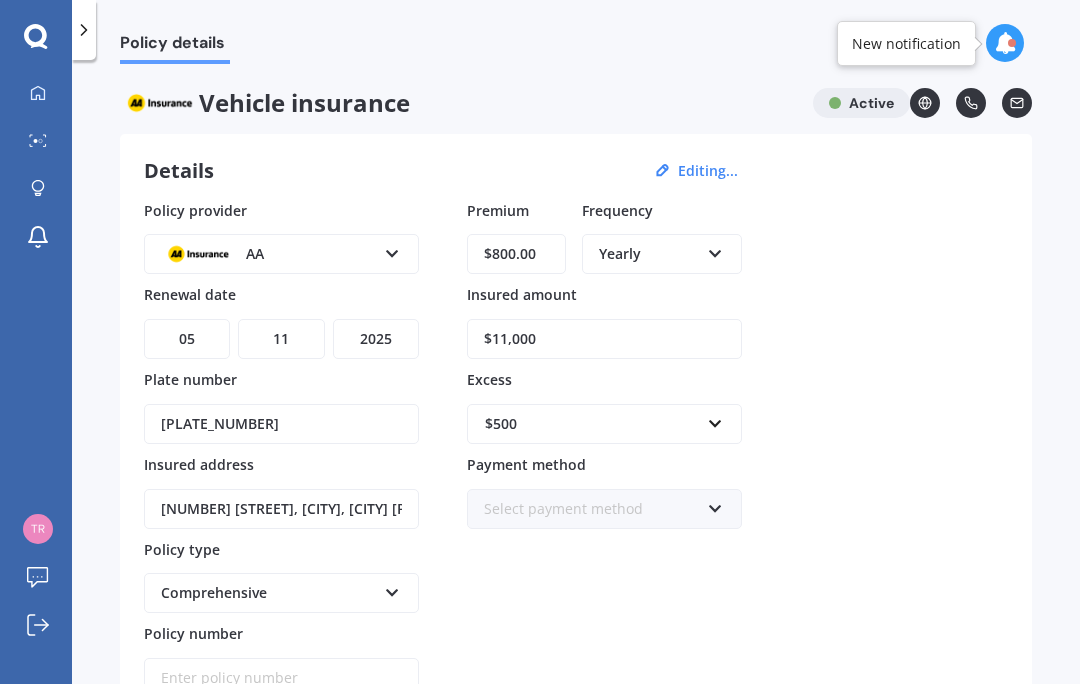 click on "Editing..." at bounding box center [708, 171] 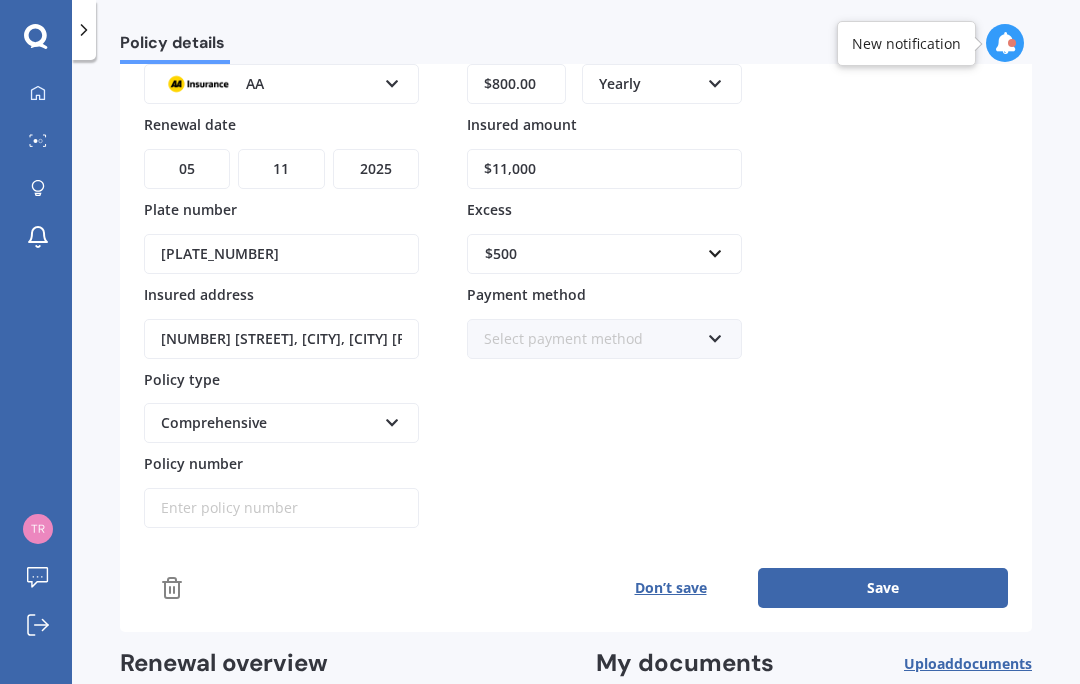 scroll, scrollTop: 172, scrollLeft: 0, axis: vertical 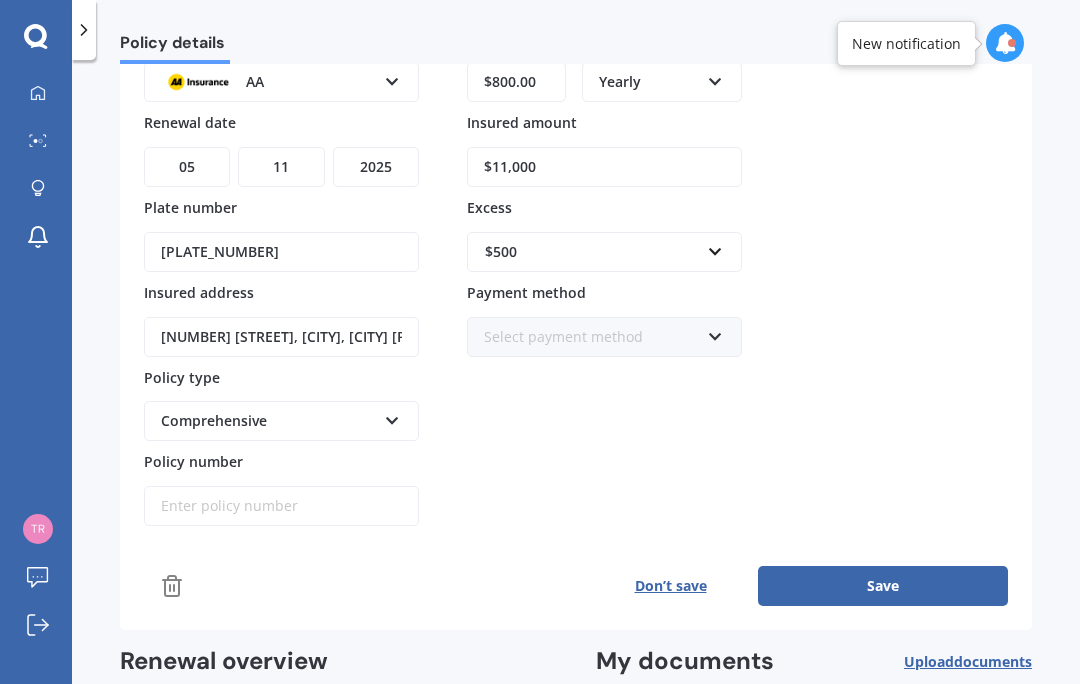 click on "Policy number" at bounding box center [281, 506] 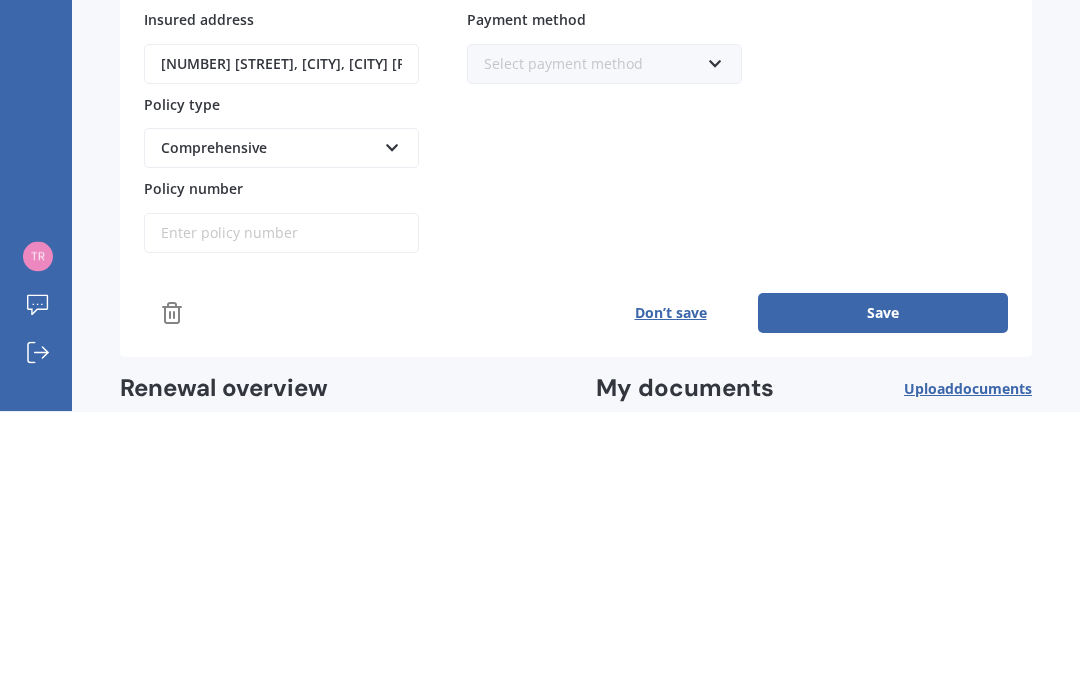 click on "Vehicle insurance Active Details Edit now Renewal date [DD]/[MM]/[YYYY] Plate number [PLATE_NUMBER] Insured address [NUMBER] [STREET], [CITY], [CITY] [POSTAL_CODE] Policy type Policy number Premium $[PRICE]/yr Frequency Yearly Insured amount $[AMOUNT] Excess $[AMOUNT] Payment method Renewal overview Current premium $[PRICE]/yr My documents Upload documents Uploading You currently have no documents stored here Choose files or drag and drop your files here. Choose files or photos e.g Policy schedules, renewal documents... The file name already exists, would you like to replace it? Confirm Cancel No documents added Back to dashboard Find better deals" at bounding box center (576, 277) 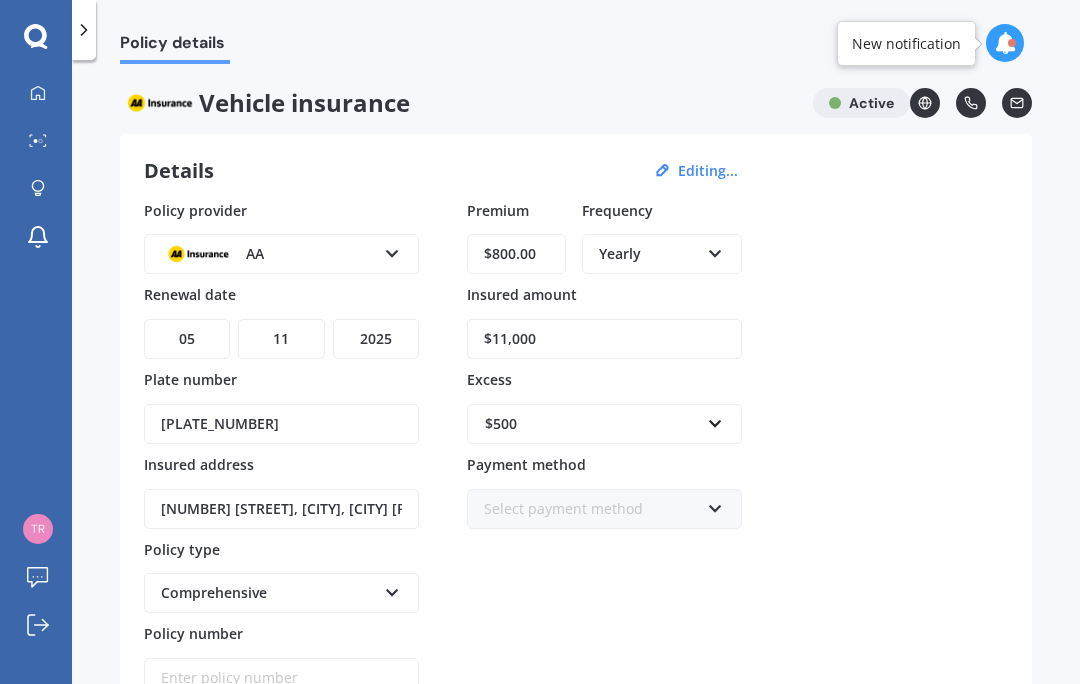 scroll, scrollTop: 0, scrollLeft: 0, axis: both 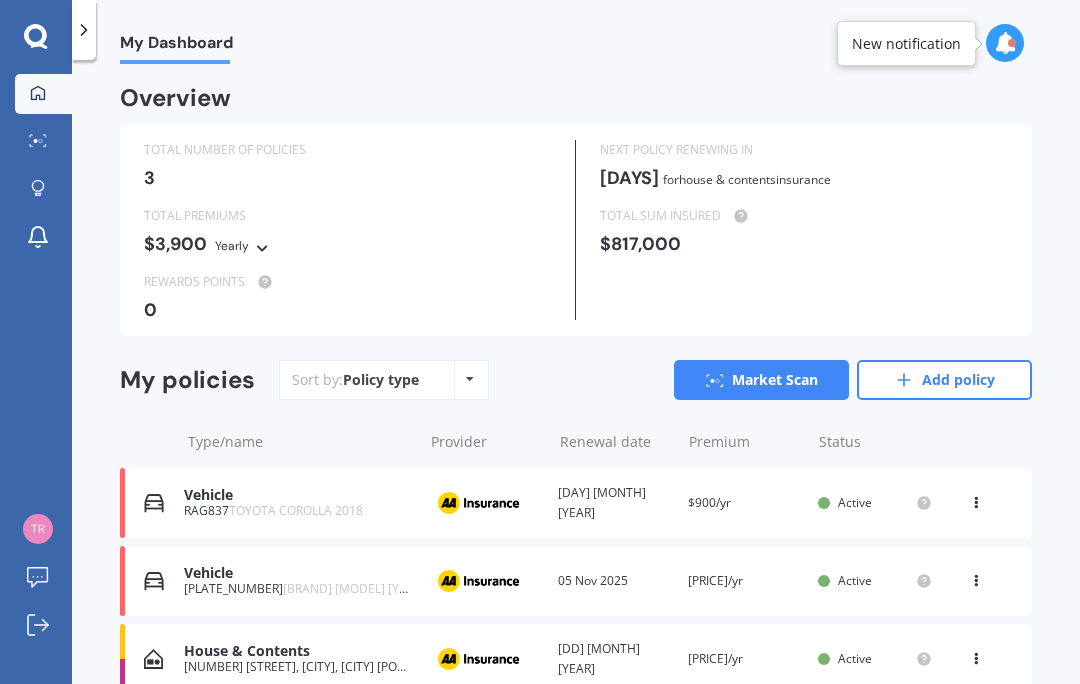 click at bounding box center [478, 503] 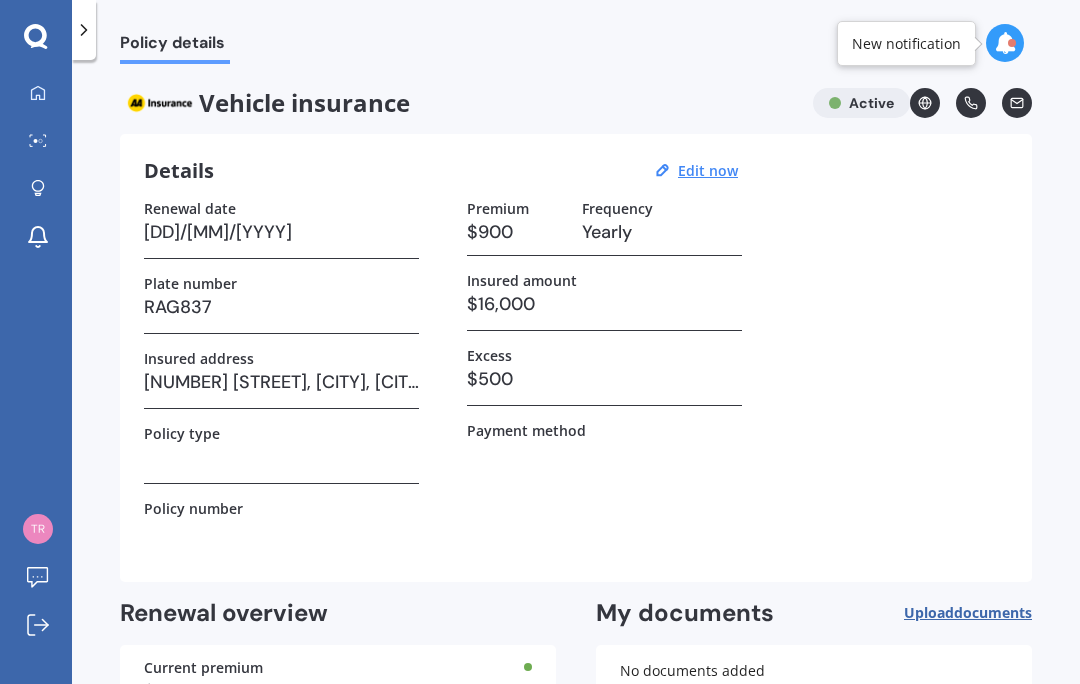 scroll, scrollTop: 0, scrollLeft: 0, axis: both 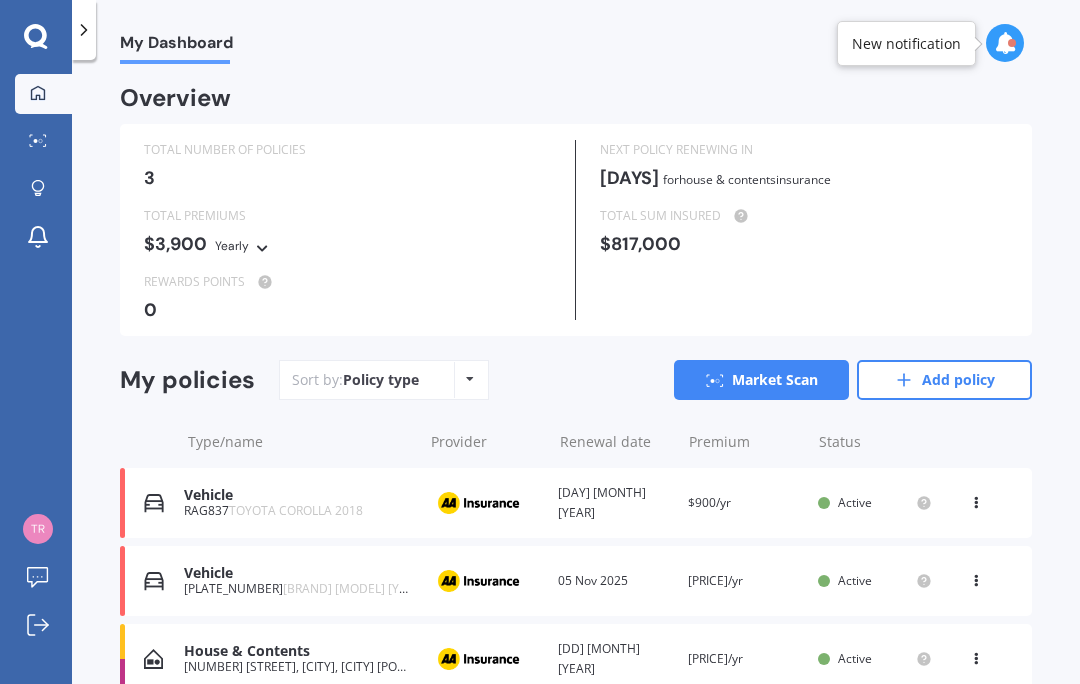 click on "TOYOTA COROLLA 2018" at bounding box center (296, 510) 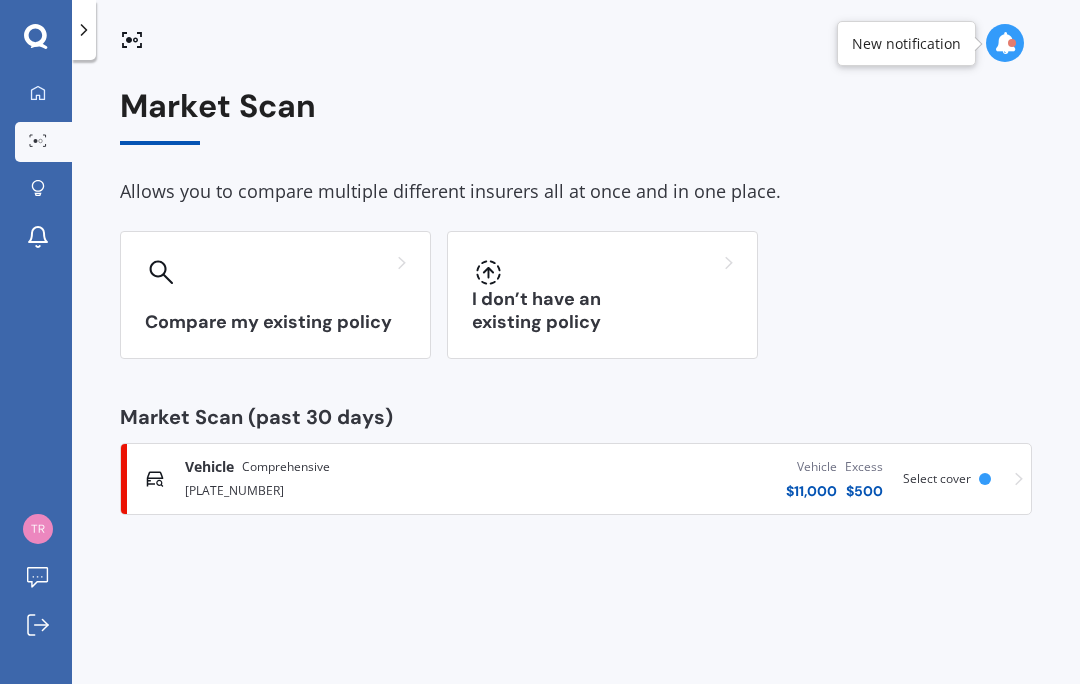 click on "[PLATE_NUMBER]" at bounding box center (350, 489) 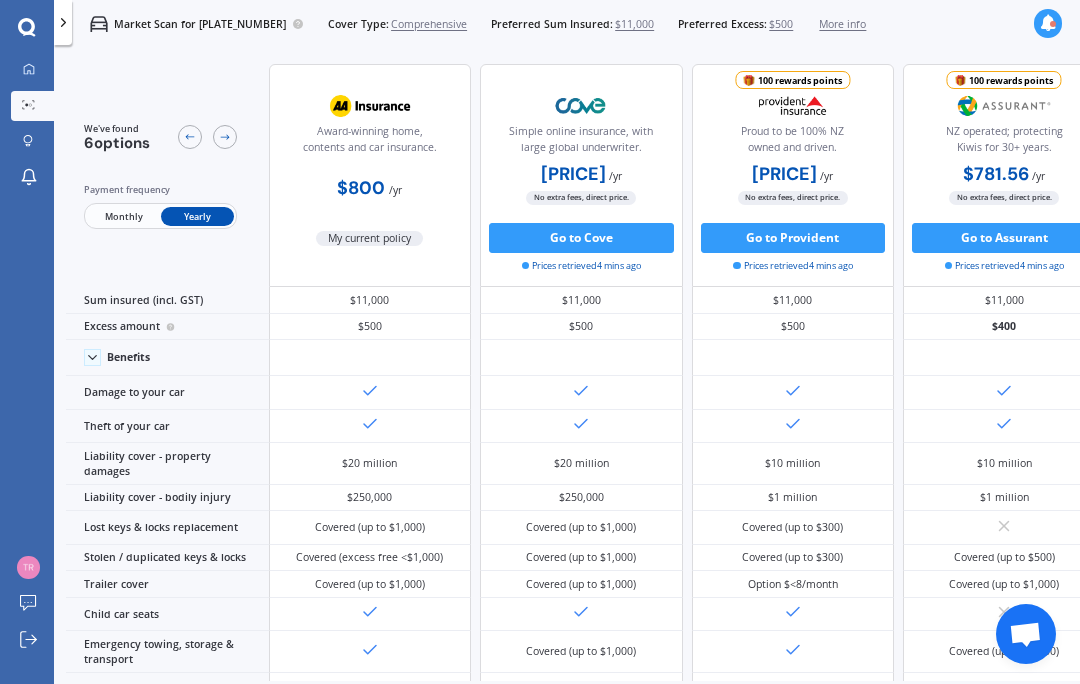 scroll, scrollTop: 0, scrollLeft: 0, axis: both 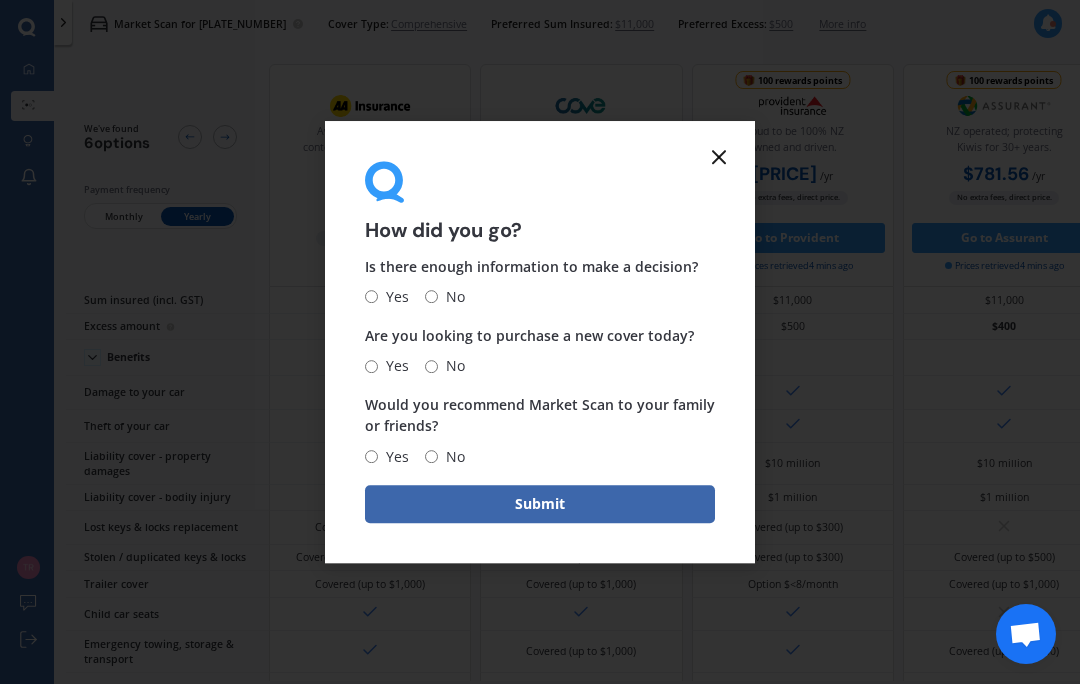 click 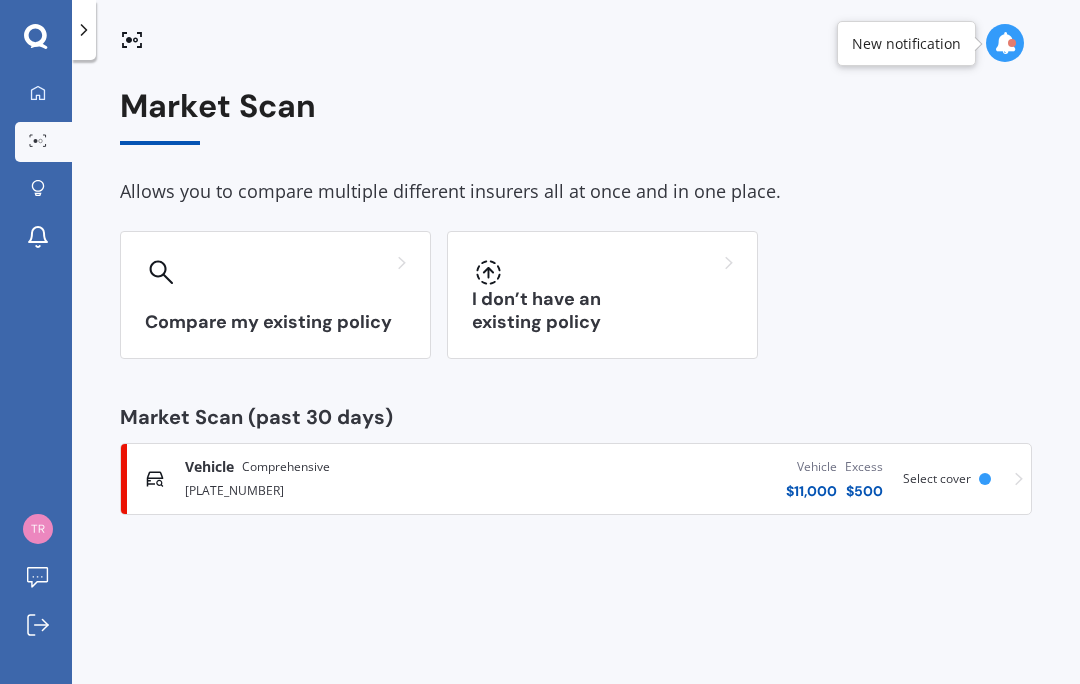 click 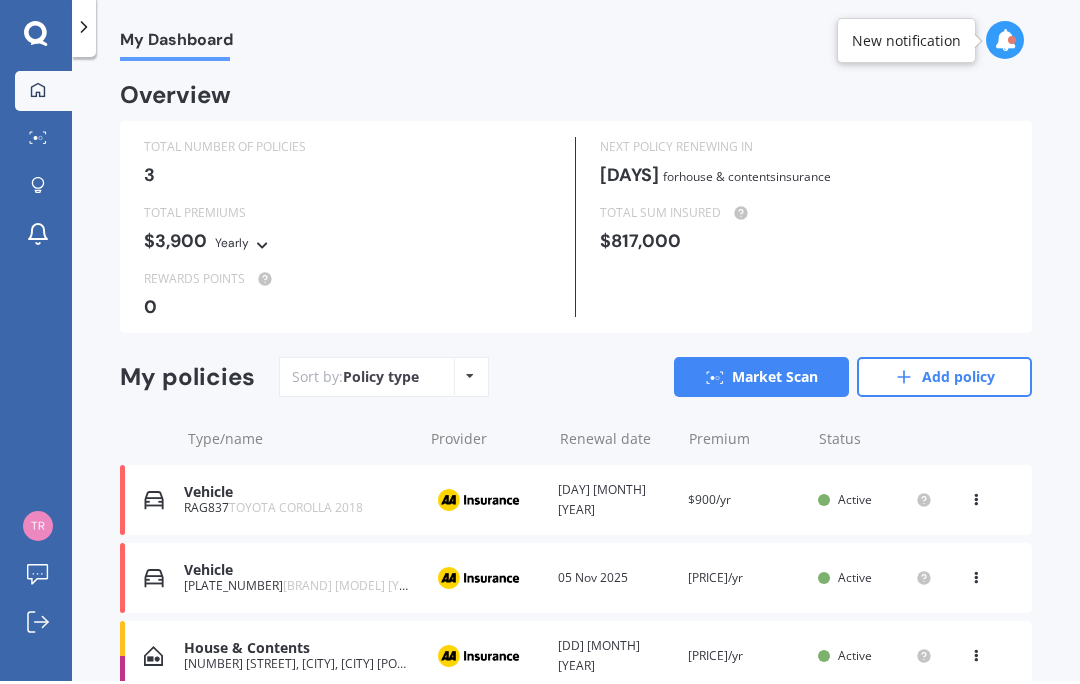 scroll, scrollTop: 0, scrollLeft: 0, axis: both 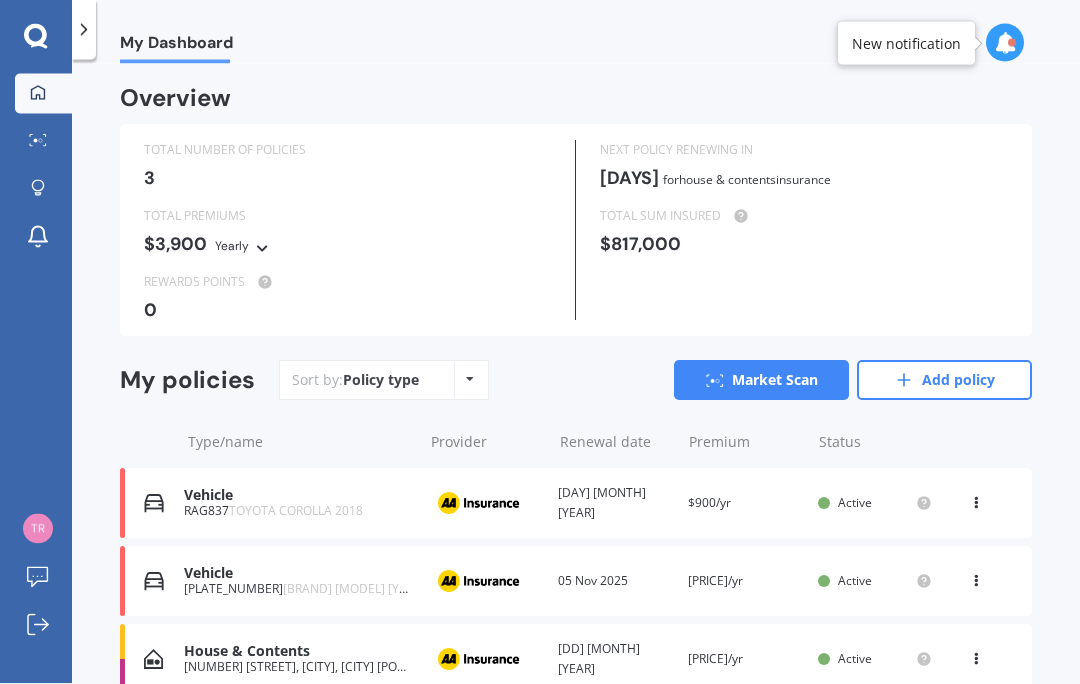 click on "Vehicle" at bounding box center (298, 495) 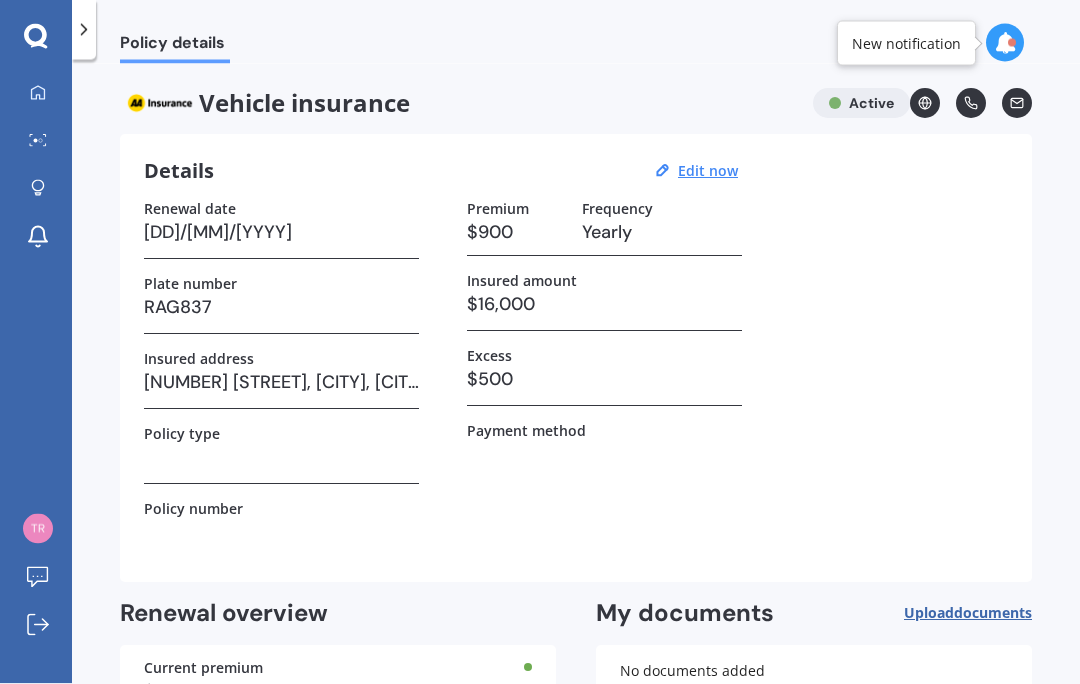 scroll, scrollTop: 0, scrollLeft: 0, axis: both 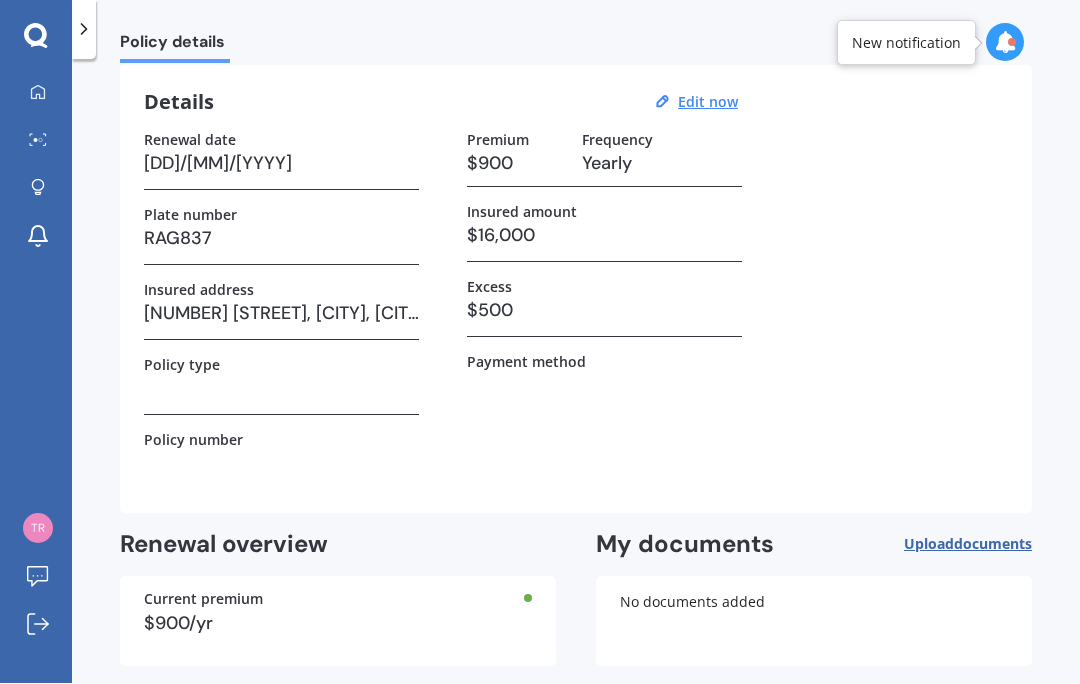 click on "Vehicle insurance Active Details Edit now Renewal date [DD]/[MM]/[YYYY] Plate number [PLATE_NUMBER] Insured address [NUMBER] [STREET], [CITY], [CITY] [POSTAL_CODE] Policy type Policy number Premium $[PRICE]/yr Frequency Yearly Insured amount $[AMOUNT] Excess $[AMOUNT] Payment method Renewal overview Current premium $[PRICE]/yr My documents Upload documents Uploading You currently have no documents stored here Choose files or drag and drop your files here. Choose files or photos e.g Policy schedules, renewal documents... The file name already exists, would you like to replace it? Confirm Cancel No documents added Back to dashboard Find better deals" at bounding box center (576, 379) 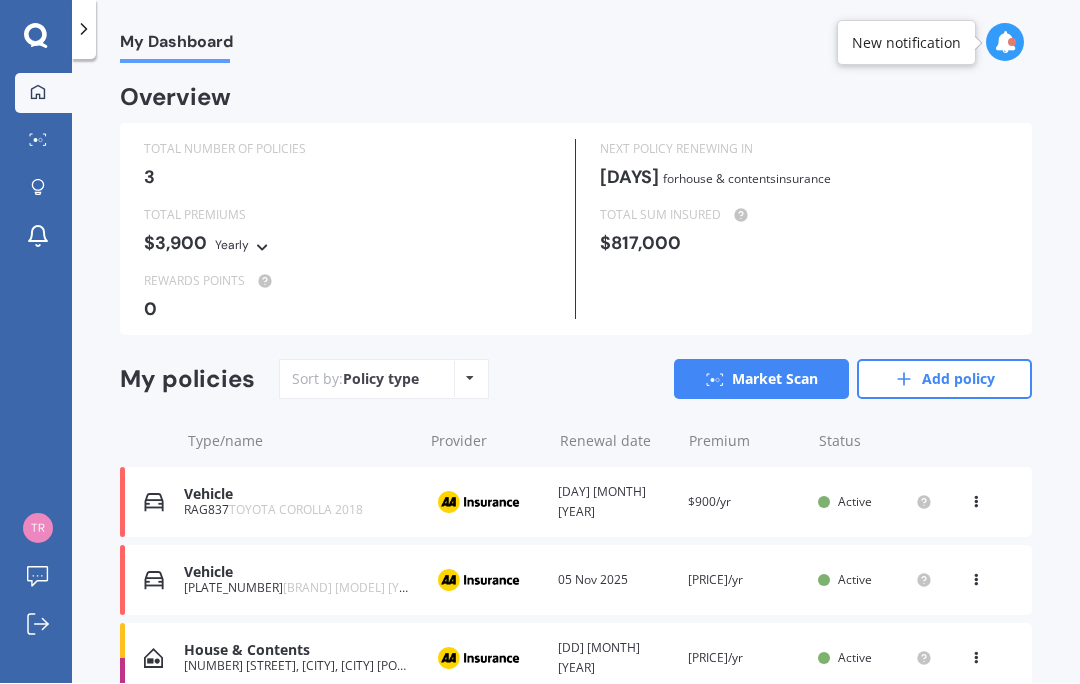 click on "Market Scan" at bounding box center (761, 380) 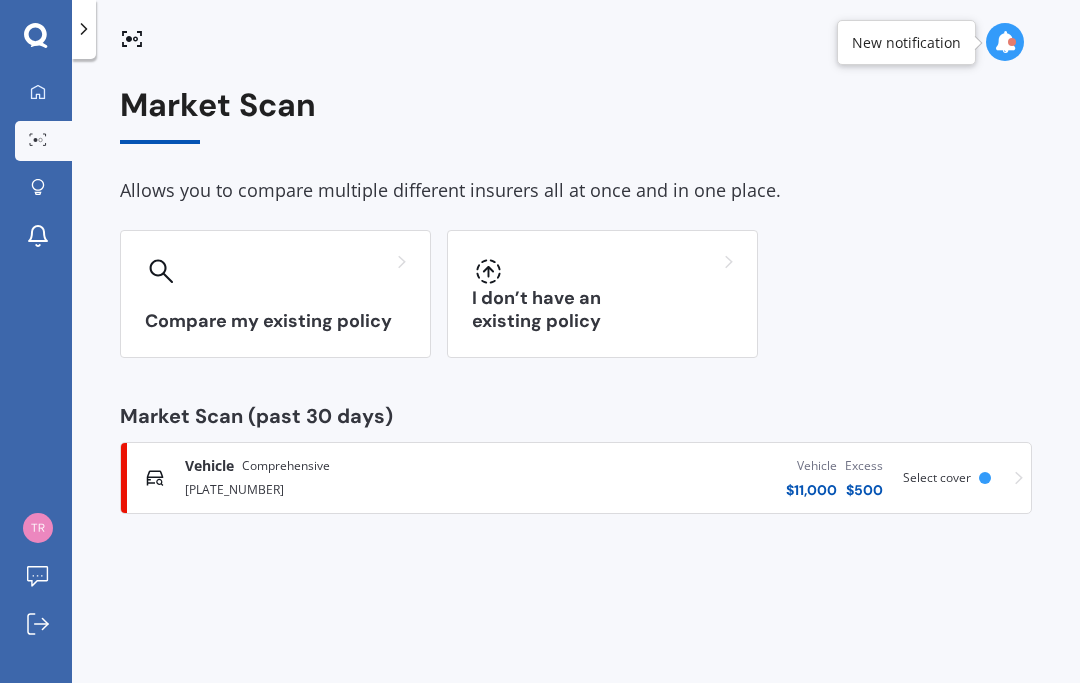 click 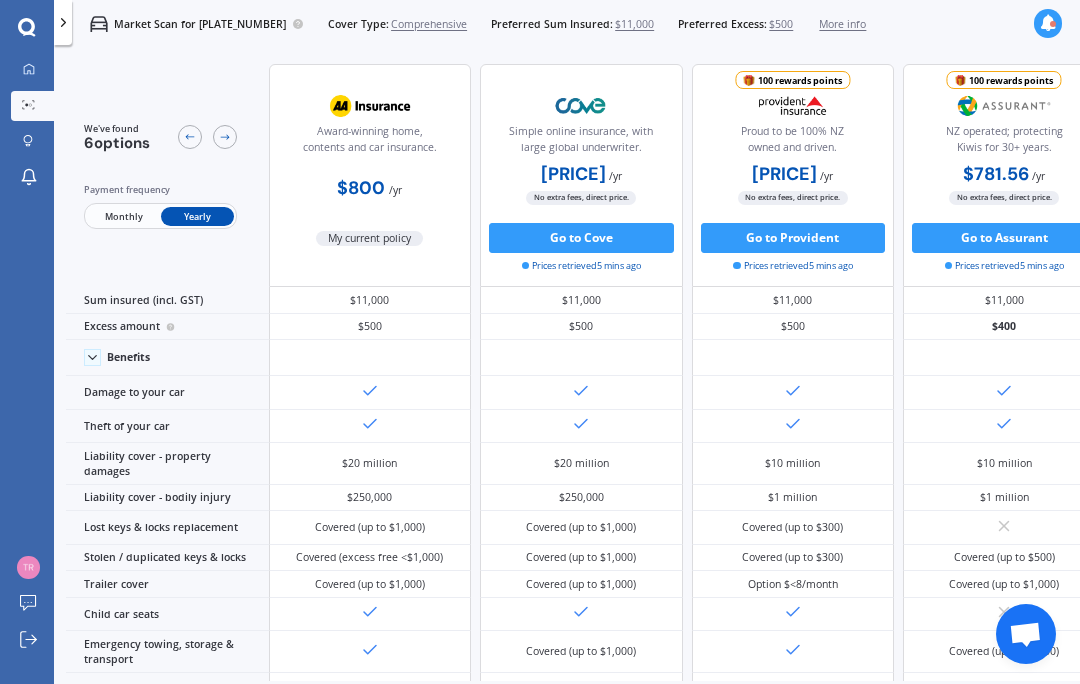 click at bounding box center (28, 70) 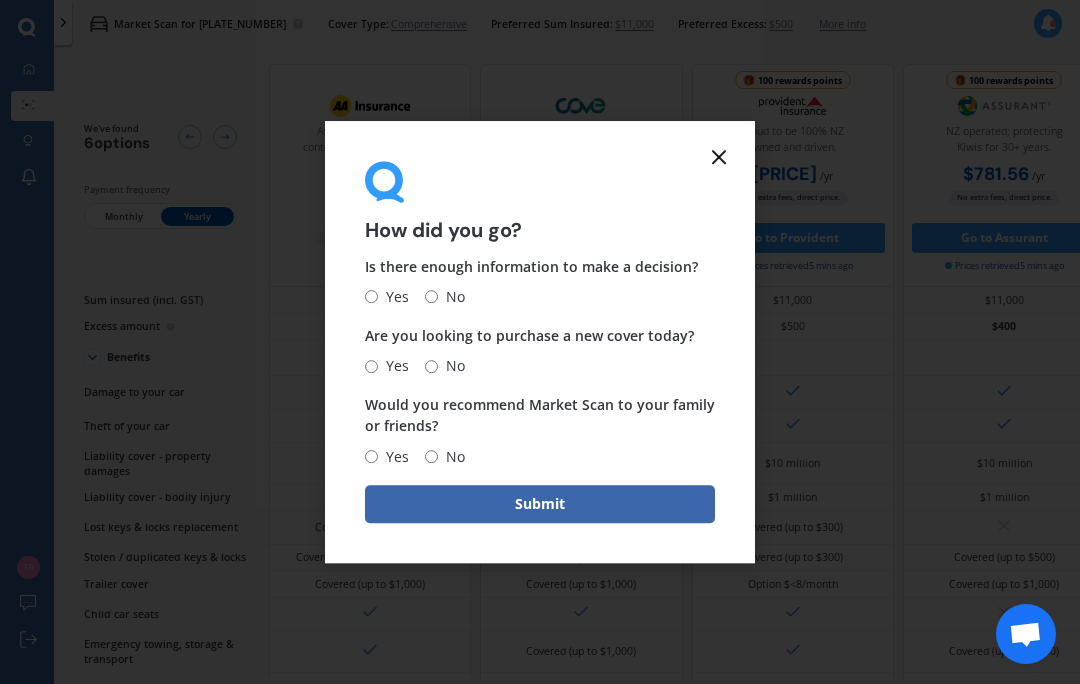 click 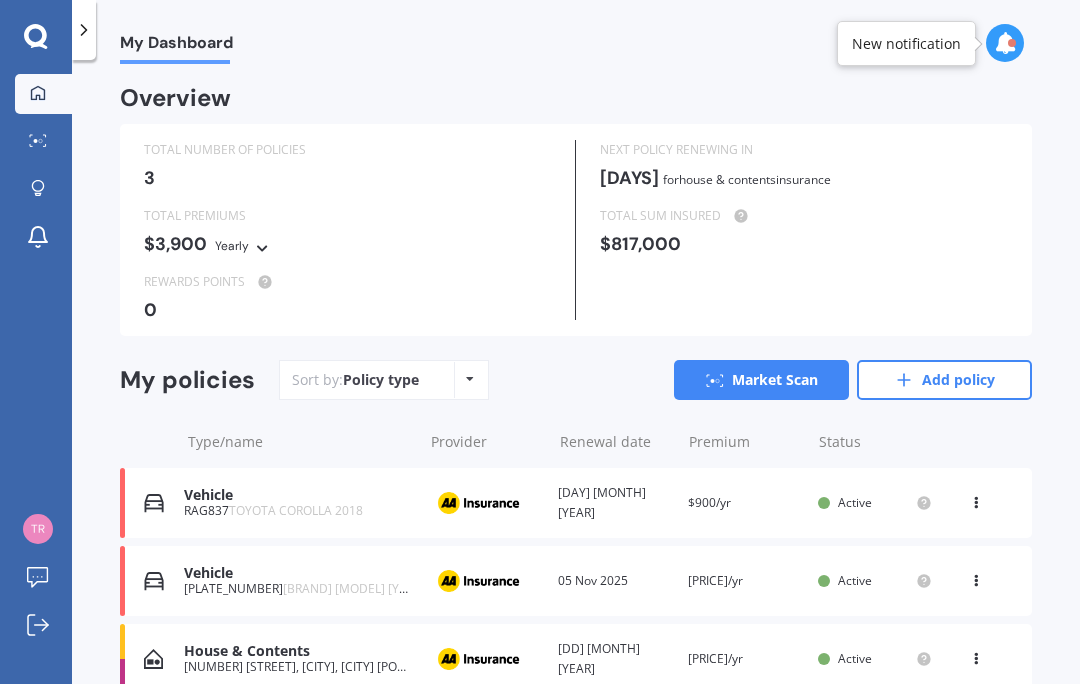click on "NEXT POLICY RENEWING IN [DAYS] for House & Contents insurance" at bounding box center [800, 173] 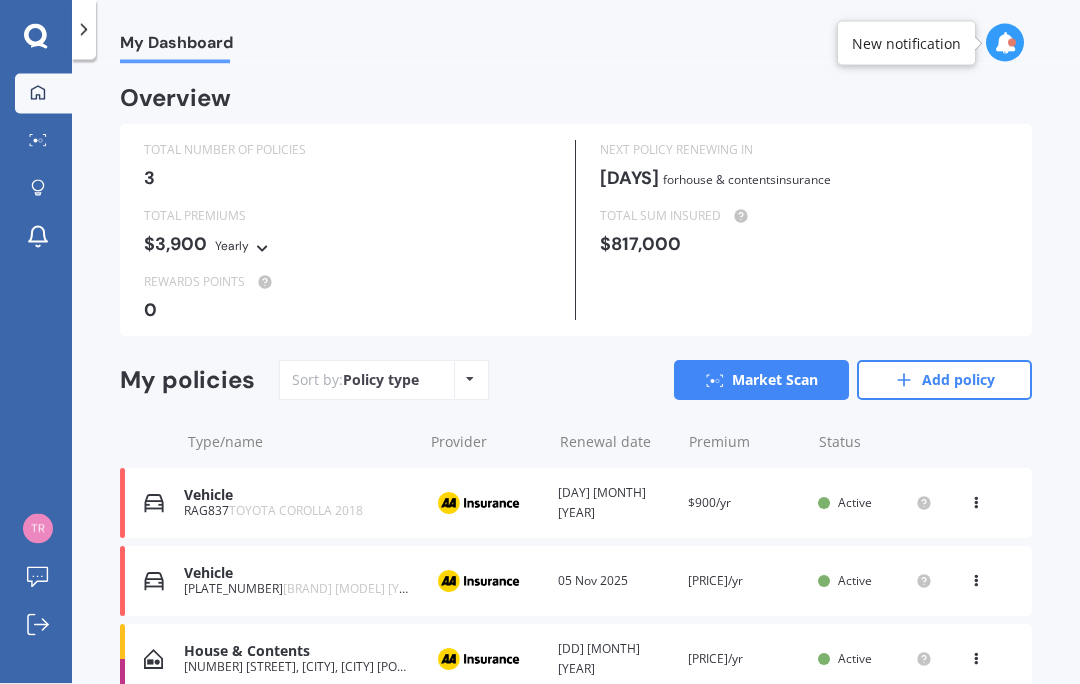 click on "[NUMBER] [STREET], [CITY], [CITY] [POSTAL_CODE]" at bounding box center (298, 667) 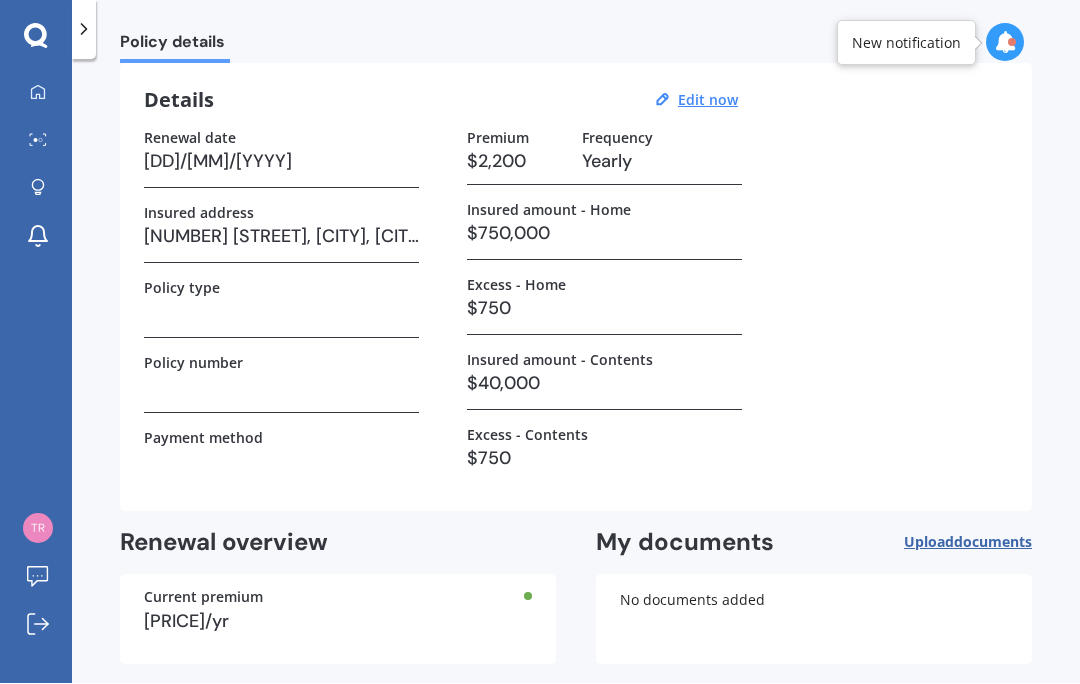 scroll, scrollTop: 68, scrollLeft: 0, axis: vertical 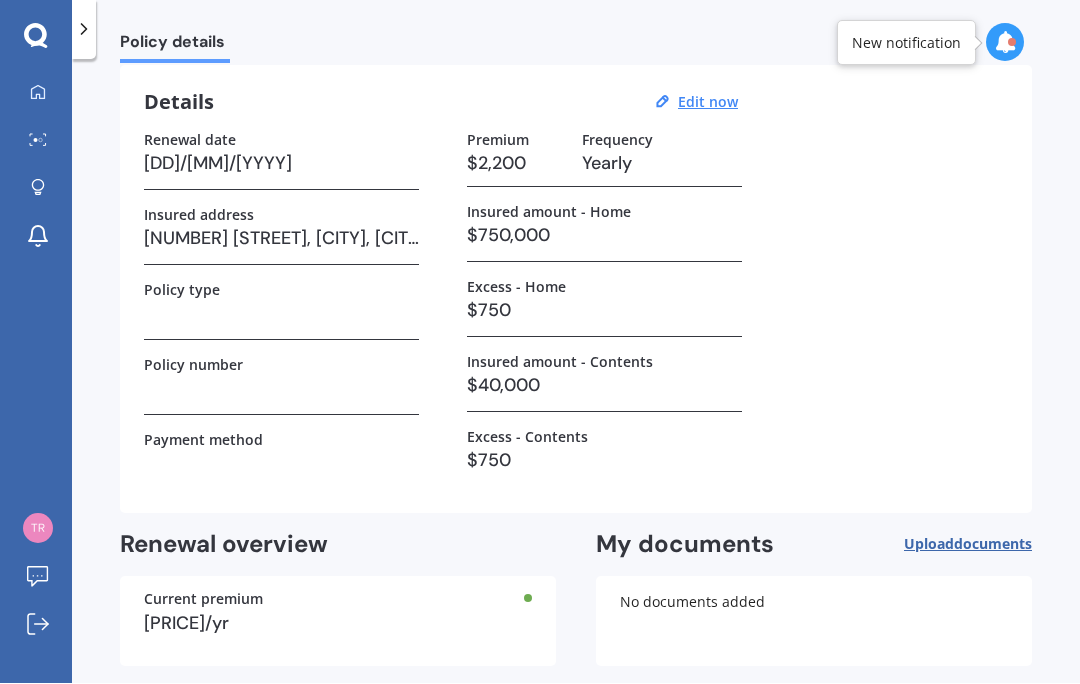 click on "Find better deals" at bounding box center (907, 715) 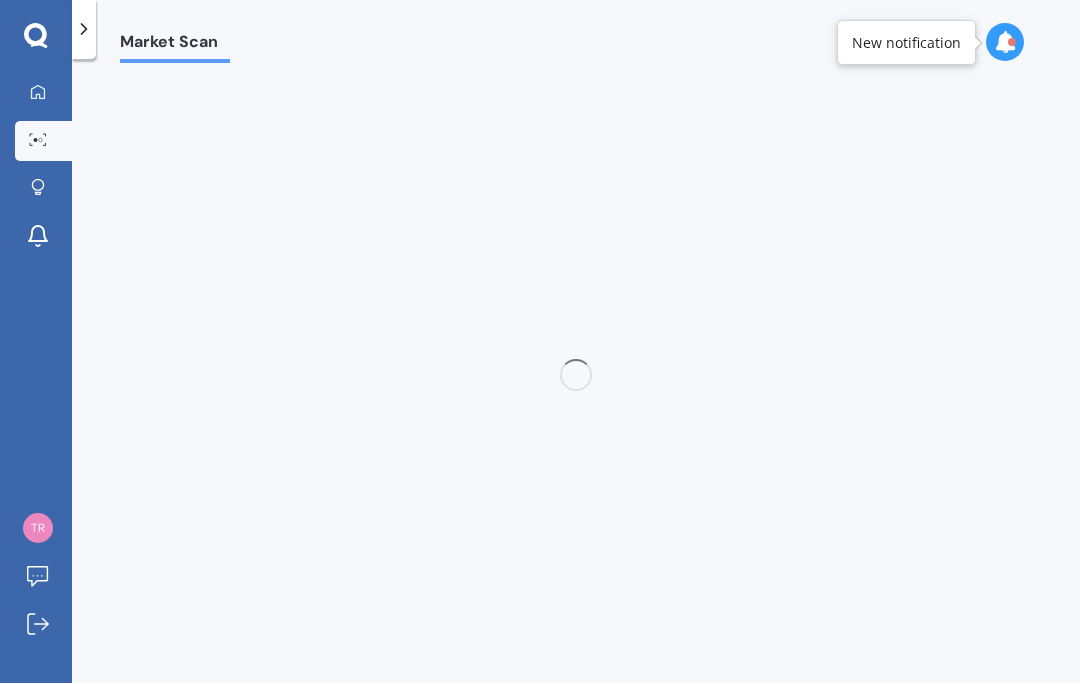 scroll, scrollTop: 0, scrollLeft: 0, axis: both 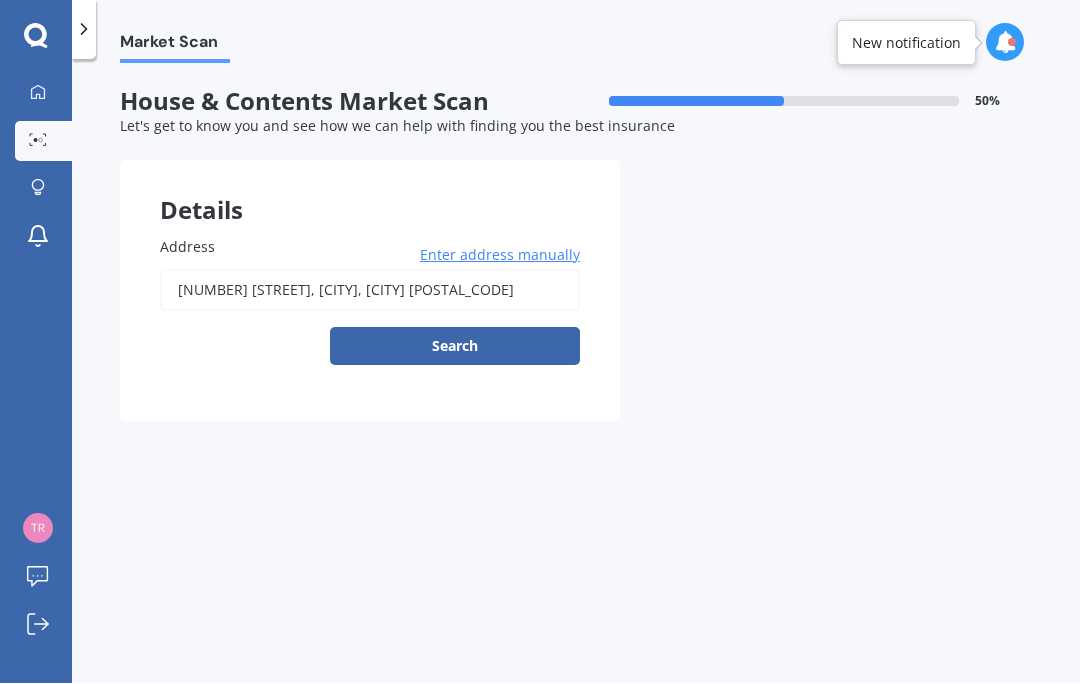 click 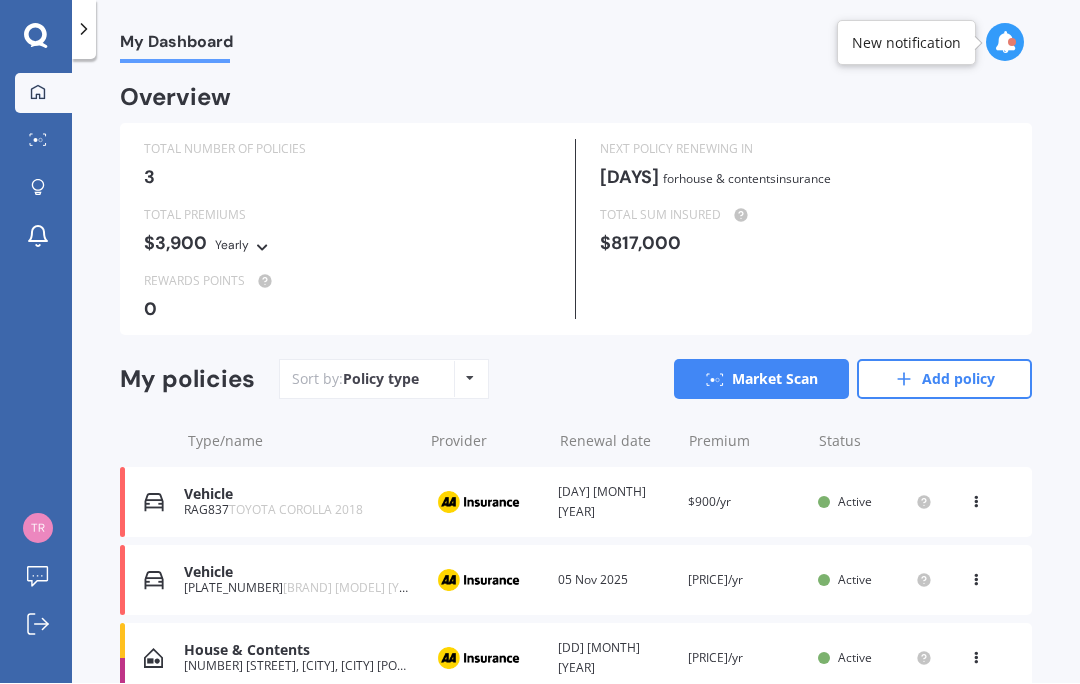 click at bounding box center [478, 503] 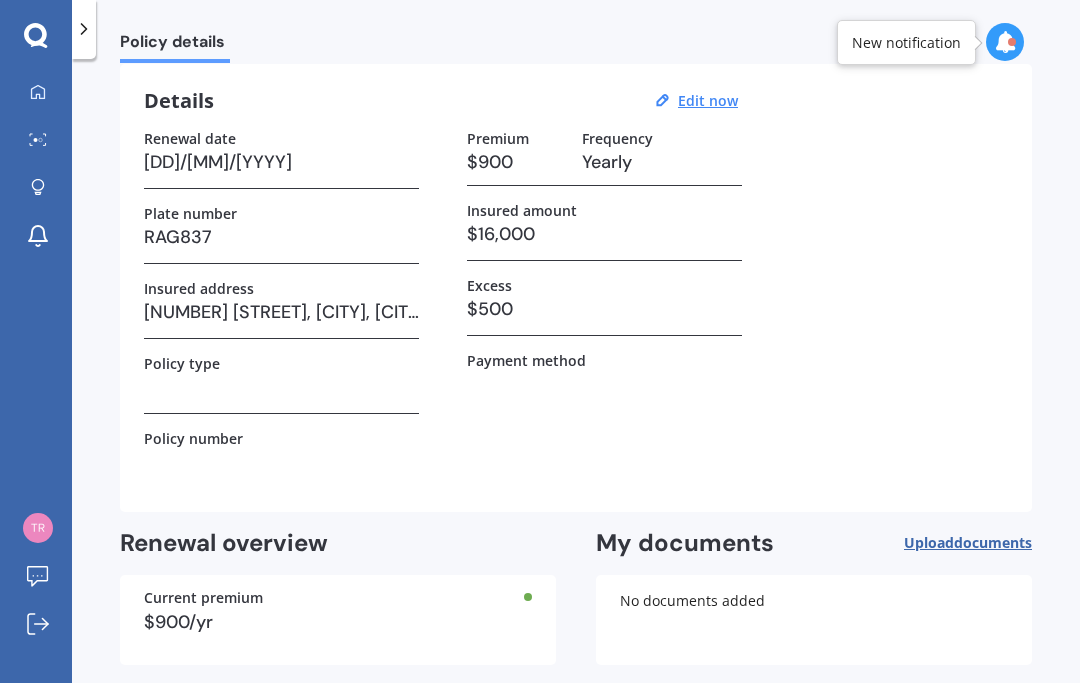 scroll, scrollTop: 68, scrollLeft: 0, axis: vertical 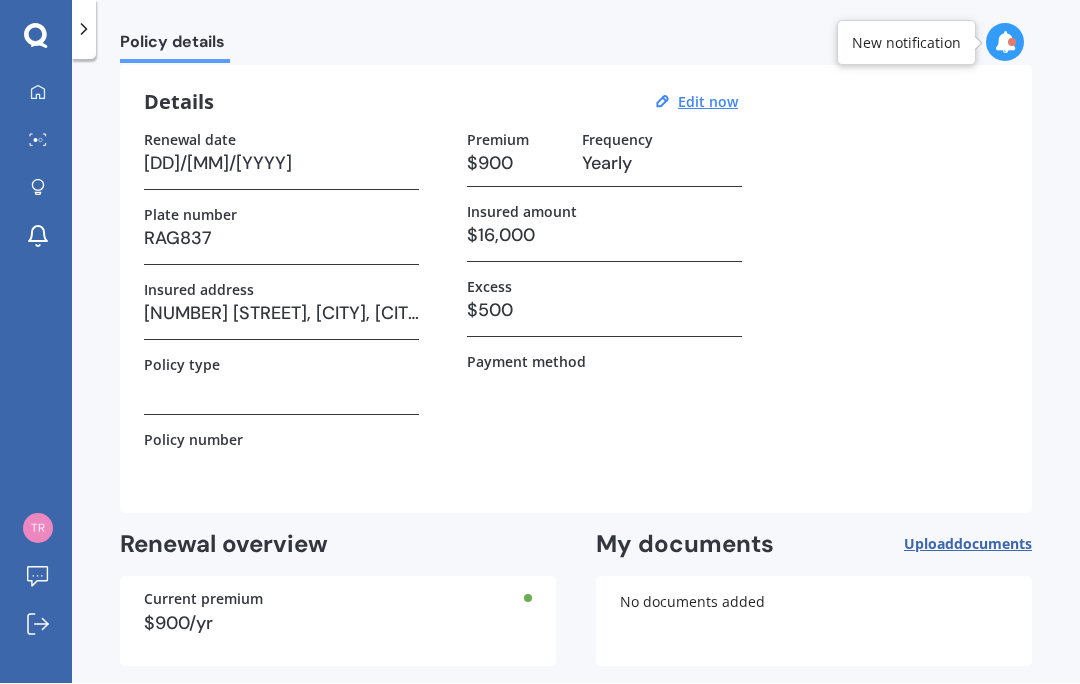 click on "Find better deals" at bounding box center (907, 715) 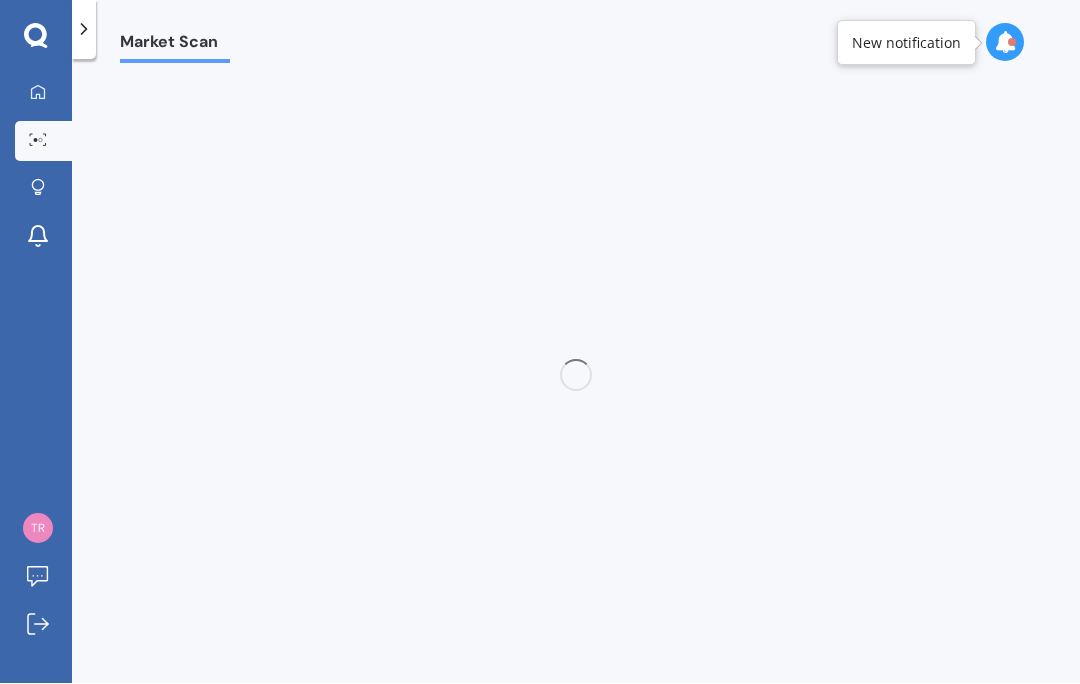 scroll, scrollTop: 0, scrollLeft: 0, axis: both 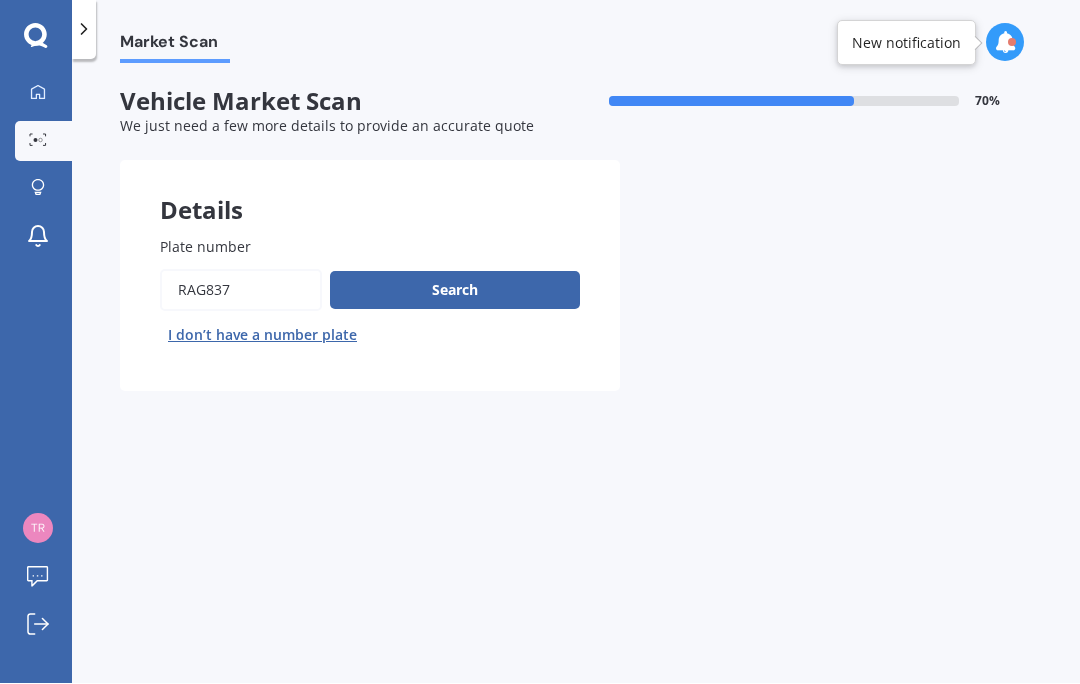 click on "Search" at bounding box center [455, 291] 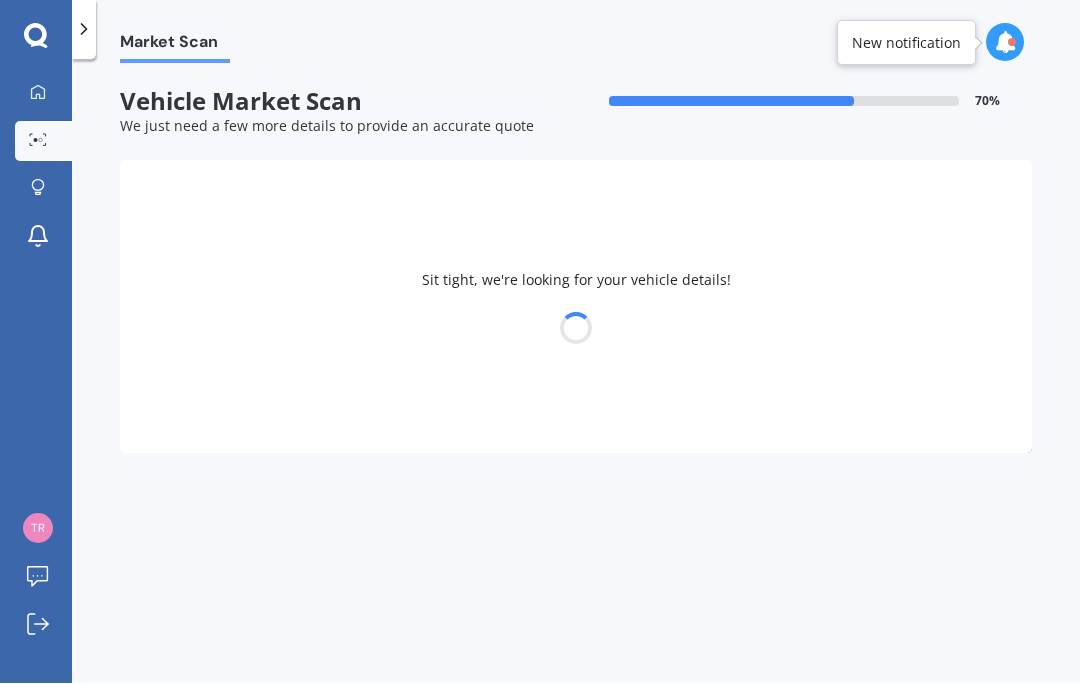 select on "TOYOTA" 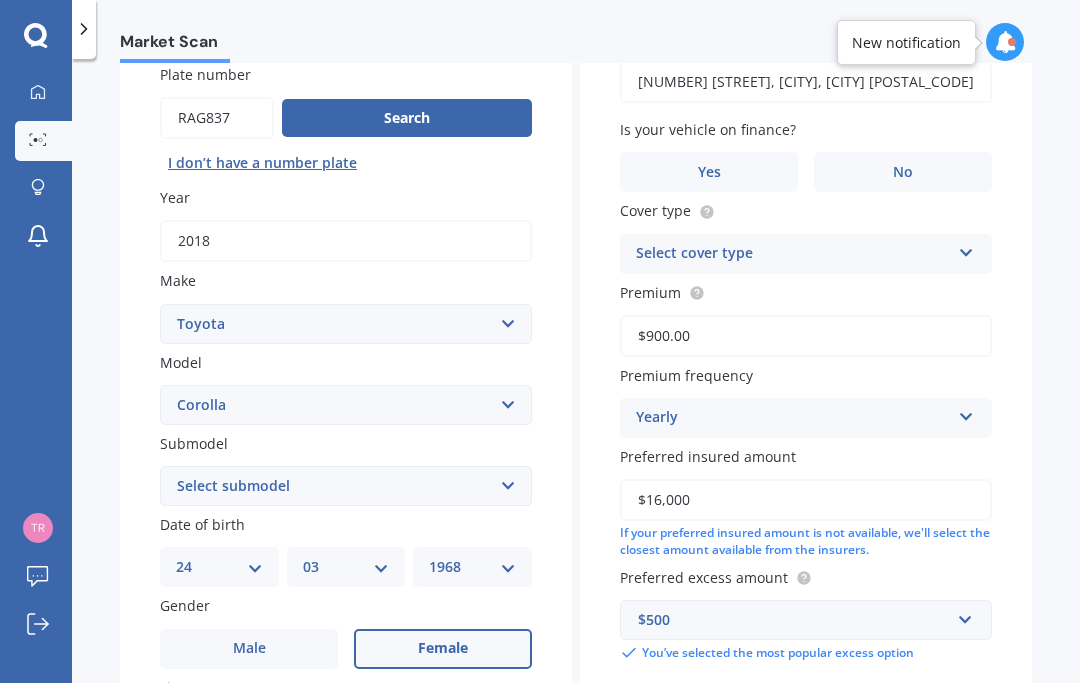 scroll, scrollTop: 177, scrollLeft: 0, axis: vertical 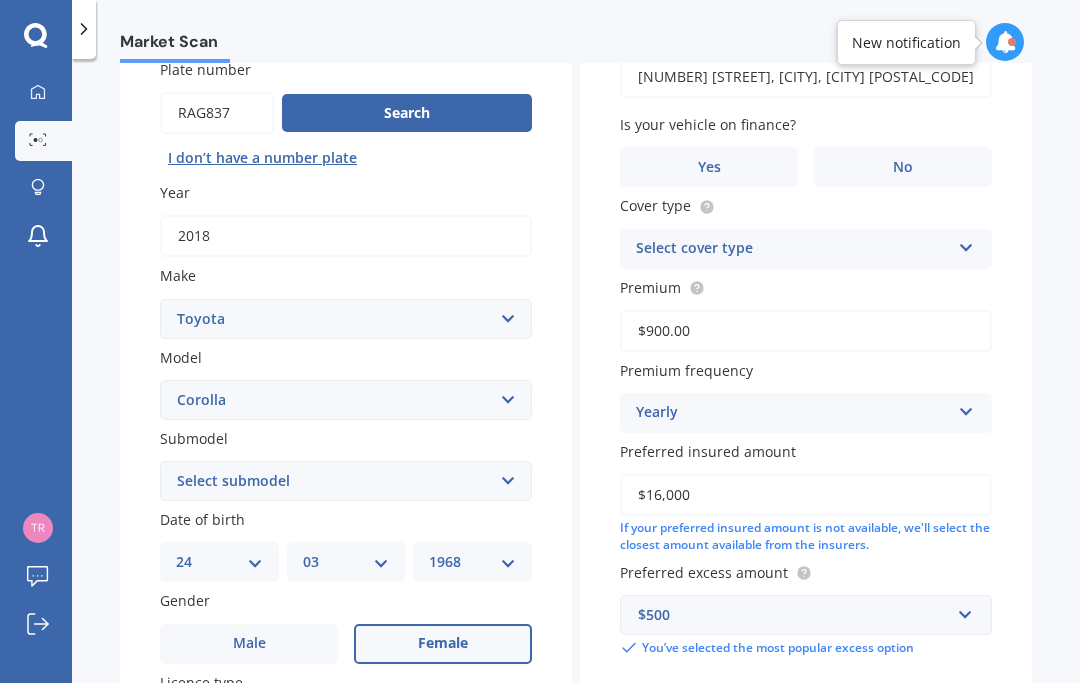 click on "DD 01 02 03 04 05 06 07 08 09 10 11 12 13 14 15 16 17 18 19 20 21 22 23 24 25 26 27 28 29 30 31" at bounding box center [219, 563] 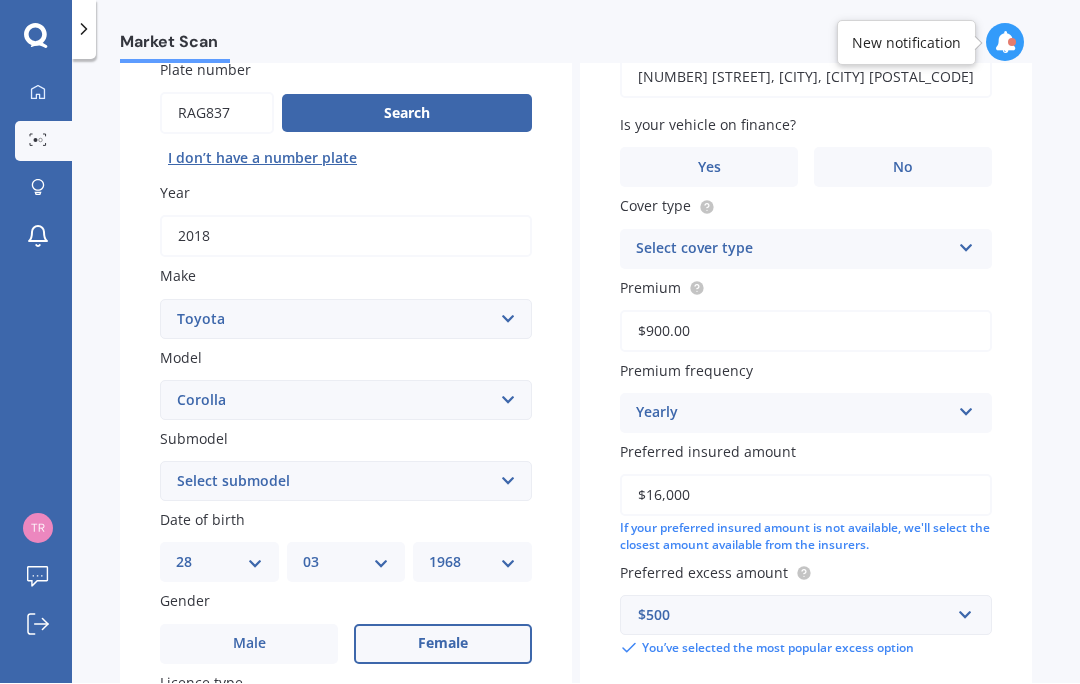 click on "Date of birth DD 01 02 03 04 05 06 07 08 09 10 11 12 13 14 15 16 17 18 19 20 21 22 23 24 25 26 27 28 29 30 31 MM 01 02 03 04 05 06 07 08 09 10 11 12 YYYY 2025 2024 2023 2022 2021 2020 2019 2018 2017 2016 2015 2014 2013 2012 2011 2010 2009 2008 2007 2006 2005 2004 2003 2002 2001 2000 1999 1998 1997 1996 1995 1994 1993 1992 1991 1990 1989 1988 1987 1986 1985 1984 1983 1982 1981 1980 1979 1978 1977 1976 1975 1974 1973 1972 1971 1970 1969 1968 1967 1966 1965 1964 1963 1962 1961 1960 1959 1958 1957 1956 1955 1954 1953 1952 1951 1950 1949 1948 1947 1946 1945 1944 1943 1942 1941 1940 1939 1938 1937 1936 1935 1934 1933 1932 1931 1930 1929 1928 1927 1926" at bounding box center [346, 546] 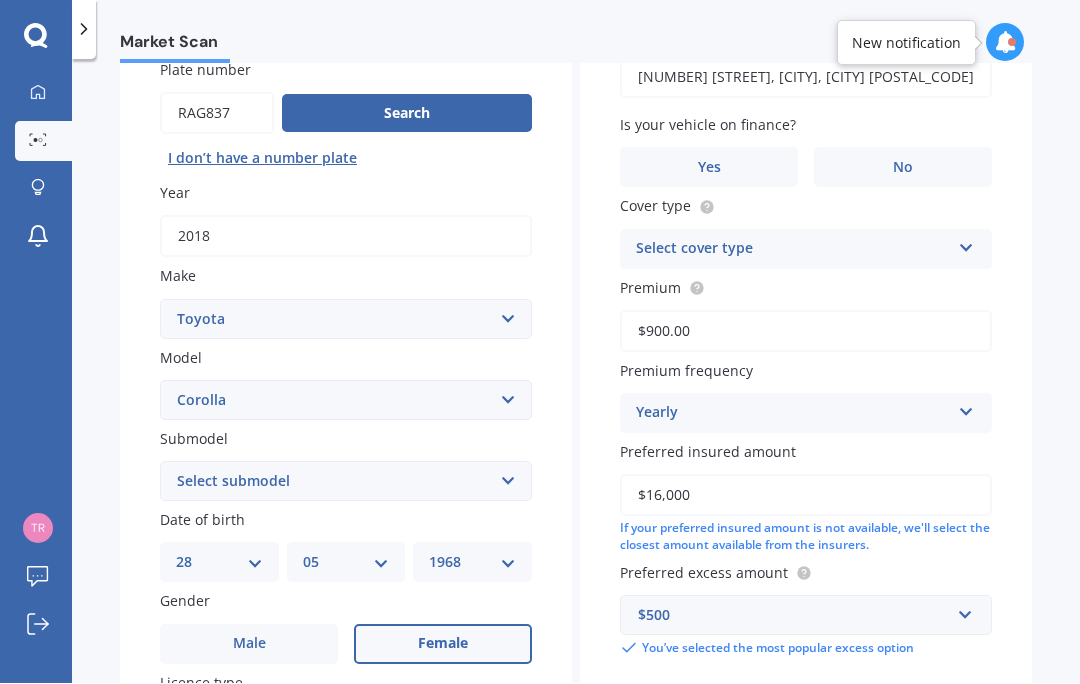 click on "YYYY 2025 2024 2023 2022 2021 2020 2019 2018 2017 2016 2015 2014 2013 2012 2011 2010 2009 2008 2007 2006 2005 2004 2003 2002 2001 2000 1999 1998 1997 1996 1995 1994 1993 1992 1991 1990 1989 1988 1987 1986 1985 1984 1983 1982 1981 1980 1979 1978 1977 1976 1975 1974 1973 1972 1971 1970 1969 1968 1967 1966 1965 1964 1963 1962 1961 1960 1959 1958 1957 1956 1955 1954 1953 1952 1951 1950 1949 1948 1947 1946 1945 1944 1943 1942 1941 1940 1939 1938 1937 1936 1935 1934 1933 1932 1931 1930 1929 1928 1927 1926" at bounding box center [472, 563] 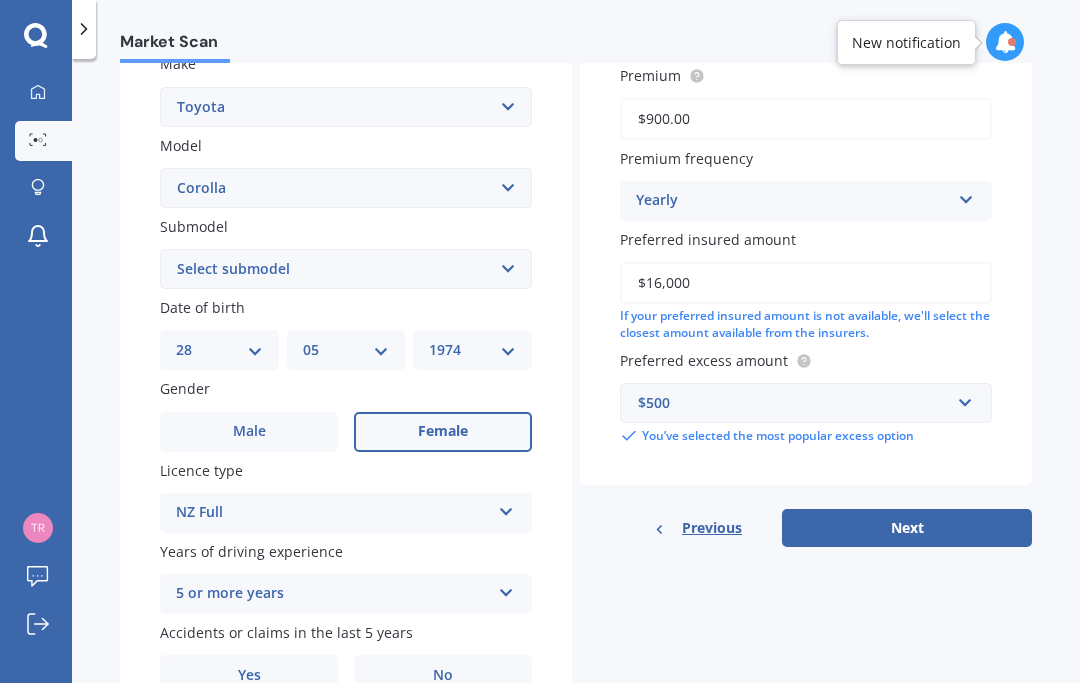 scroll, scrollTop: 387, scrollLeft: 0, axis: vertical 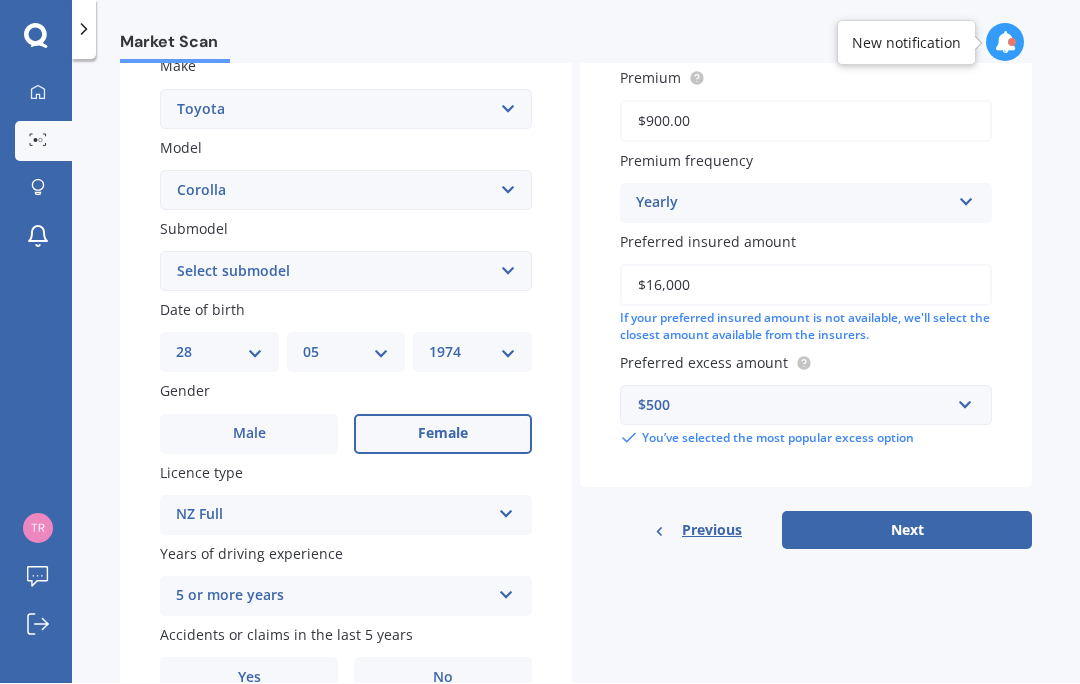 click on "No" at bounding box center [443, 678] 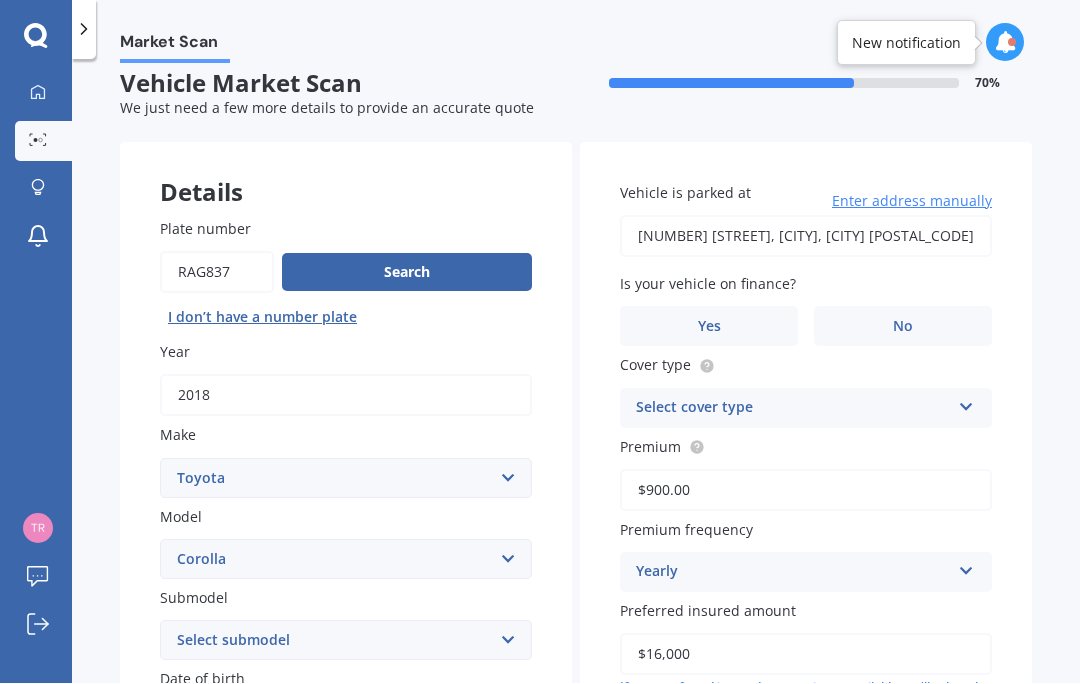 scroll, scrollTop: 25, scrollLeft: 0, axis: vertical 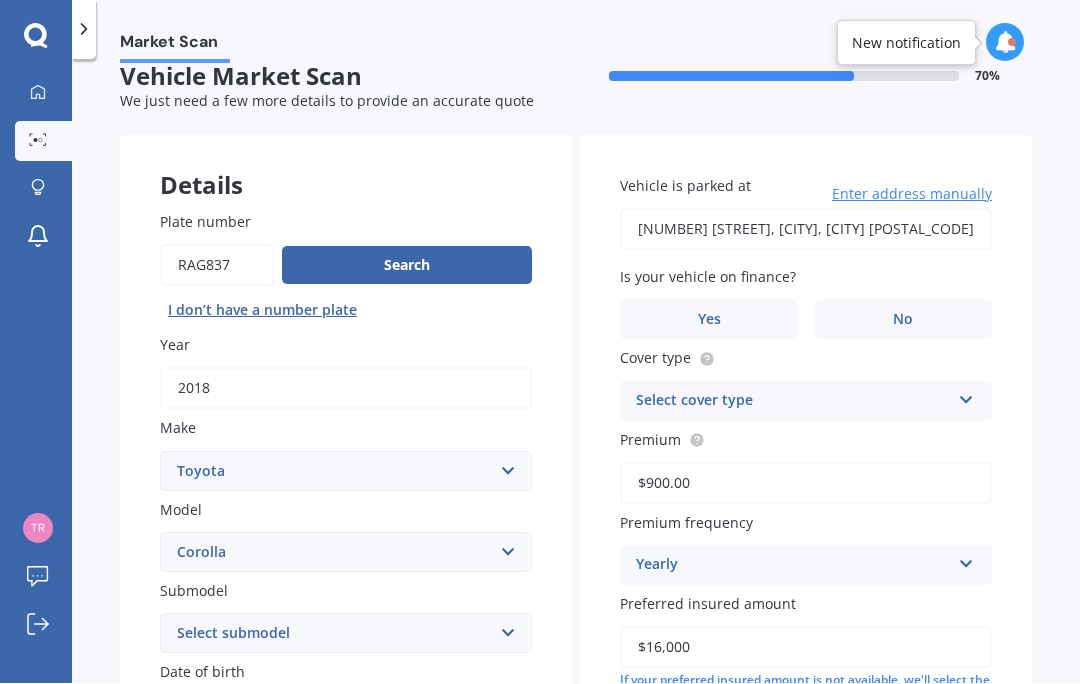 click on "No" at bounding box center (903, 320) 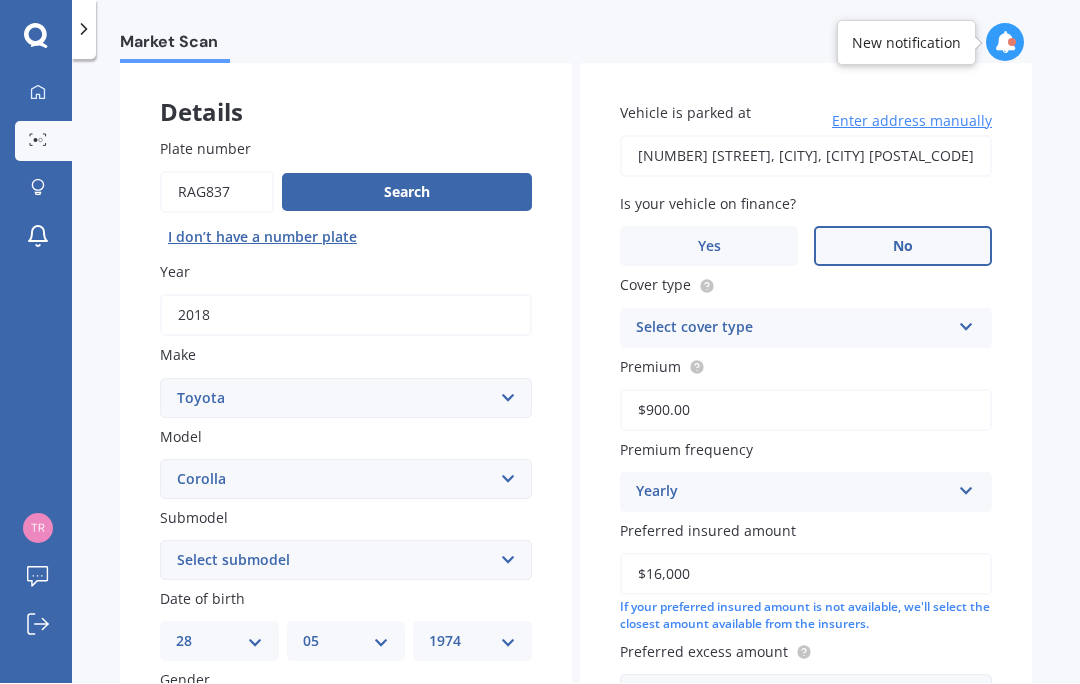 scroll, scrollTop: 101, scrollLeft: 0, axis: vertical 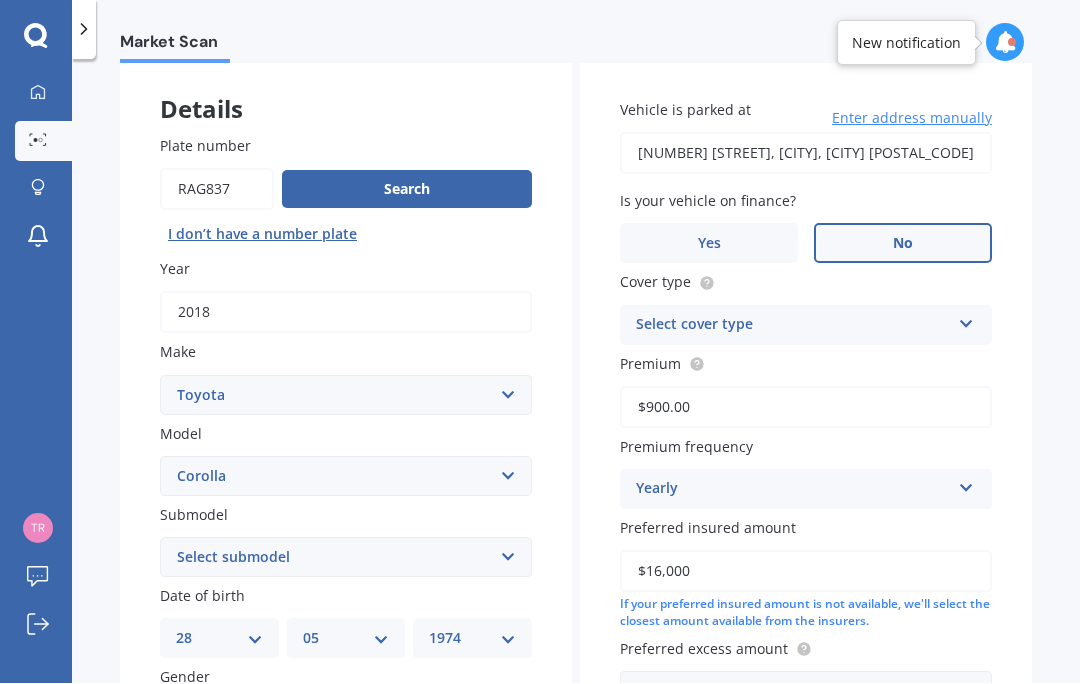 click on "Select cover type Comprehensive Third Party, Fire & Theft Third Party" at bounding box center (806, 326) 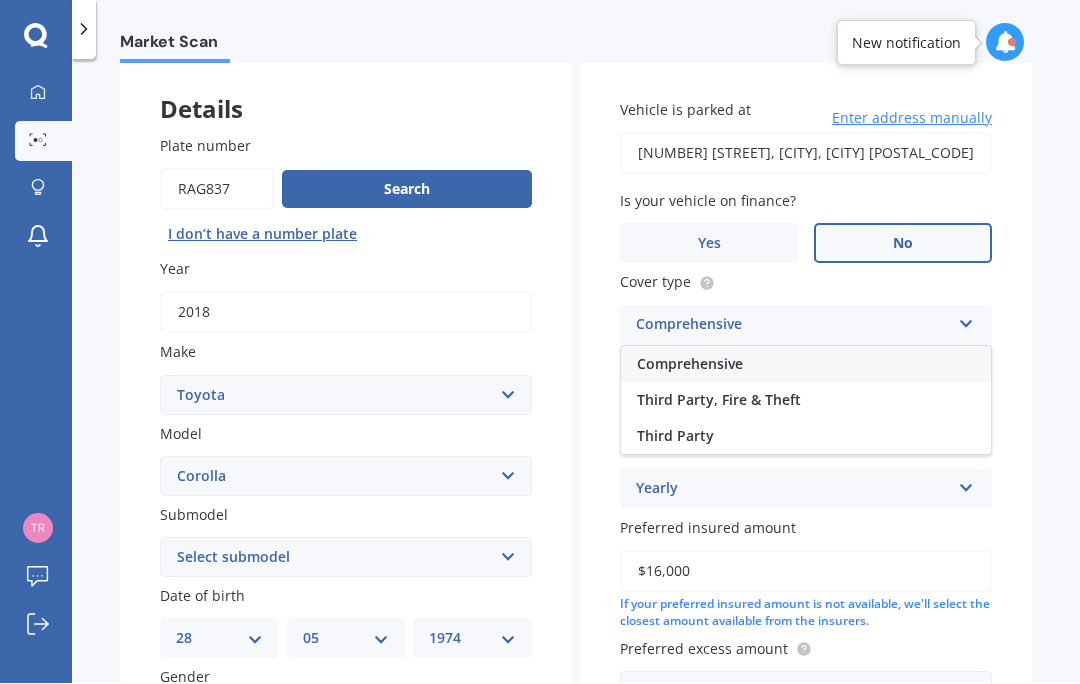 click on "Comprehensive" at bounding box center [806, 365] 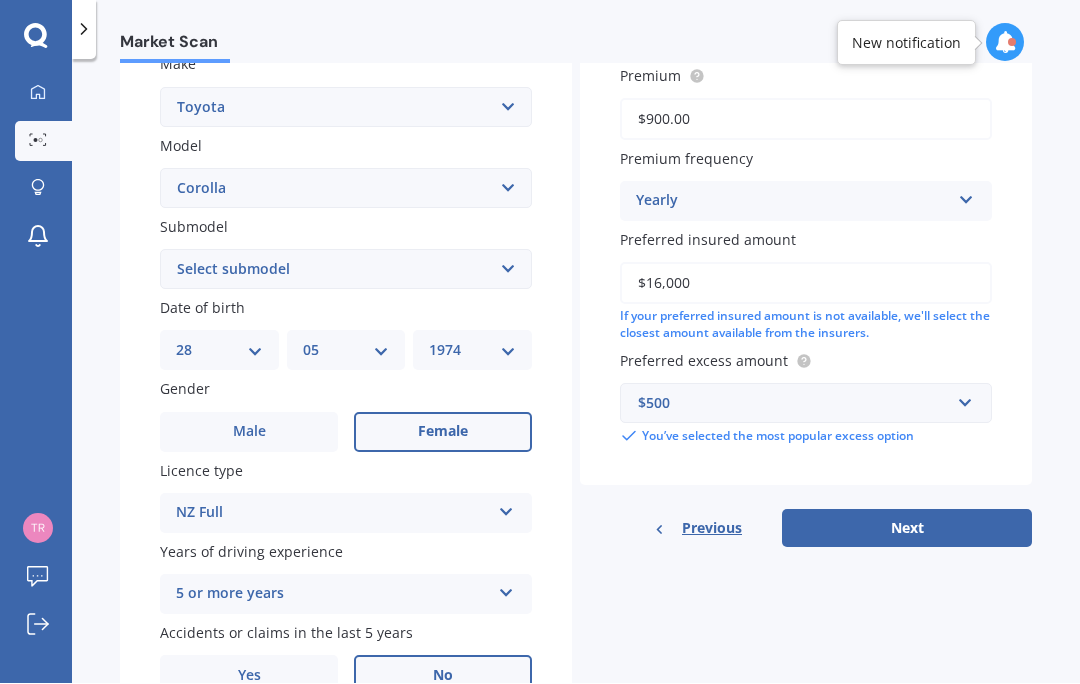 scroll, scrollTop: 387, scrollLeft: 0, axis: vertical 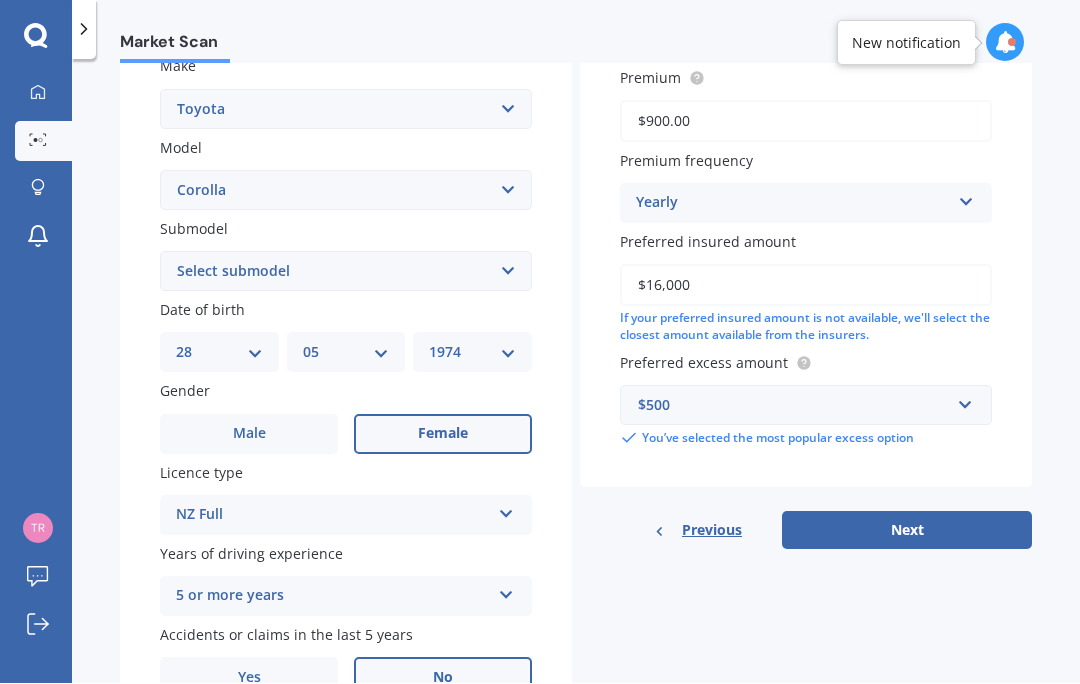 click on "Next" at bounding box center [907, 531] 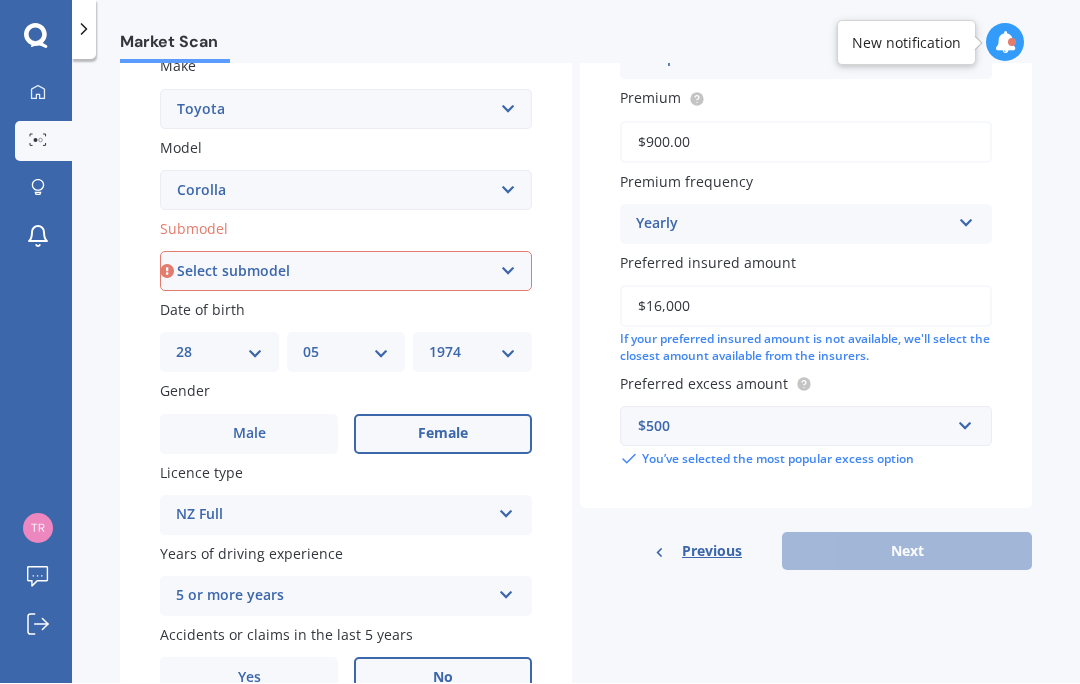 click on "Select submodel (All other) Axio Diesel Fielder 2WD Fielder 4WD FXGT GL GLX 1.8 GLX Sedan GS GTI GTI Sports GX 1.6 GX 1.8 GX CVT Hatch GX Sedan GX Wagon auto GX Wagon manual Hatch Hybrid Hybrid Levin 1.6 Levin SX Hatch Levin ZR Hatch Runx SE 1.5 Sportivo Non Turbo 1.8 Litre Sportivo Turbo 1.8 Litre Sprinter Sprinter GT Touring 4WD wagon Touring S/W Touring Wagon Hybrid TS 1.8 Van XL ZR Sedan" at bounding box center [346, 272] 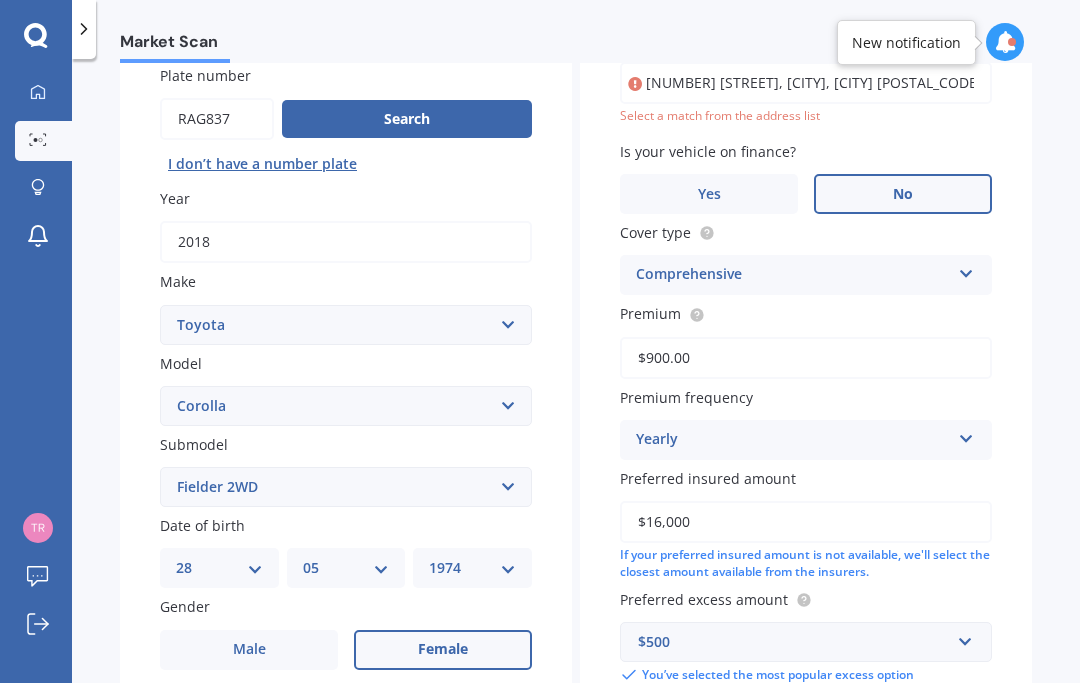 scroll, scrollTop: 135, scrollLeft: 0, axis: vertical 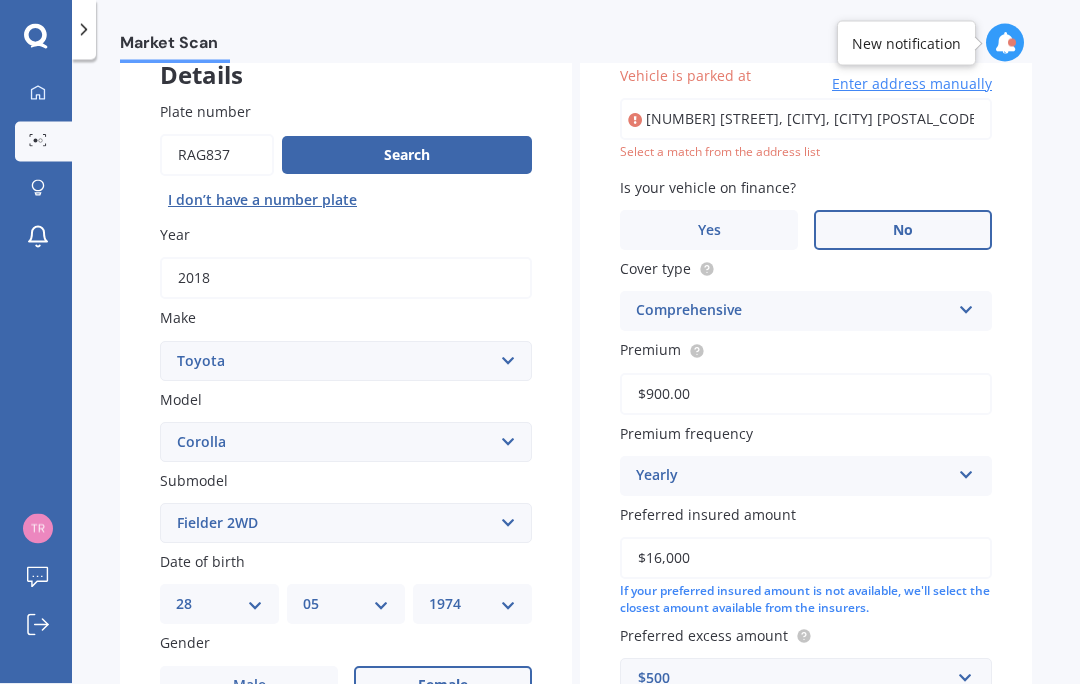 type on "[NUMBER] [STREET], [CITY], [CITY] [POSTAL_CODE]" 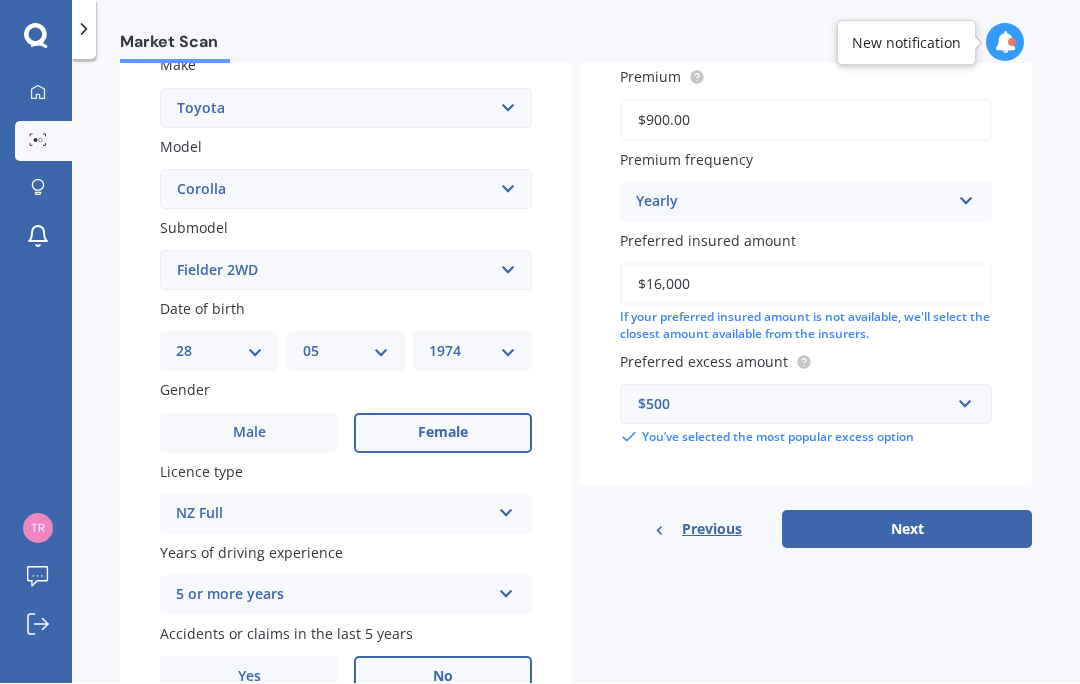 scroll, scrollTop: 387, scrollLeft: 0, axis: vertical 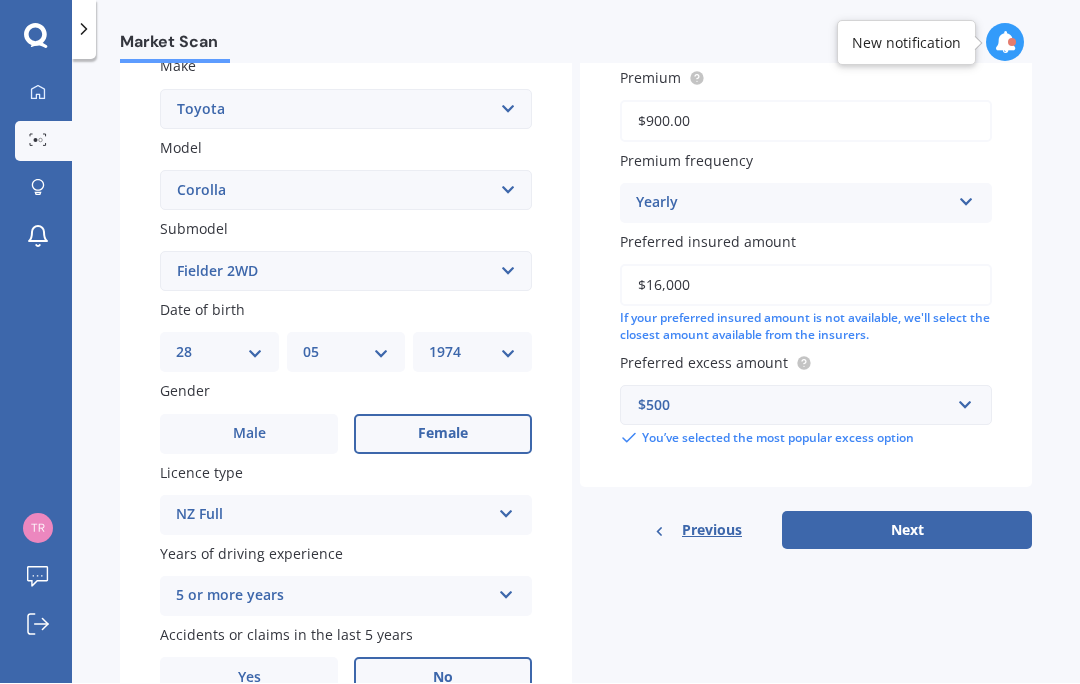 click on "Next" at bounding box center (907, 531) 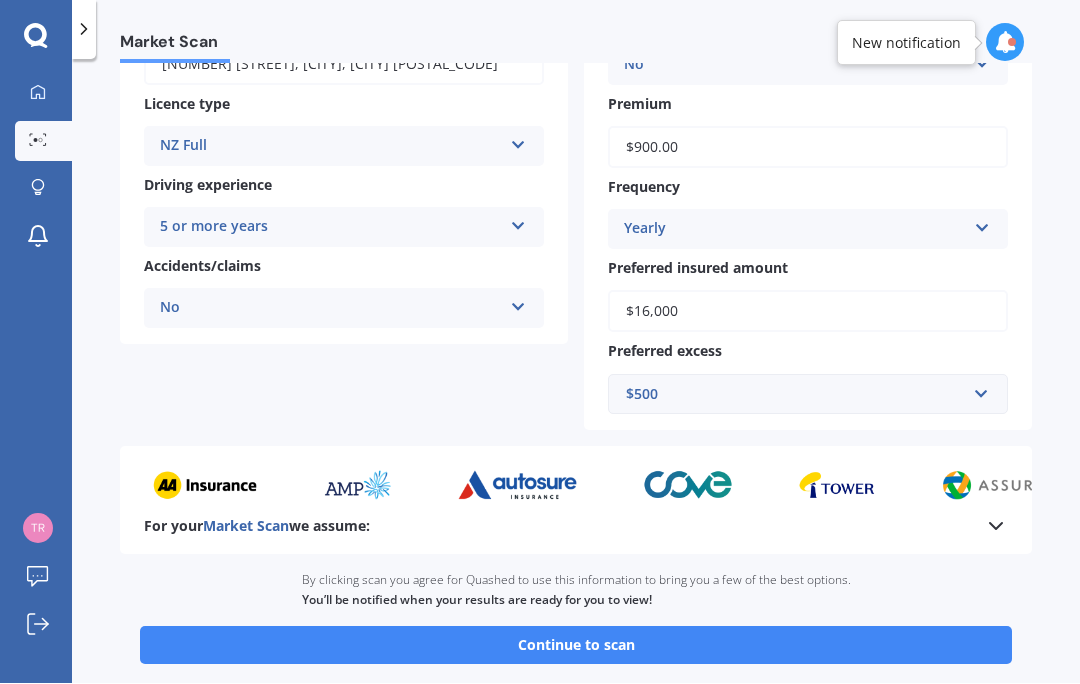 scroll, scrollTop: 328, scrollLeft: 0, axis: vertical 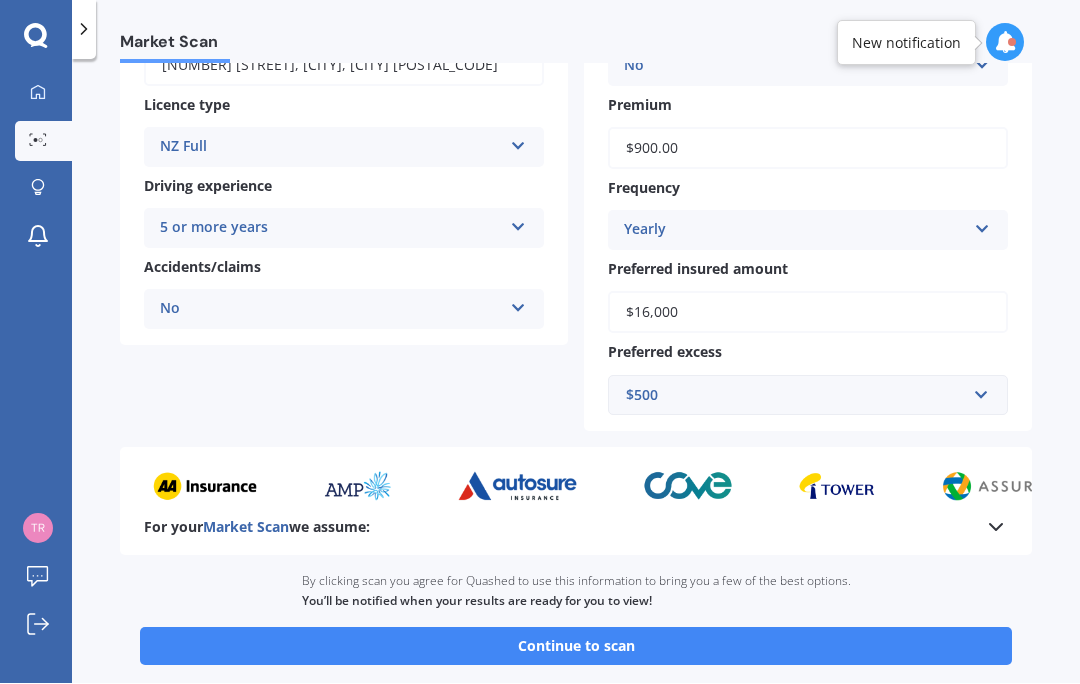 click on "Continue to scan" at bounding box center [576, 647] 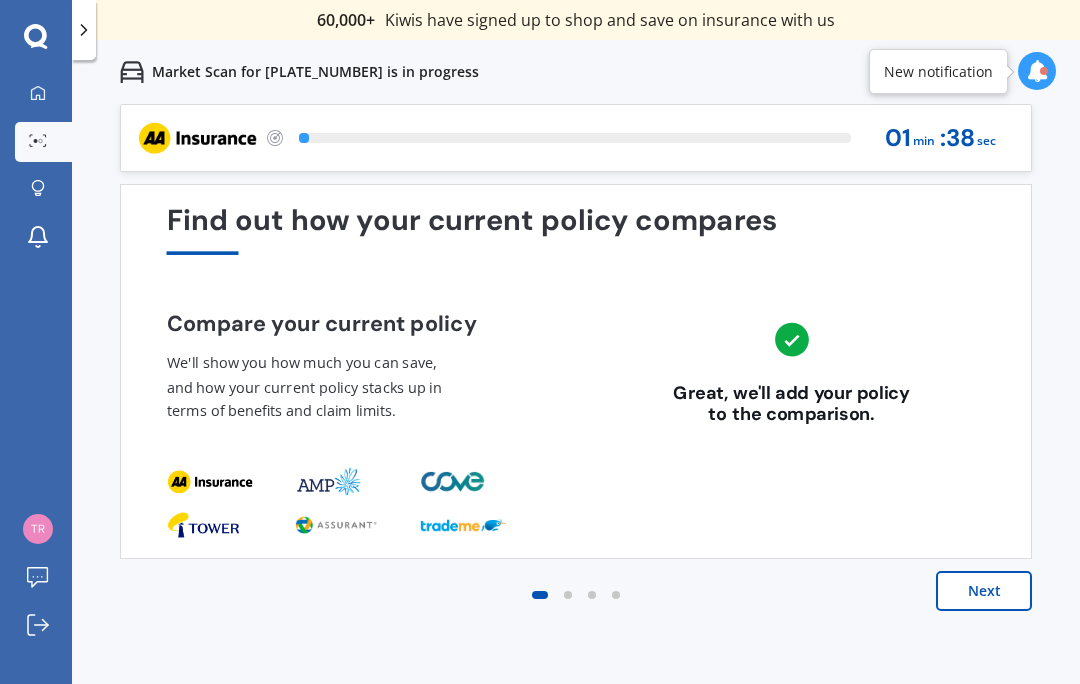 scroll, scrollTop: 0, scrollLeft: 0, axis: both 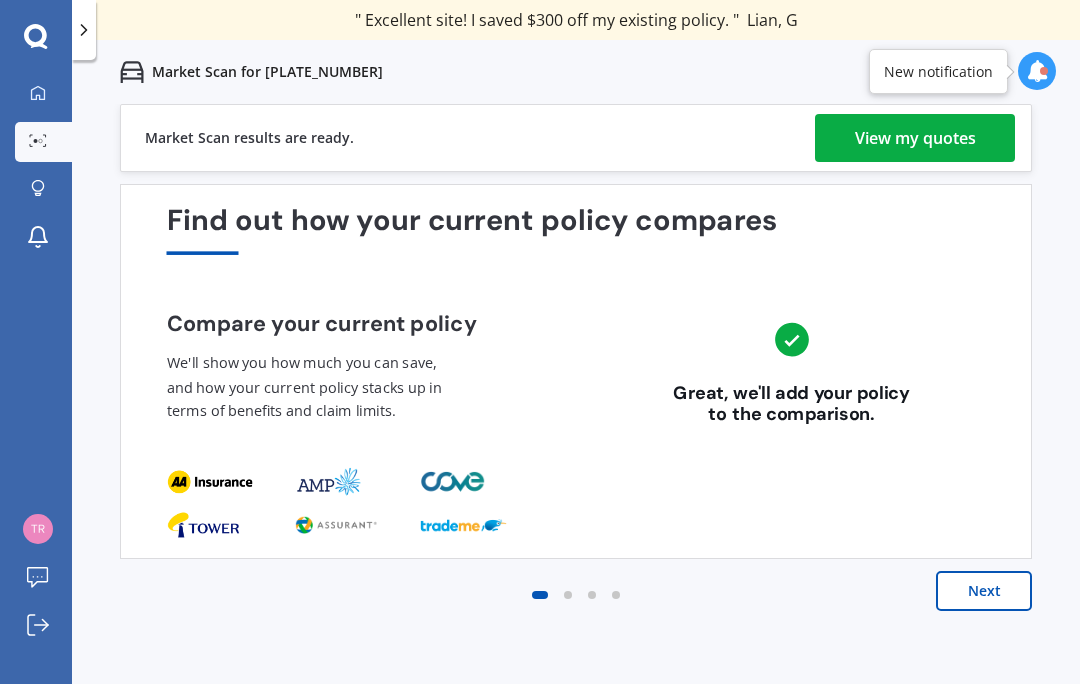 click on "View my quotes" at bounding box center (915, 138) 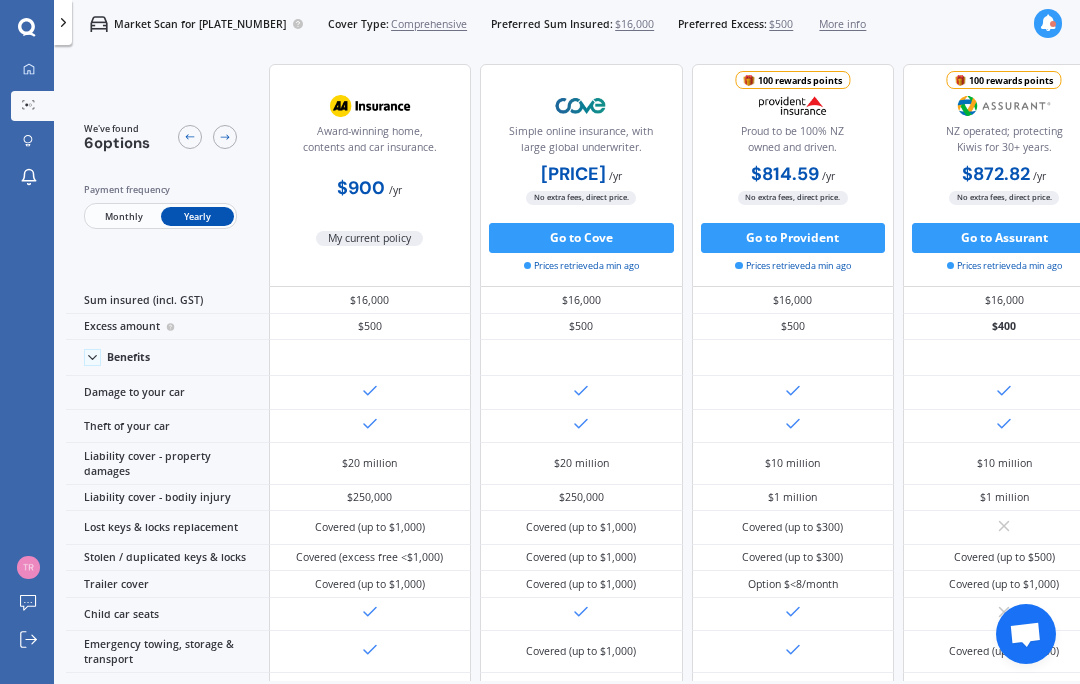 scroll, scrollTop: 0, scrollLeft: 0, axis: both 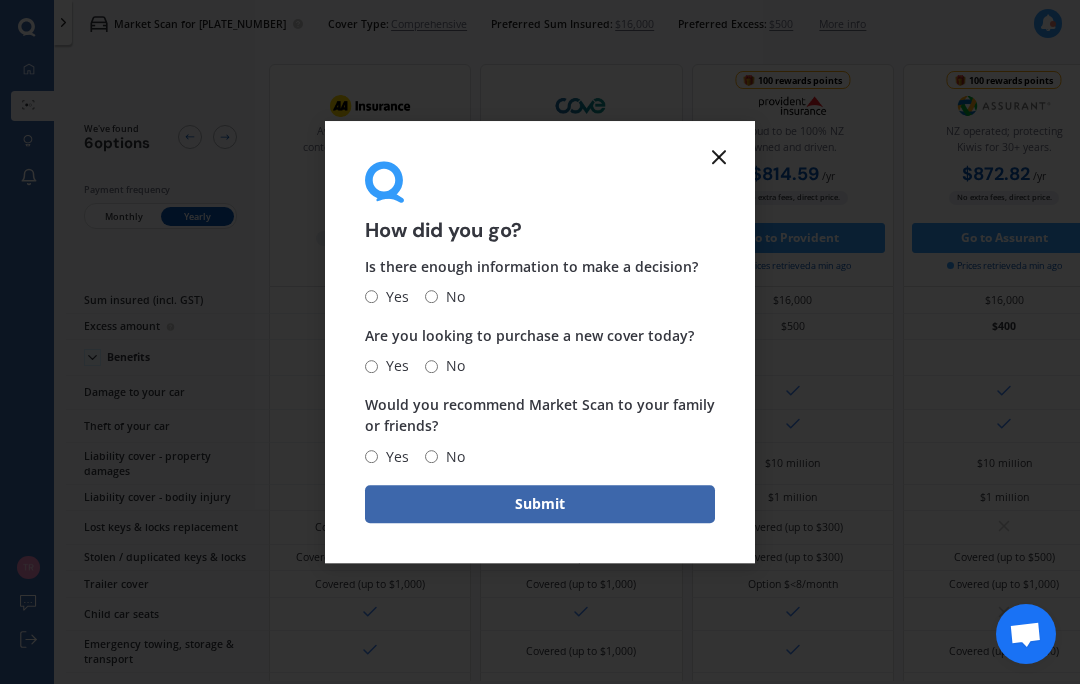 click 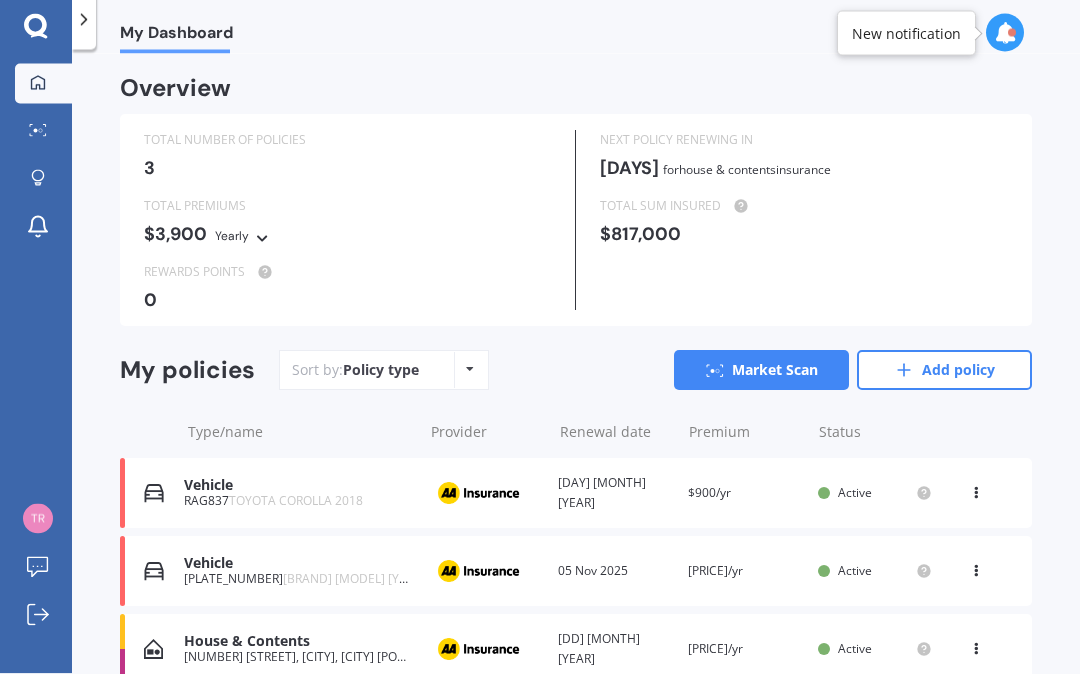 scroll, scrollTop: 0, scrollLeft: 0, axis: both 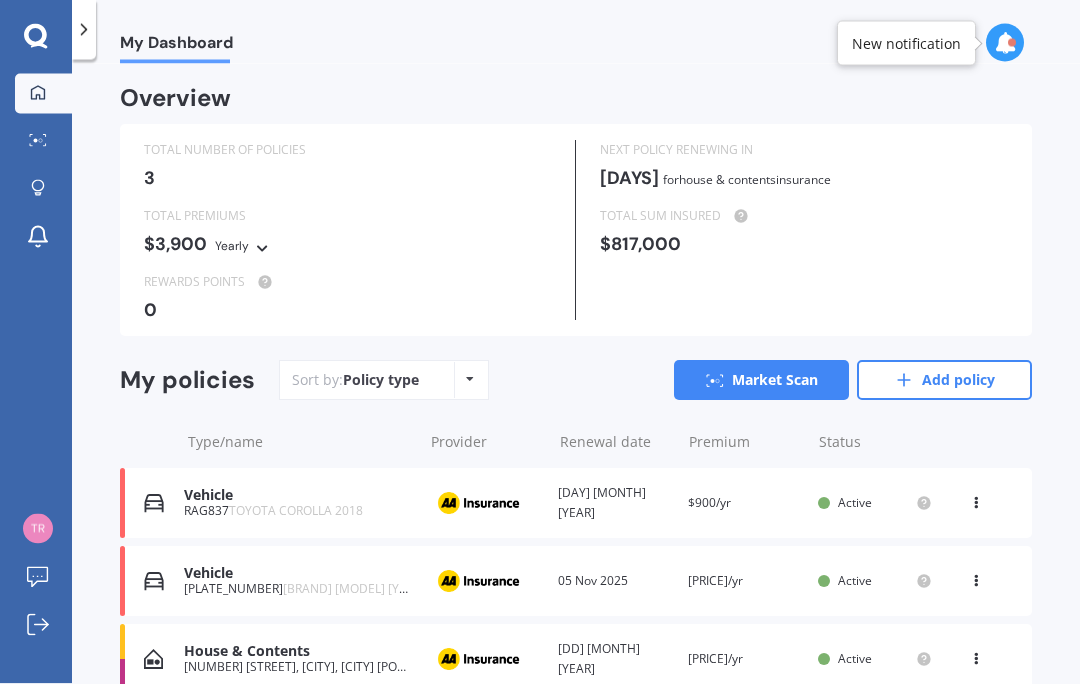 click on "[NUMBER] [STREET], [CITY], [CITY] [POSTAL_CODE]" at bounding box center (298, 667) 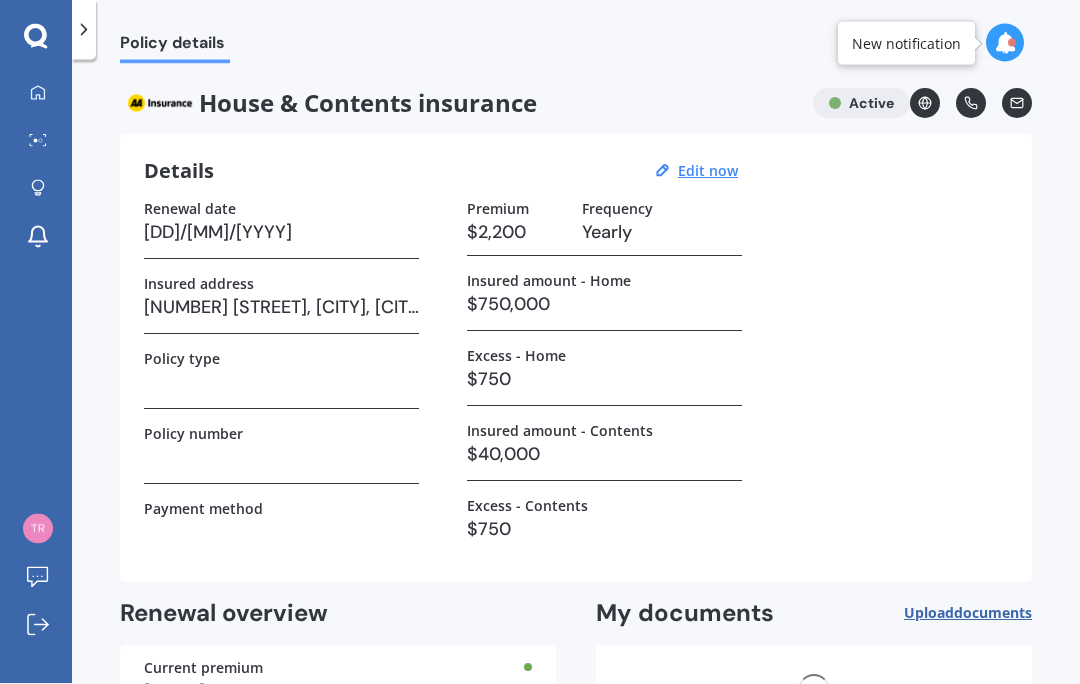 scroll, scrollTop: 0, scrollLeft: 0, axis: both 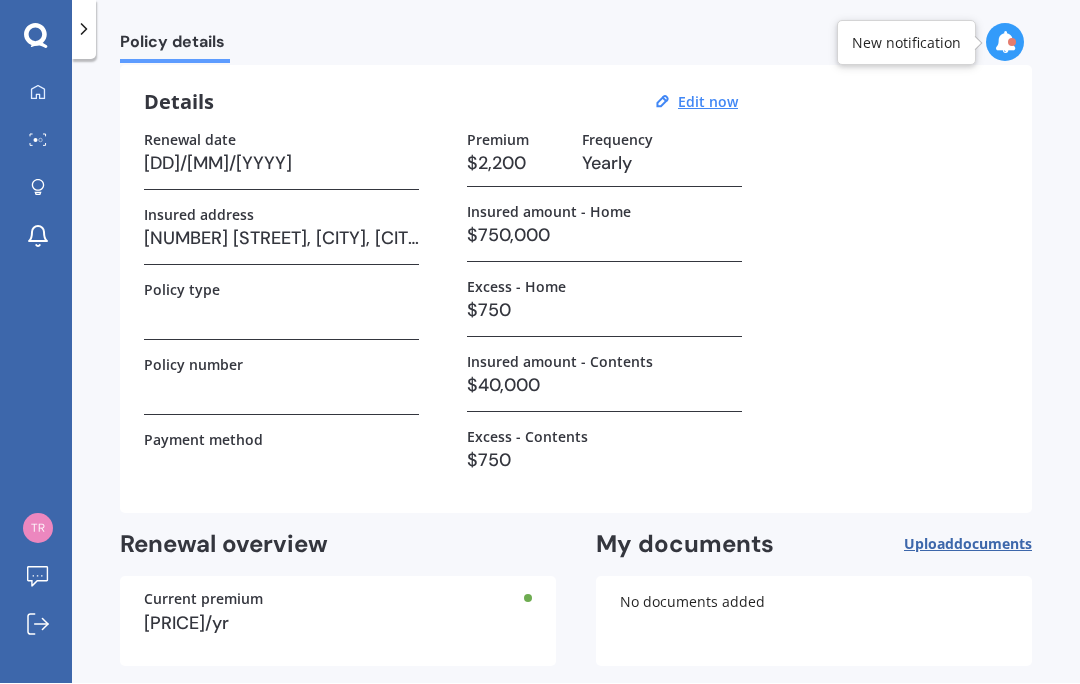 click on "Find better deals" at bounding box center [907, 715] 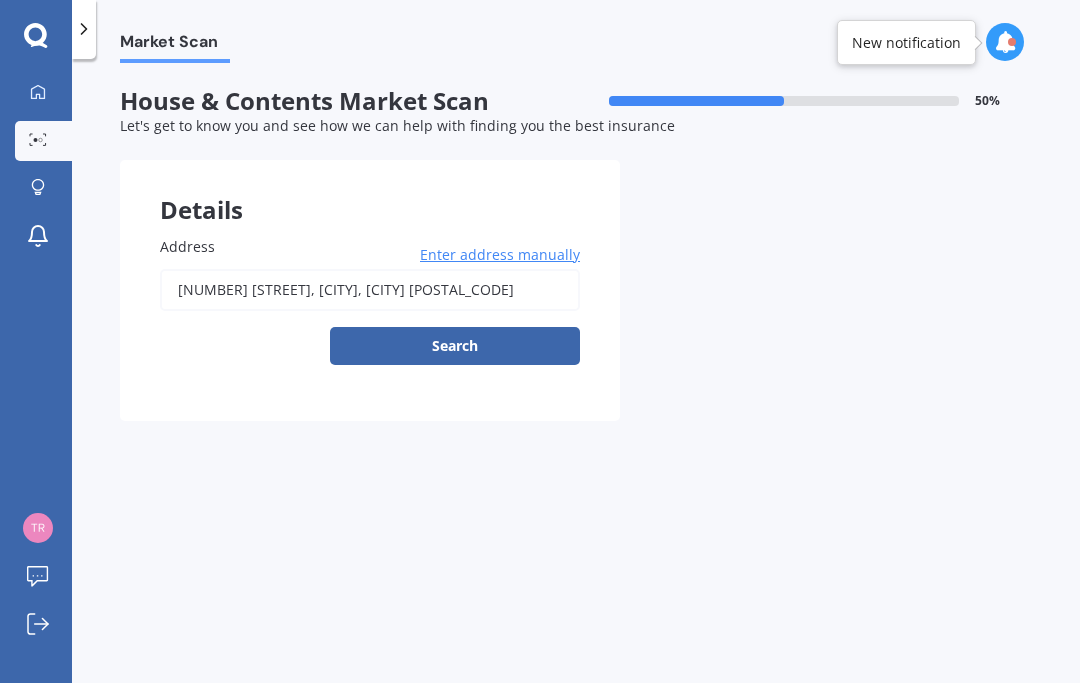 click on "Search" at bounding box center (455, 347) 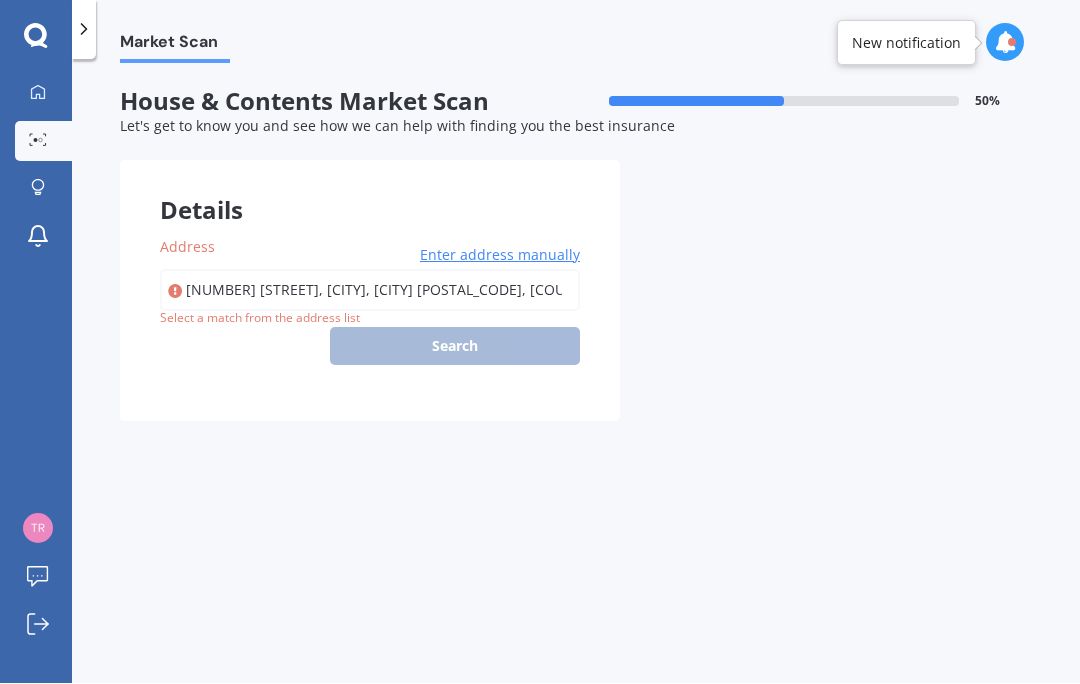 type on "[NUMBER] [STREET], [CITY], [CITY] [POSTAL_CODE]" 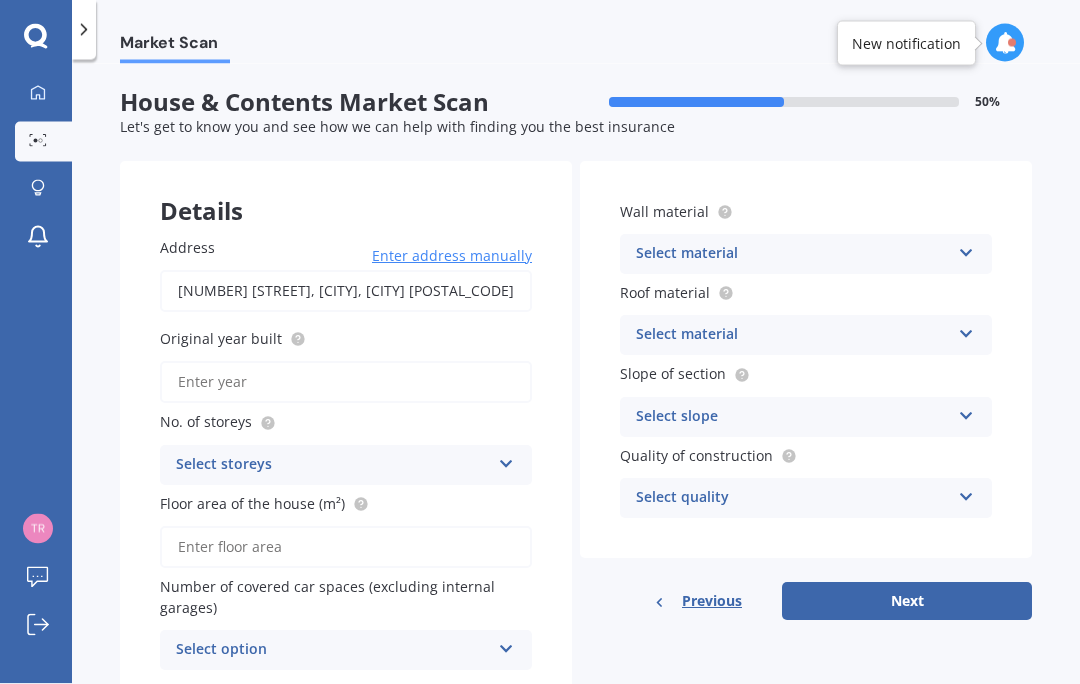 scroll, scrollTop: 0, scrollLeft: 0, axis: both 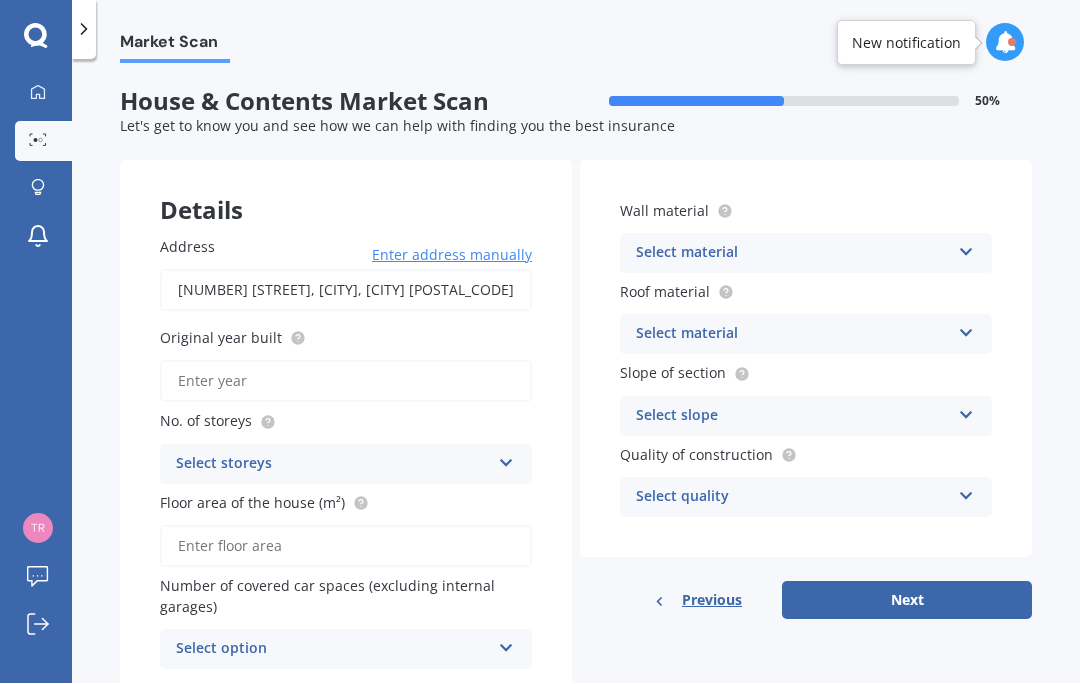 click on "Original year built" at bounding box center [346, 382] 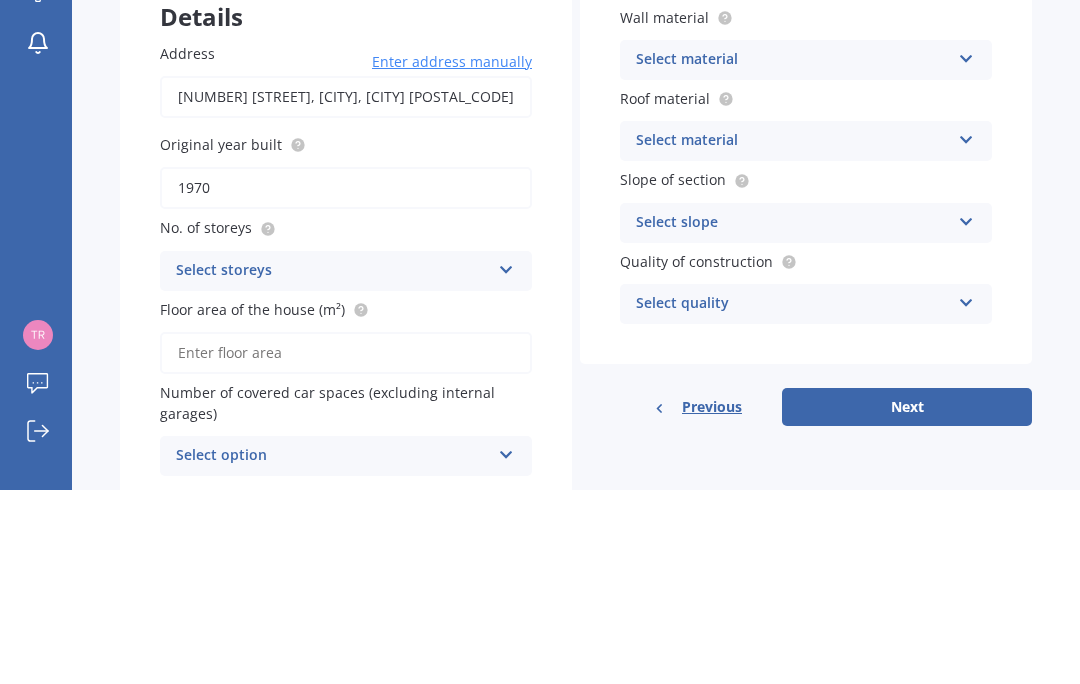 type on "1970" 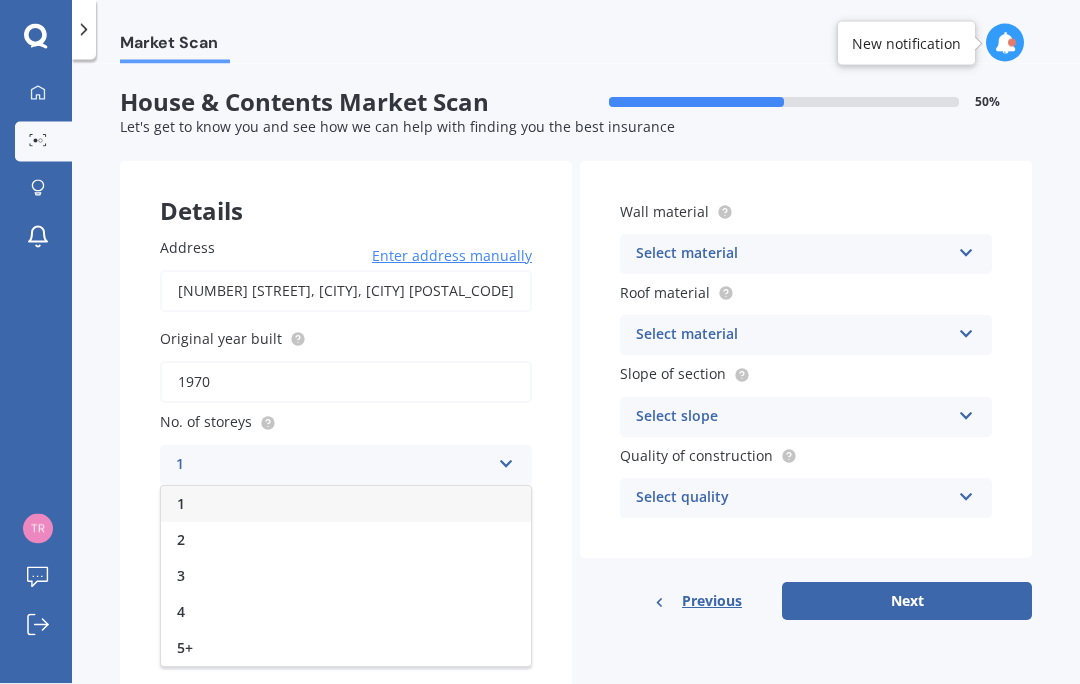 scroll, scrollTop: 0, scrollLeft: 0, axis: both 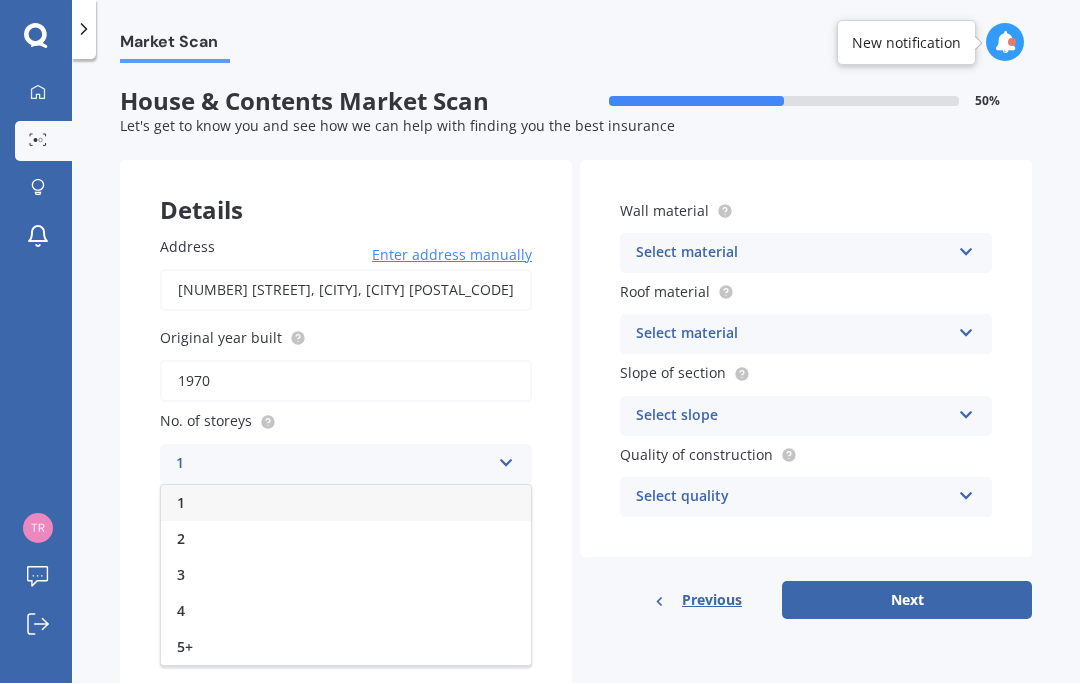 click on "2" at bounding box center (346, 540) 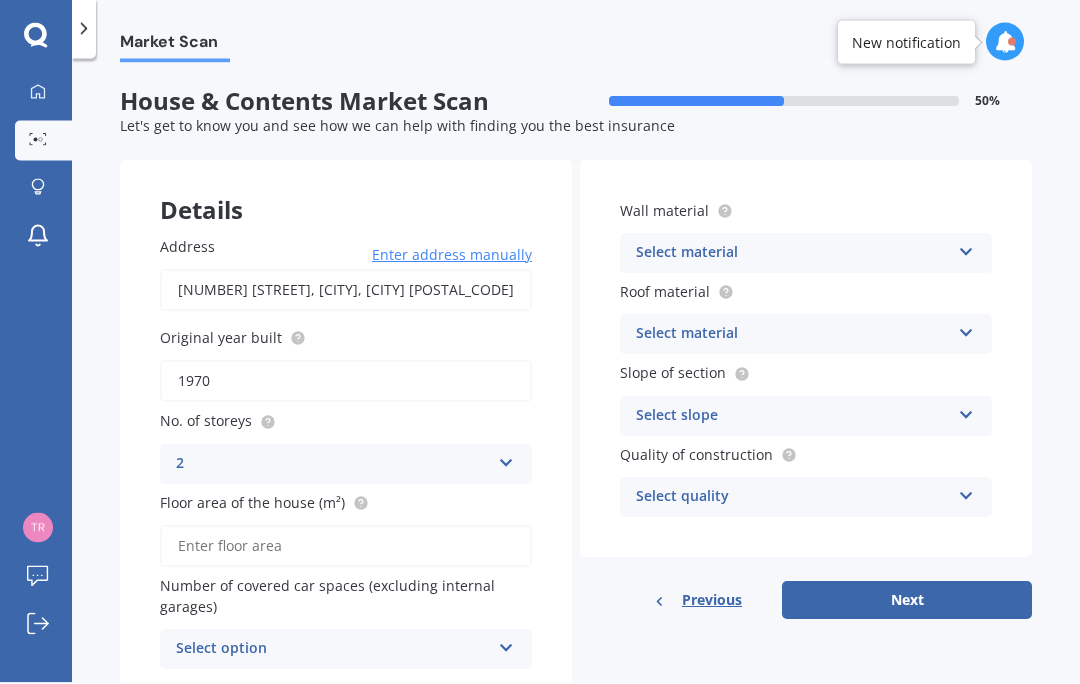 scroll, scrollTop: 0, scrollLeft: 0, axis: both 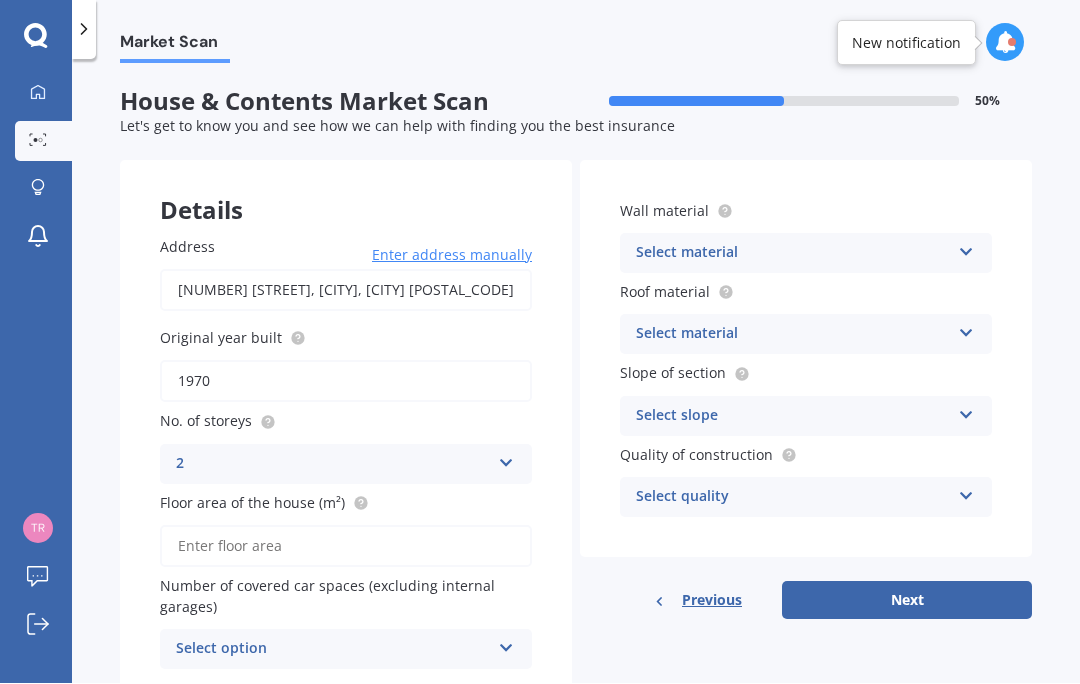 click on "Floor area of the house (m²)" at bounding box center [346, 547] 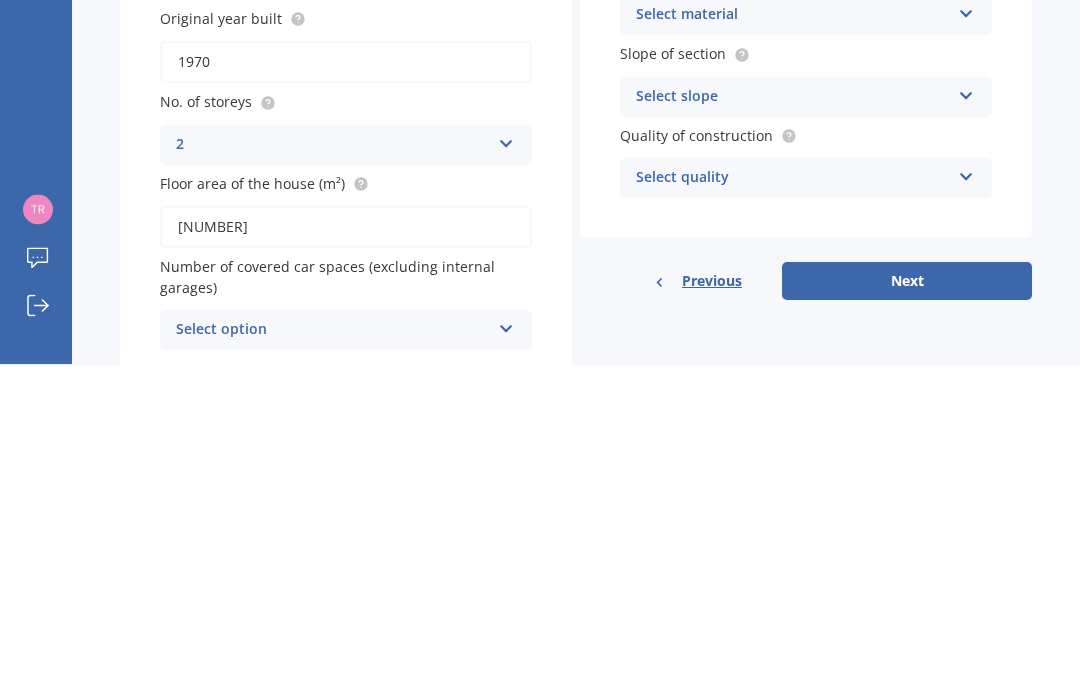type on "[NUMBER]" 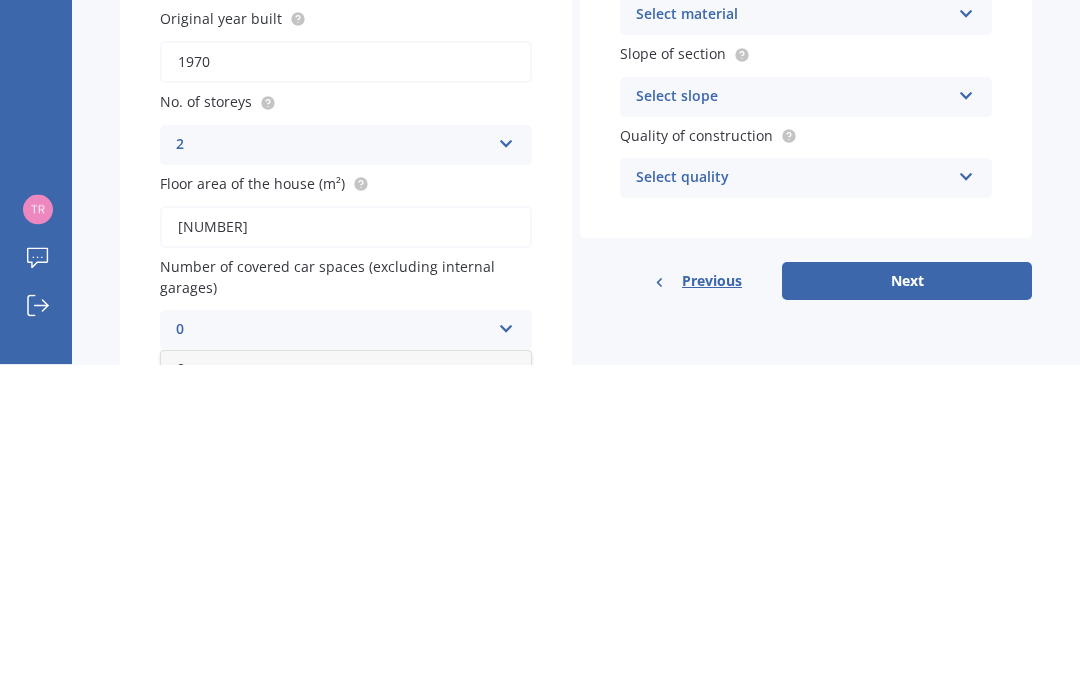 scroll, scrollTop: 0, scrollLeft: 0, axis: both 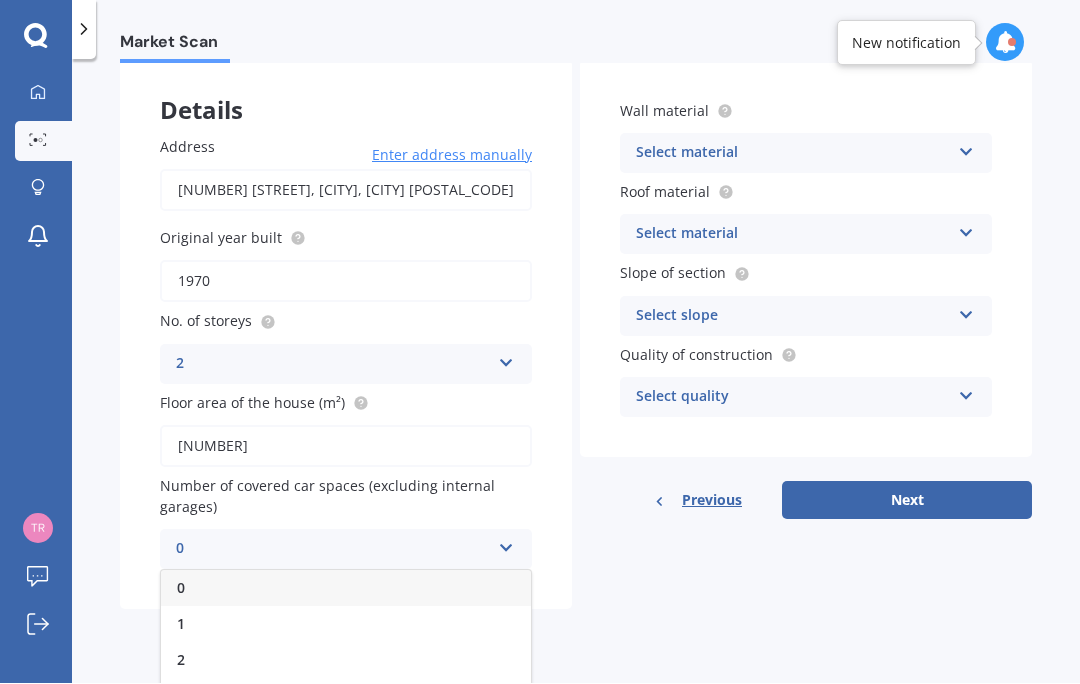 click on "0" at bounding box center (346, 589) 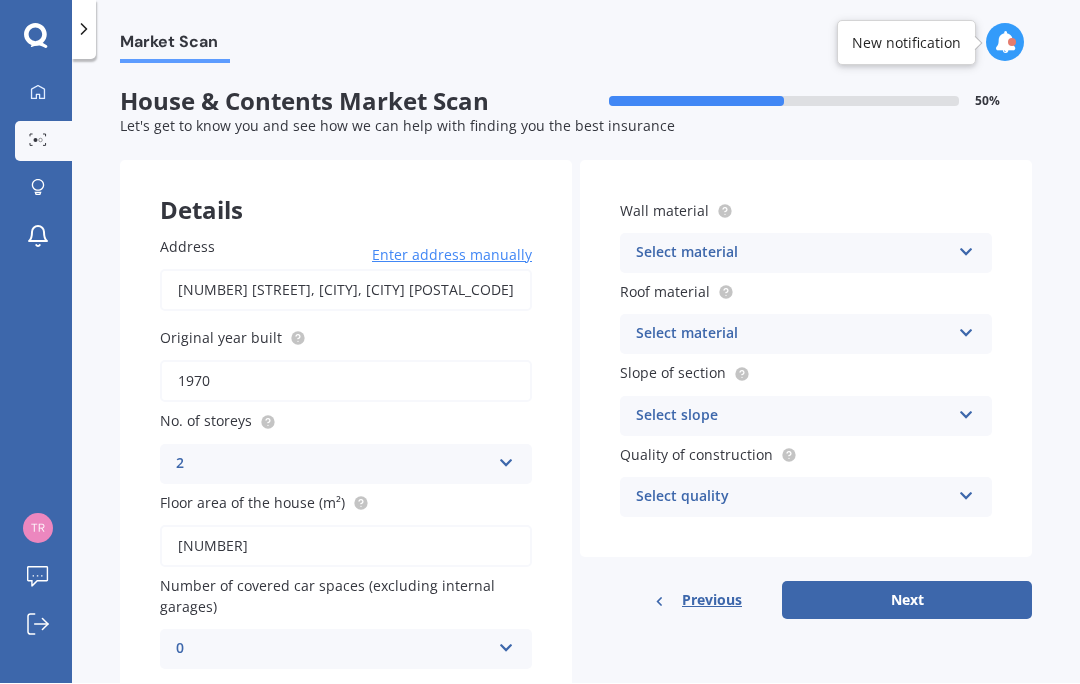 scroll, scrollTop: 0, scrollLeft: 0, axis: both 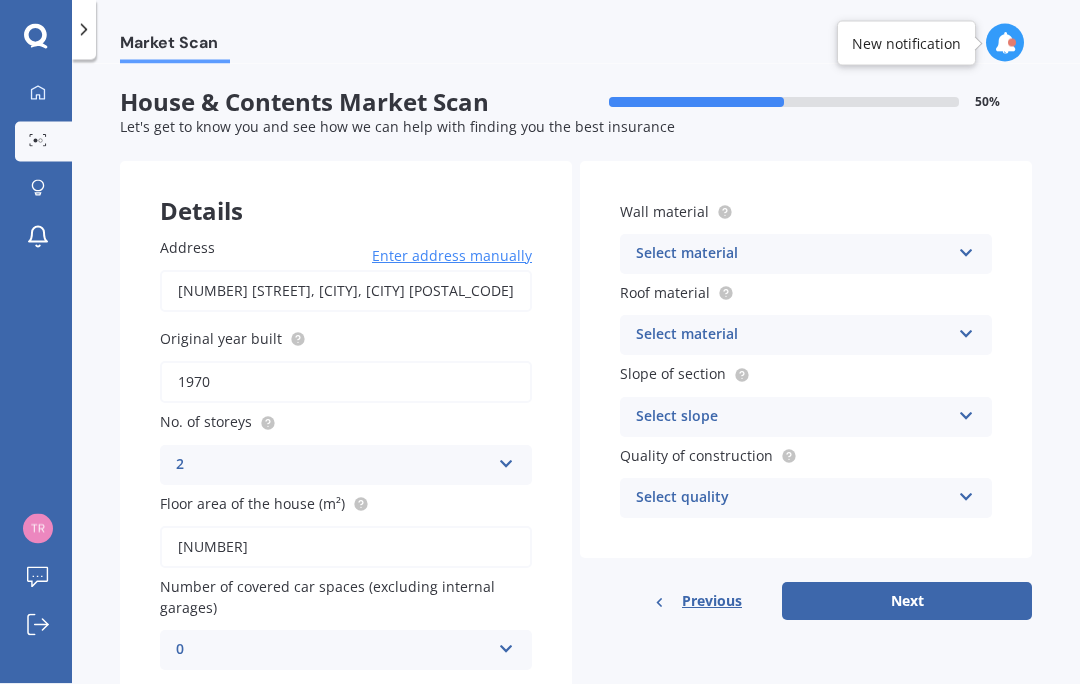 click at bounding box center [966, 249] 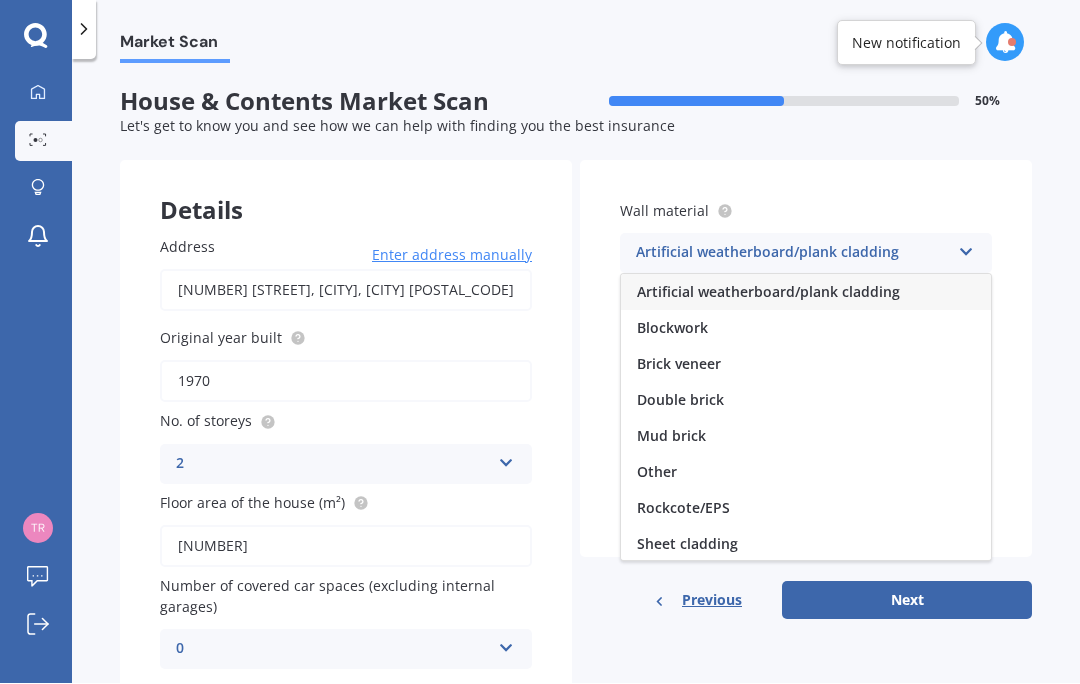 click on "Brick veneer" at bounding box center (806, 365) 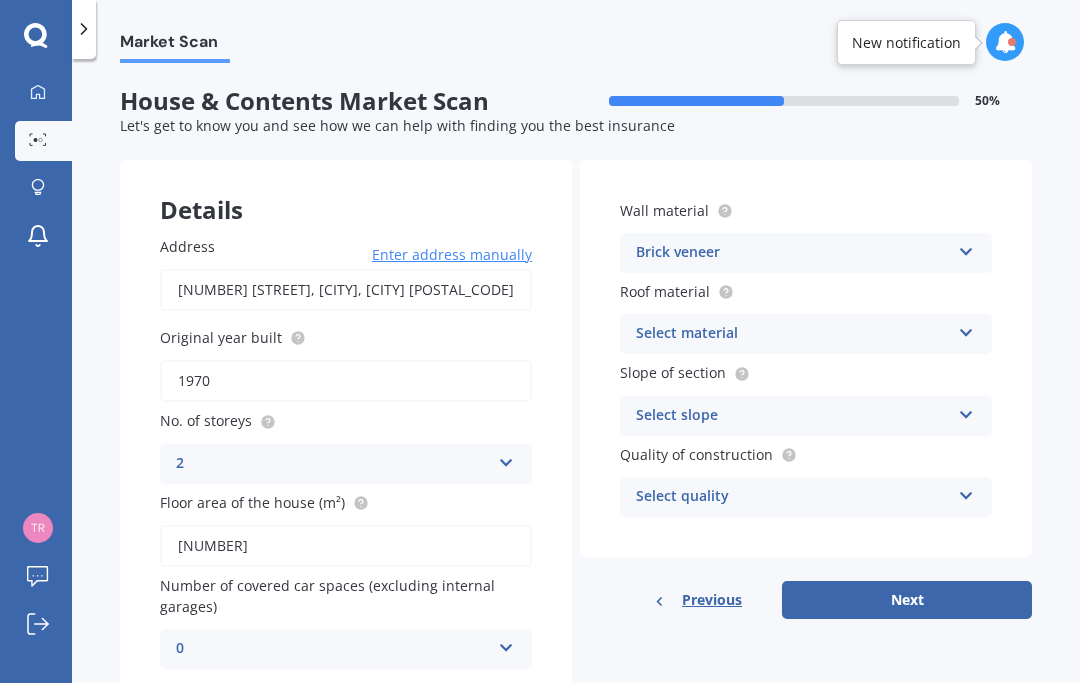 click at bounding box center (966, 330) 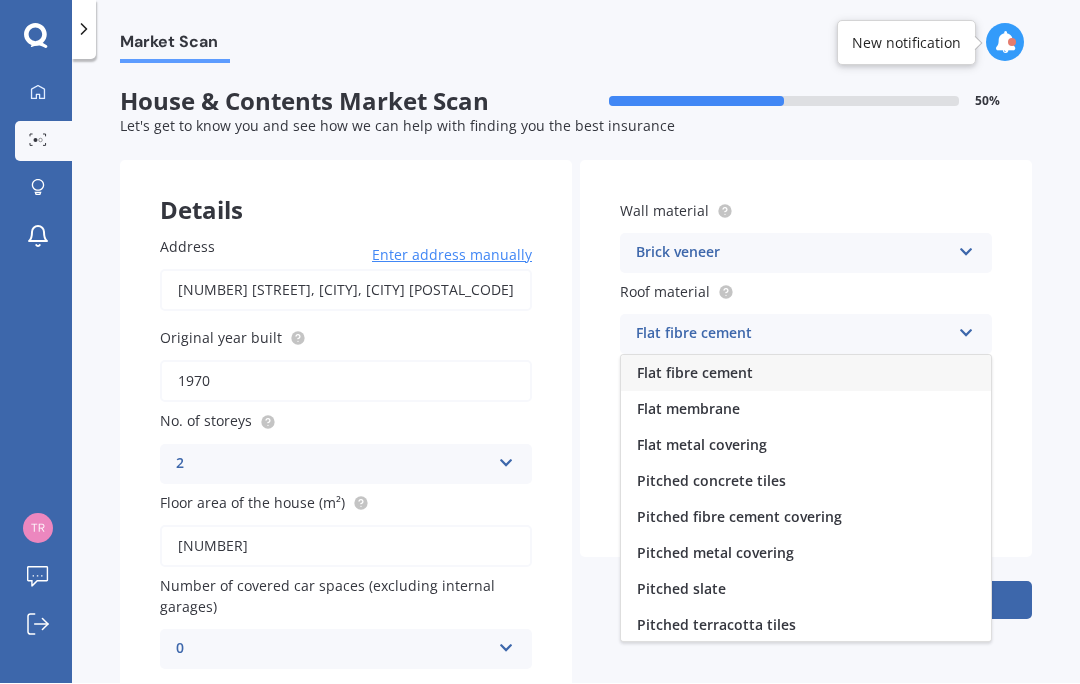 click on "Pitched metal covering" at bounding box center [715, 553] 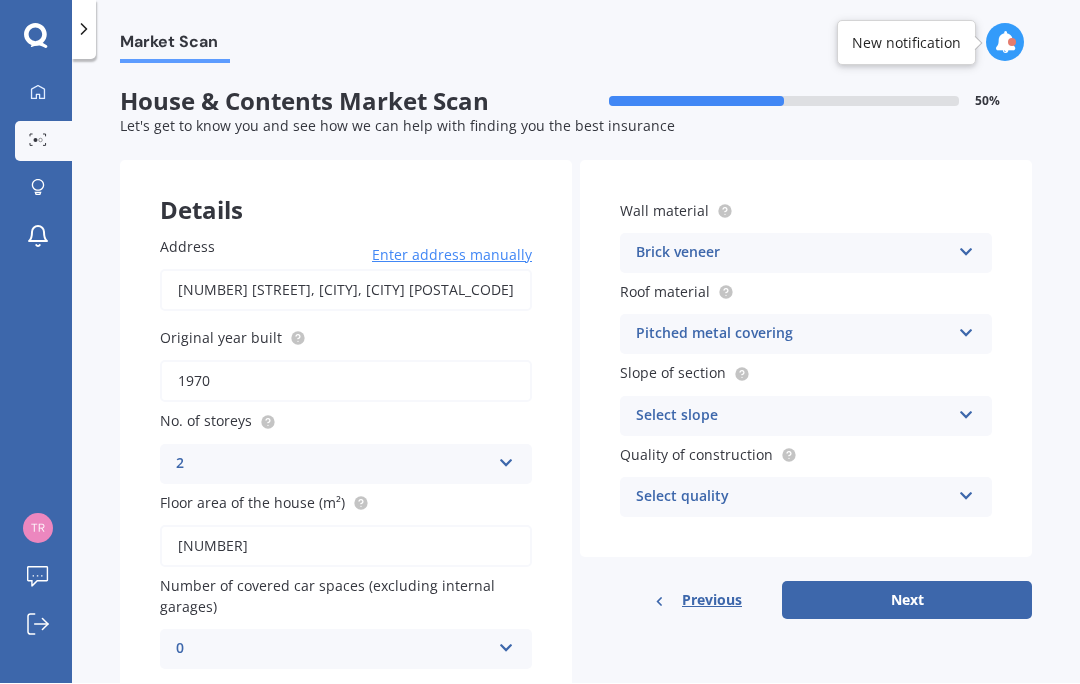 click at bounding box center (966, 412) 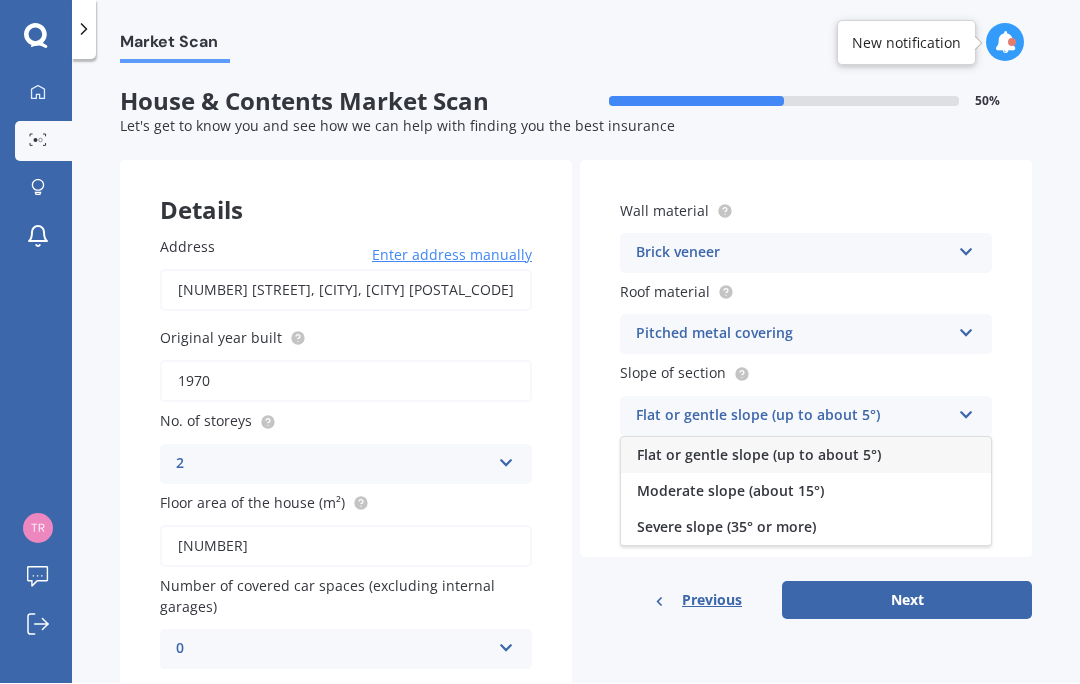 click on "Flat or gentle slope (up to about 5°)" at bounding box center [759, 455] 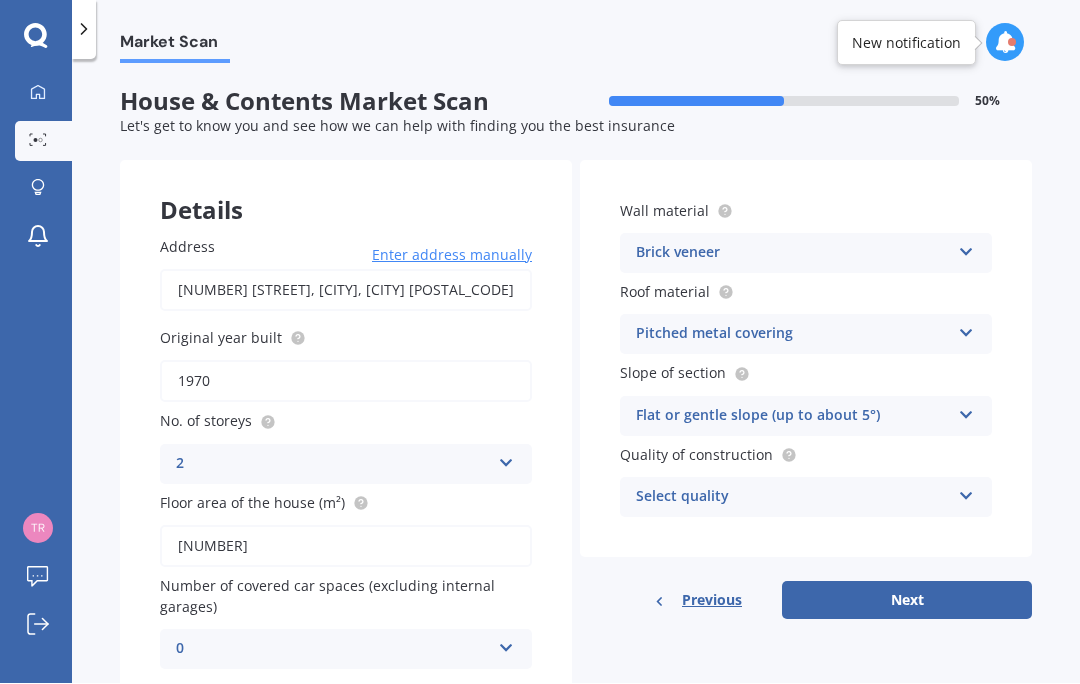 click at bounding box center [966, 493] 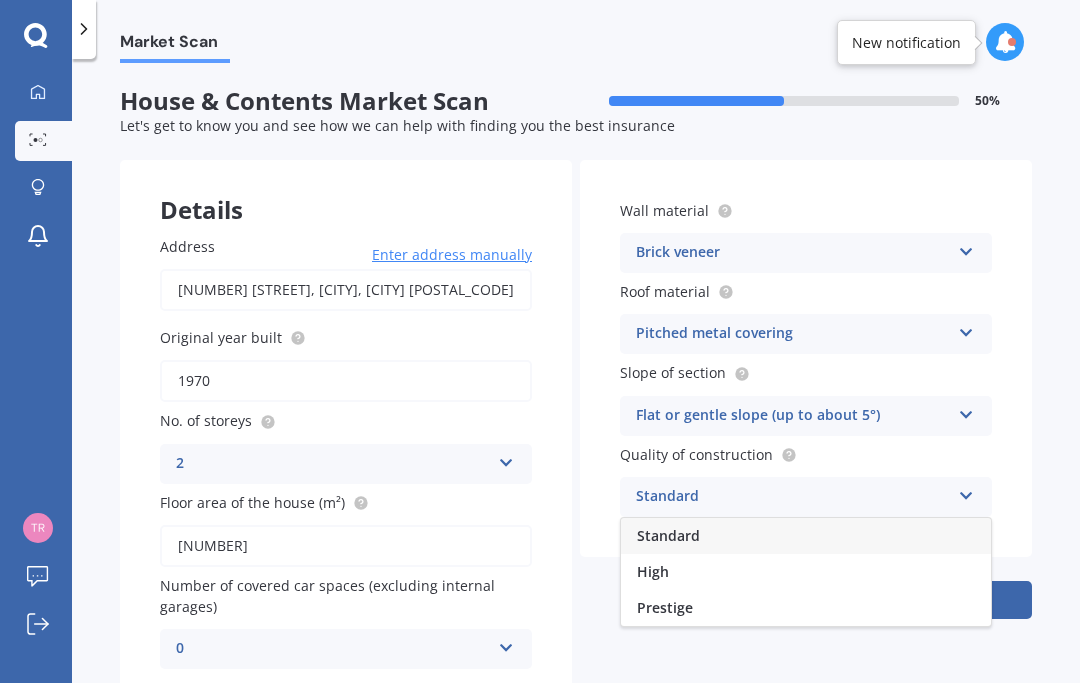 click on "Standard" at bounding box center [806, 537] 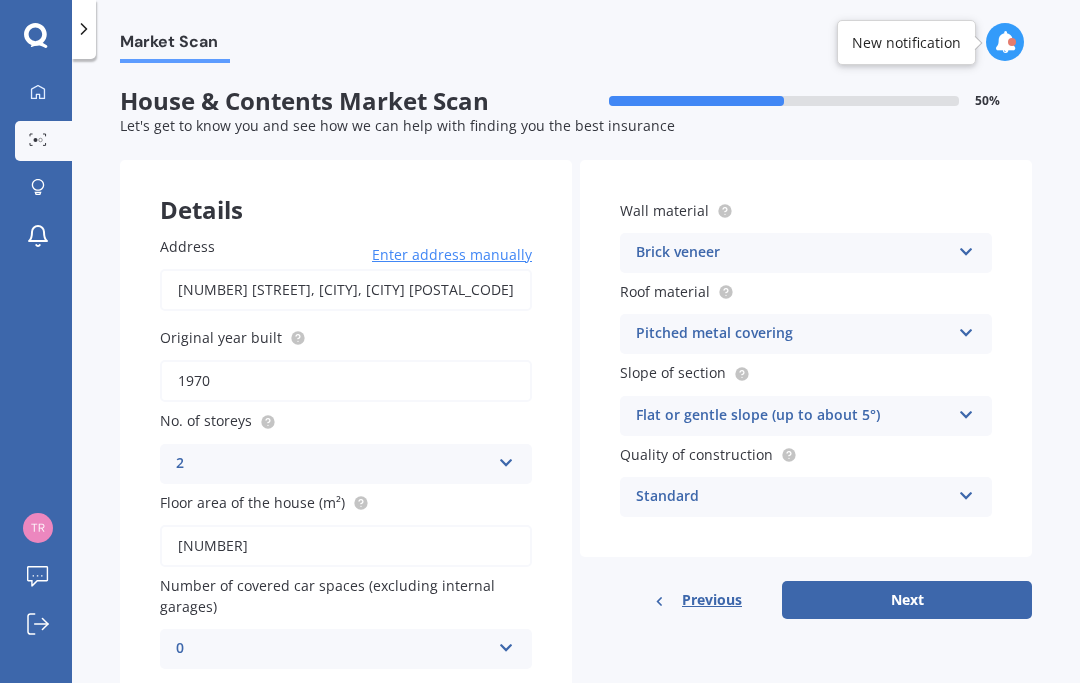 scroll, scrollTop: 0, scrollLeft: 0, axis: both 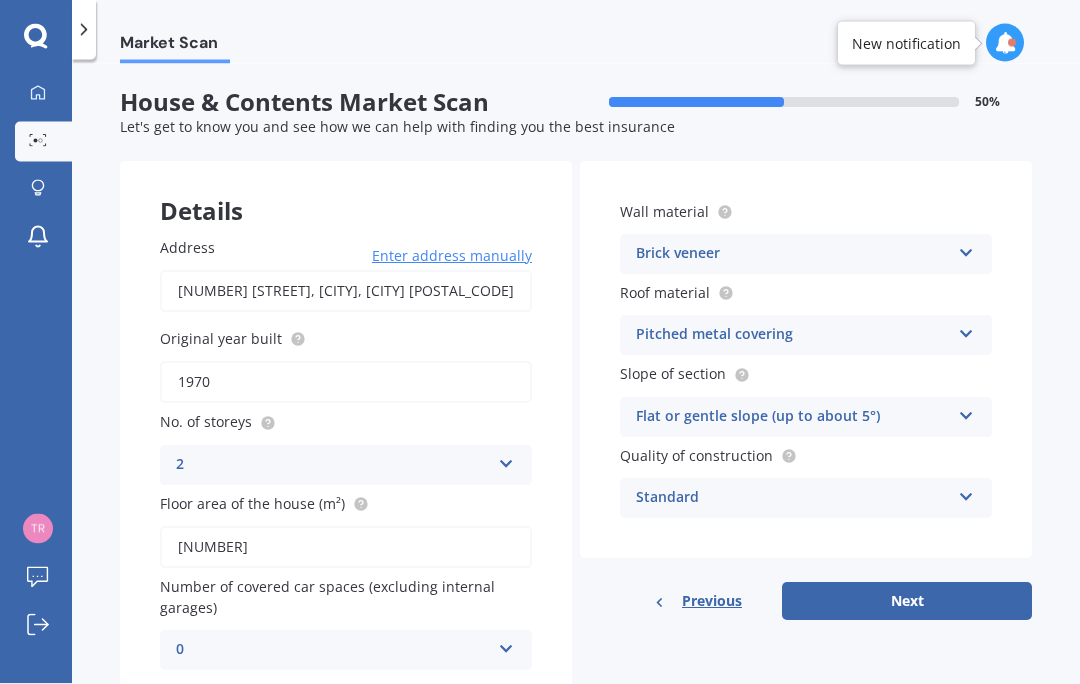 click on "Next" at bounding box center [907, 601] 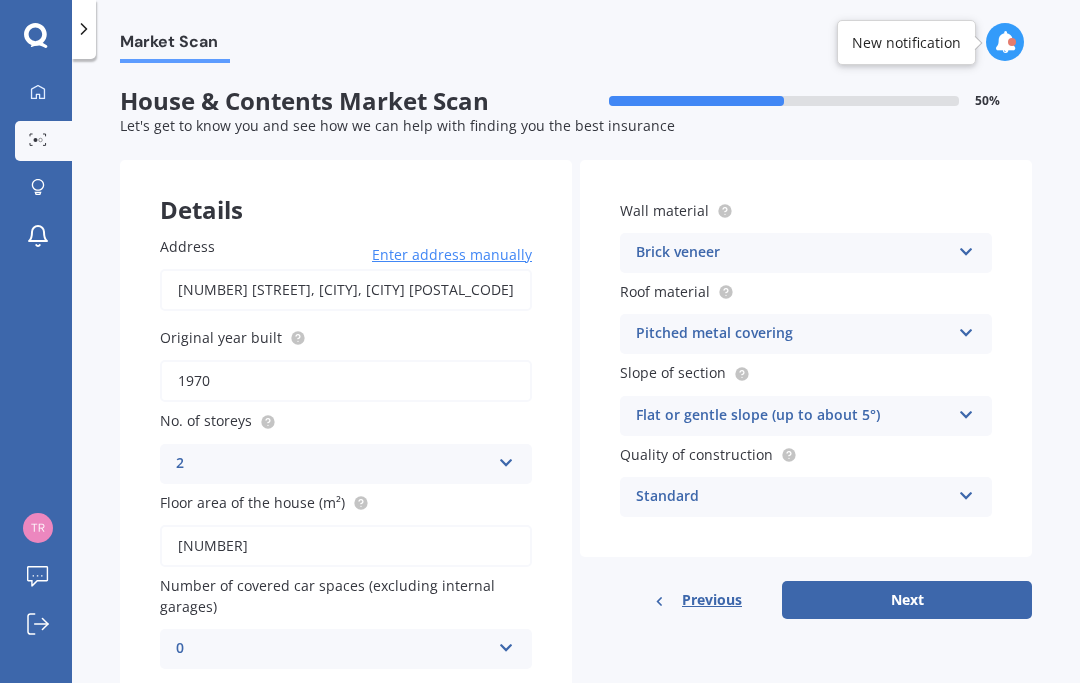 select on "28" 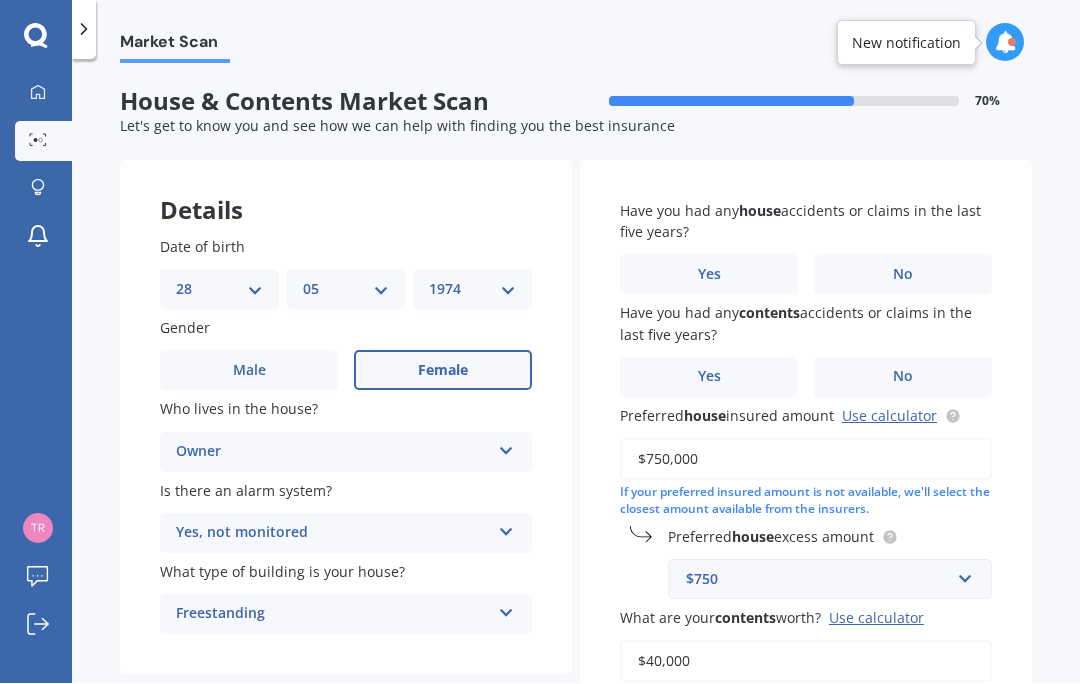 click on "No" at bounding box center (903, 275) 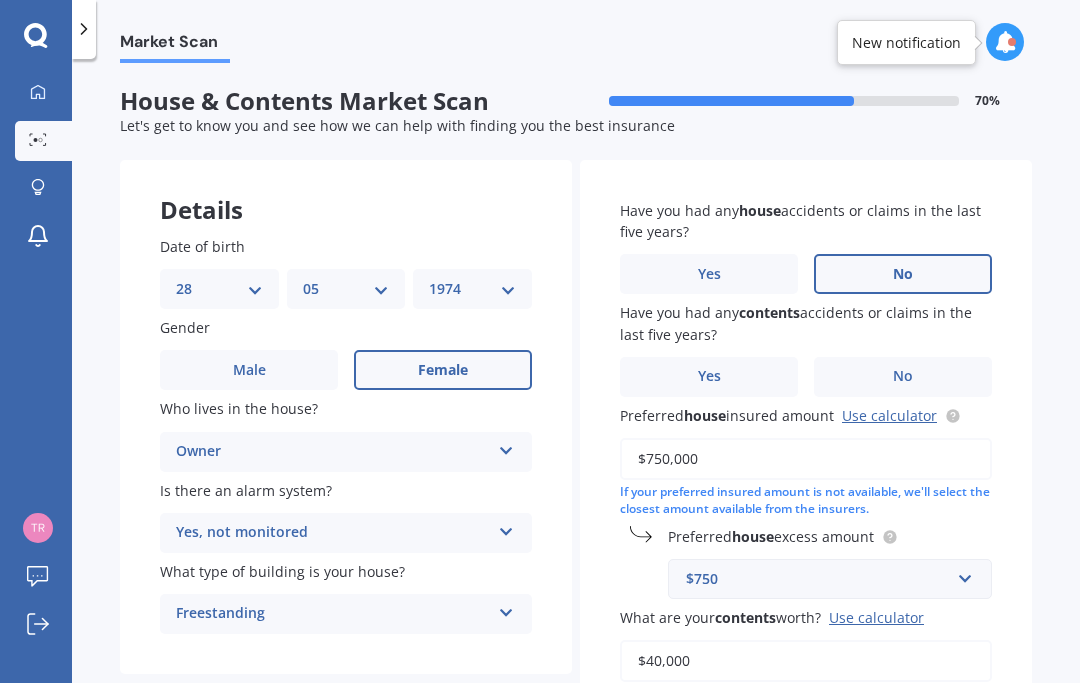 click on "No" at bounding box center (903, 378) 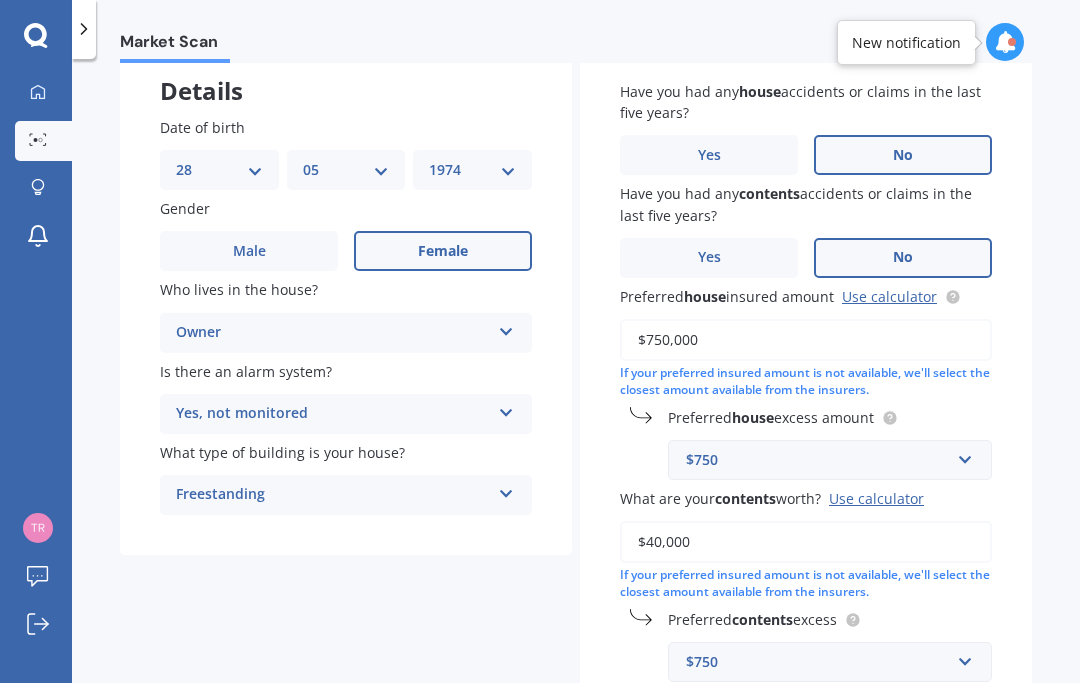 scroll, scrollTop: 120, scrollLeft: 0, axis: vertical 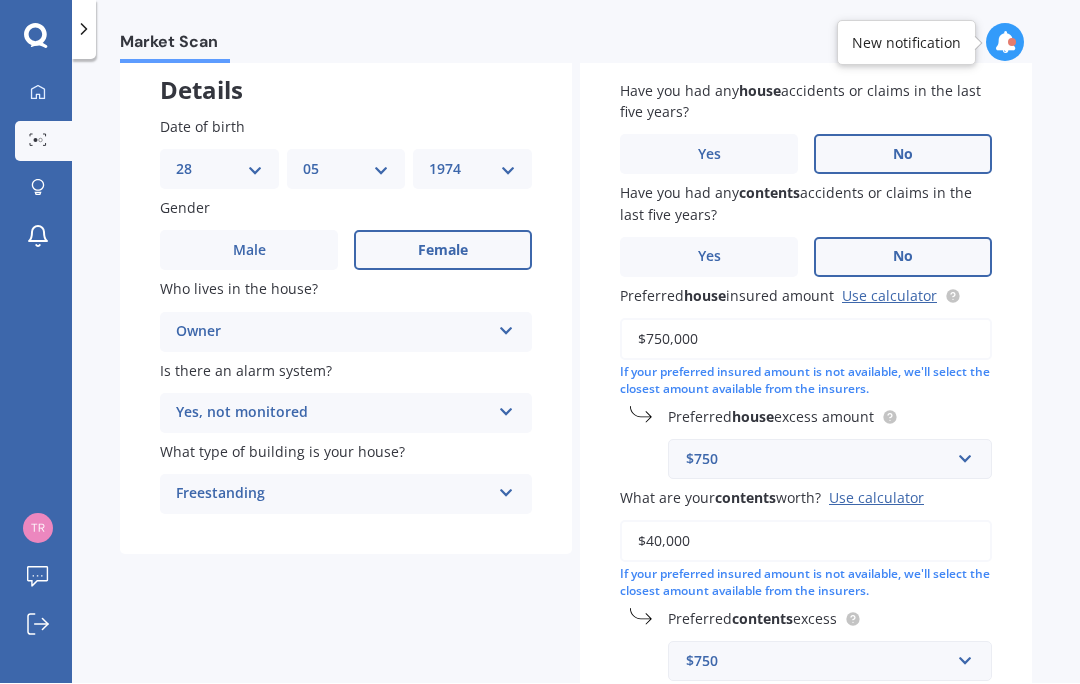 click on "$750,000" at bounding box center [806, 340] 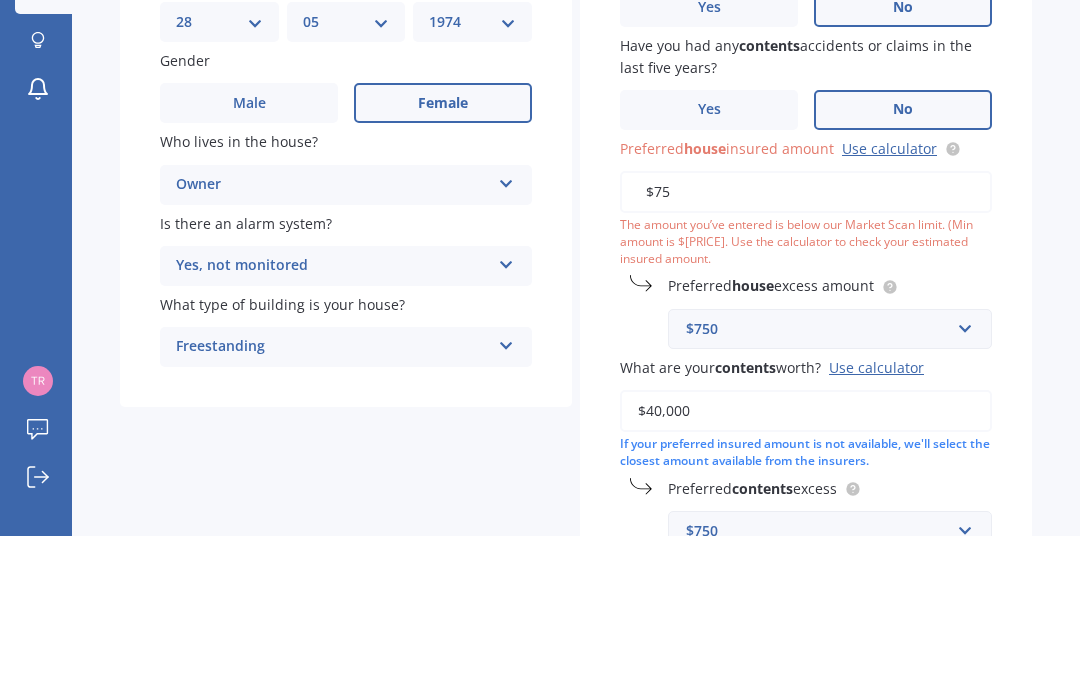 type on "$7" 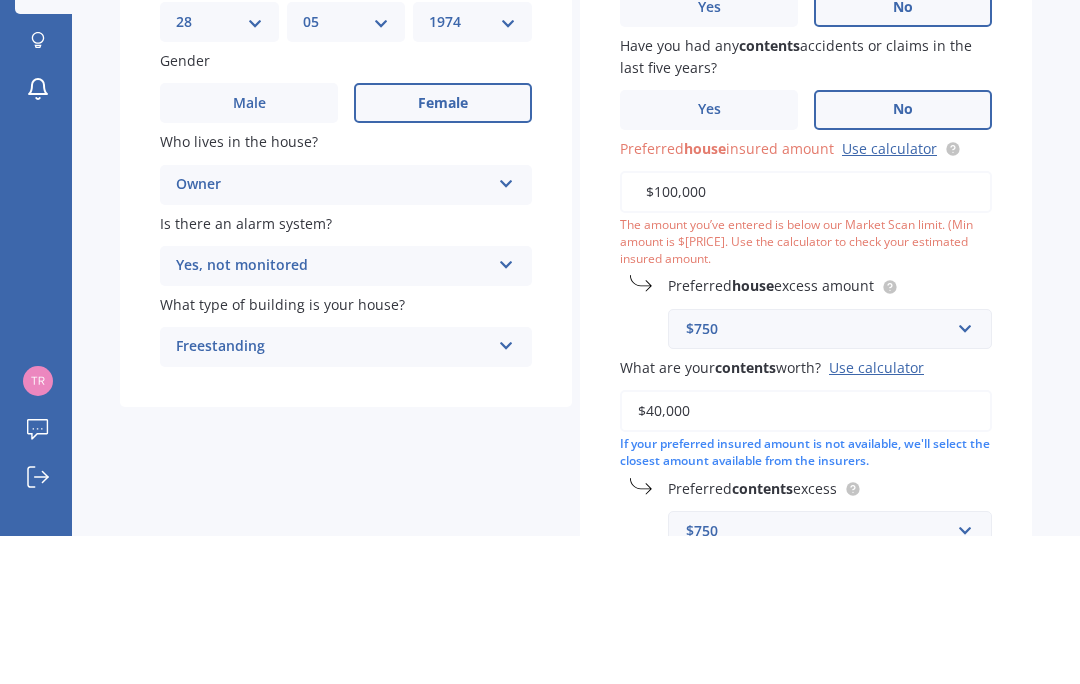 type on "$1,000,000" 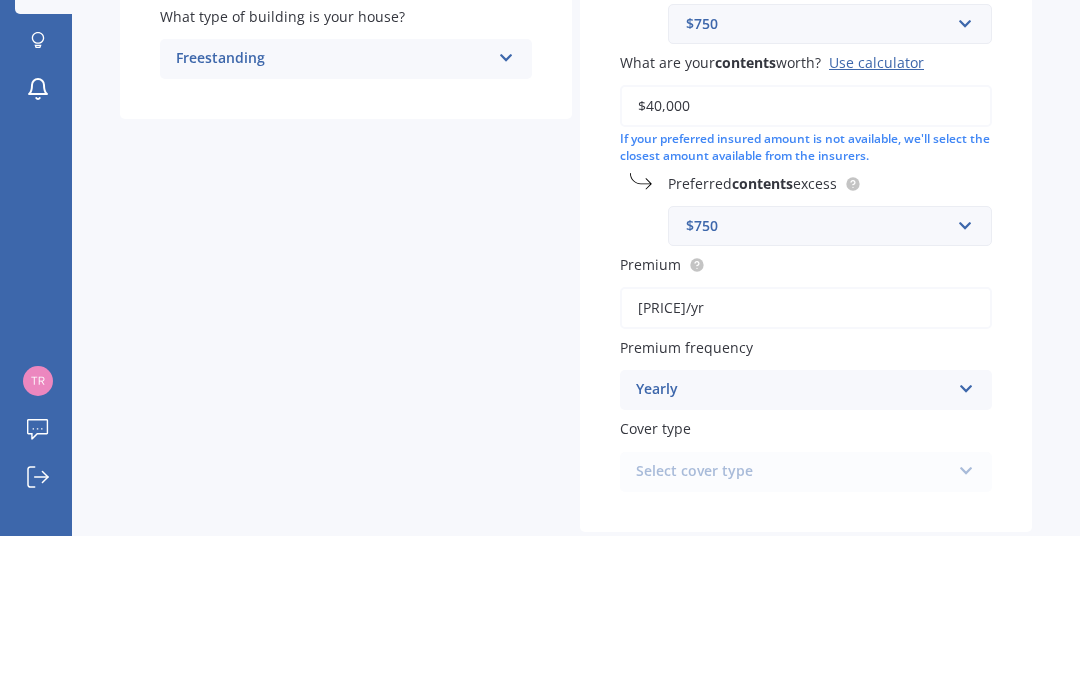 scroll, scrollTop: 407, scrollLeft: 0, axis: vertical 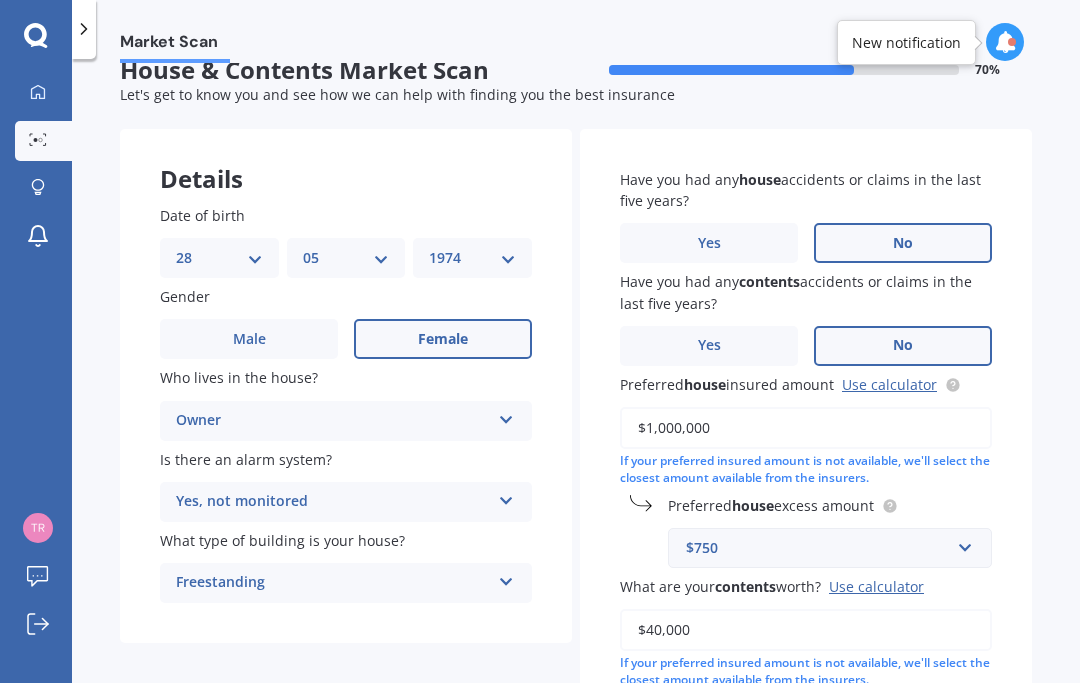 click on "$40,000" at bounding box center [806, 631] 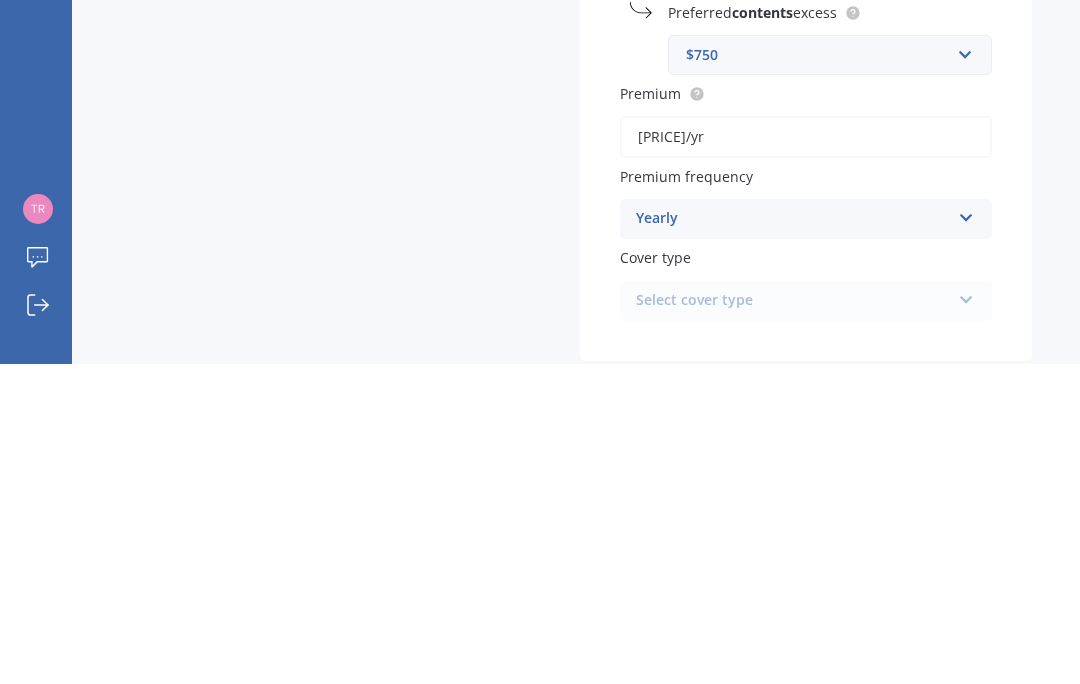 scroll, scrollTop: 407, scrollLeft: 0, axis: vertical 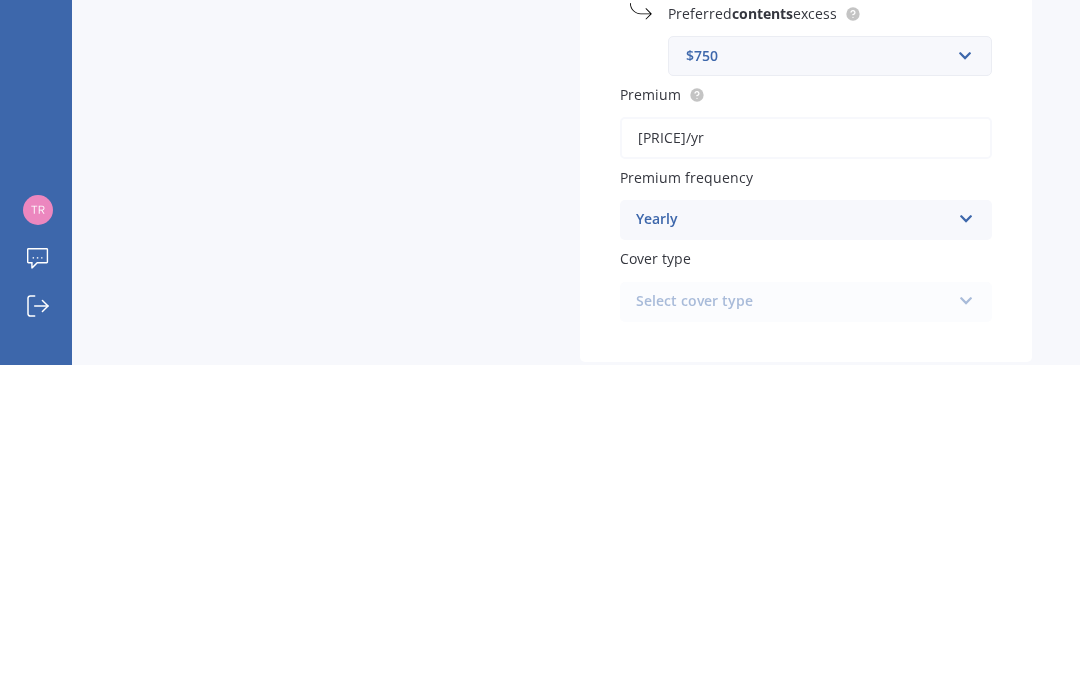 click on "Next" at bounding box center (907, 724) 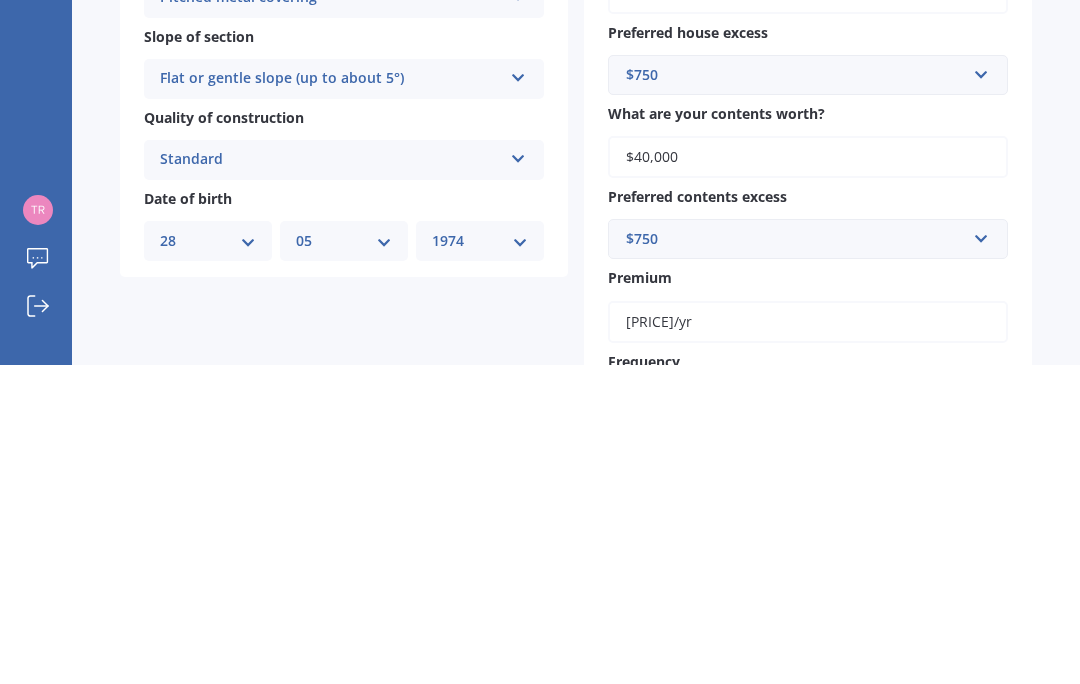 scroll, scrollTop: 0, scrollLeft: 0, axis: both 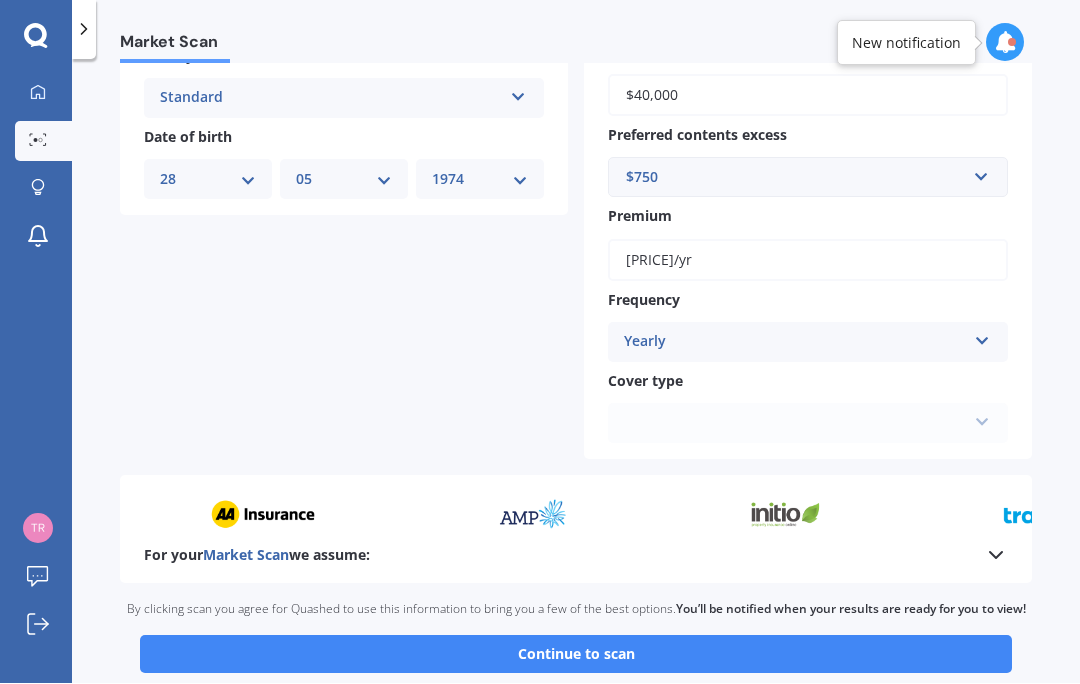 click on "Continue to scan" at bounding box center [576, 655] 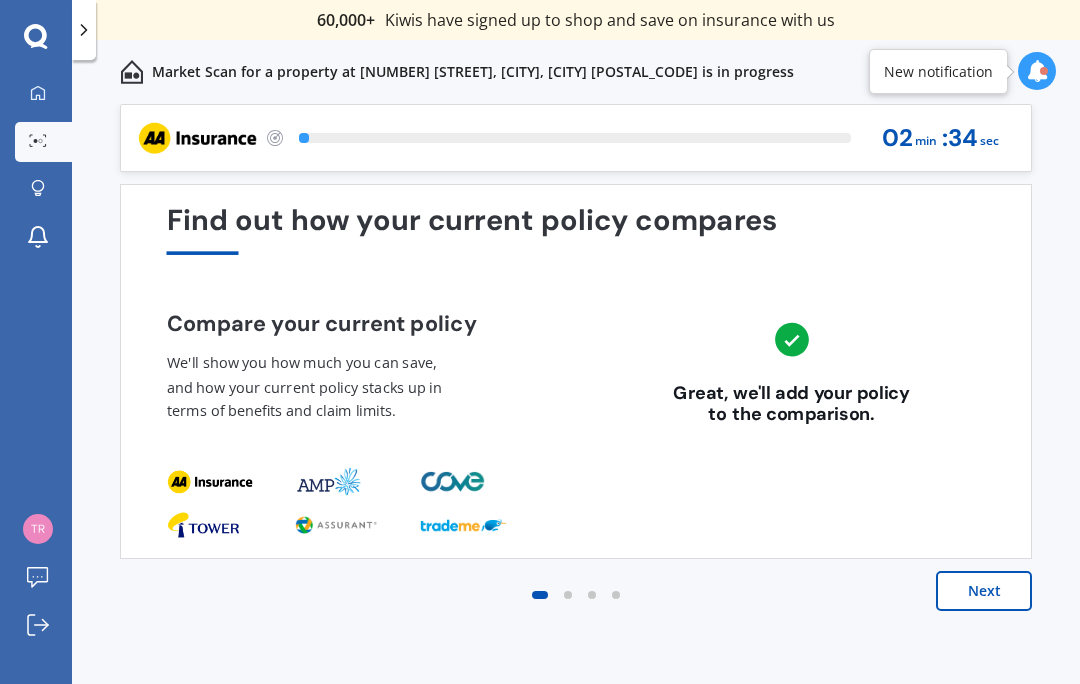 scroll, scrollTop: 0, scrollLeft: 0, axis: both 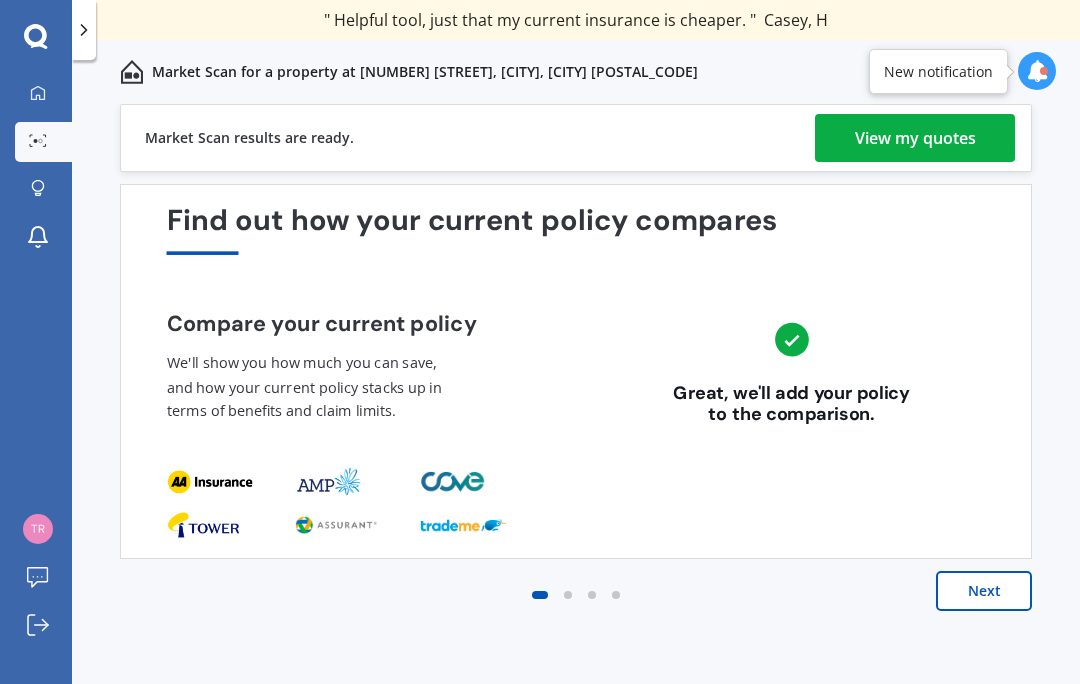 click on "View my quotes" at bounding box center [915, 138] 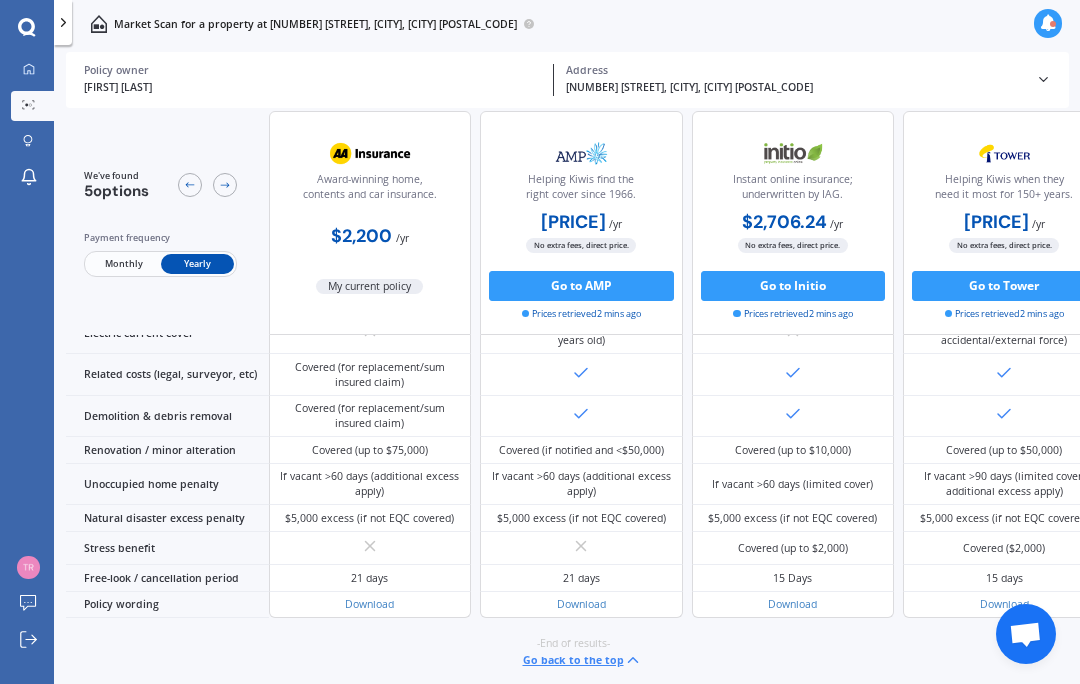 scroll, scrollTop: 1234, scrollLeft: 0, axis: vertical 